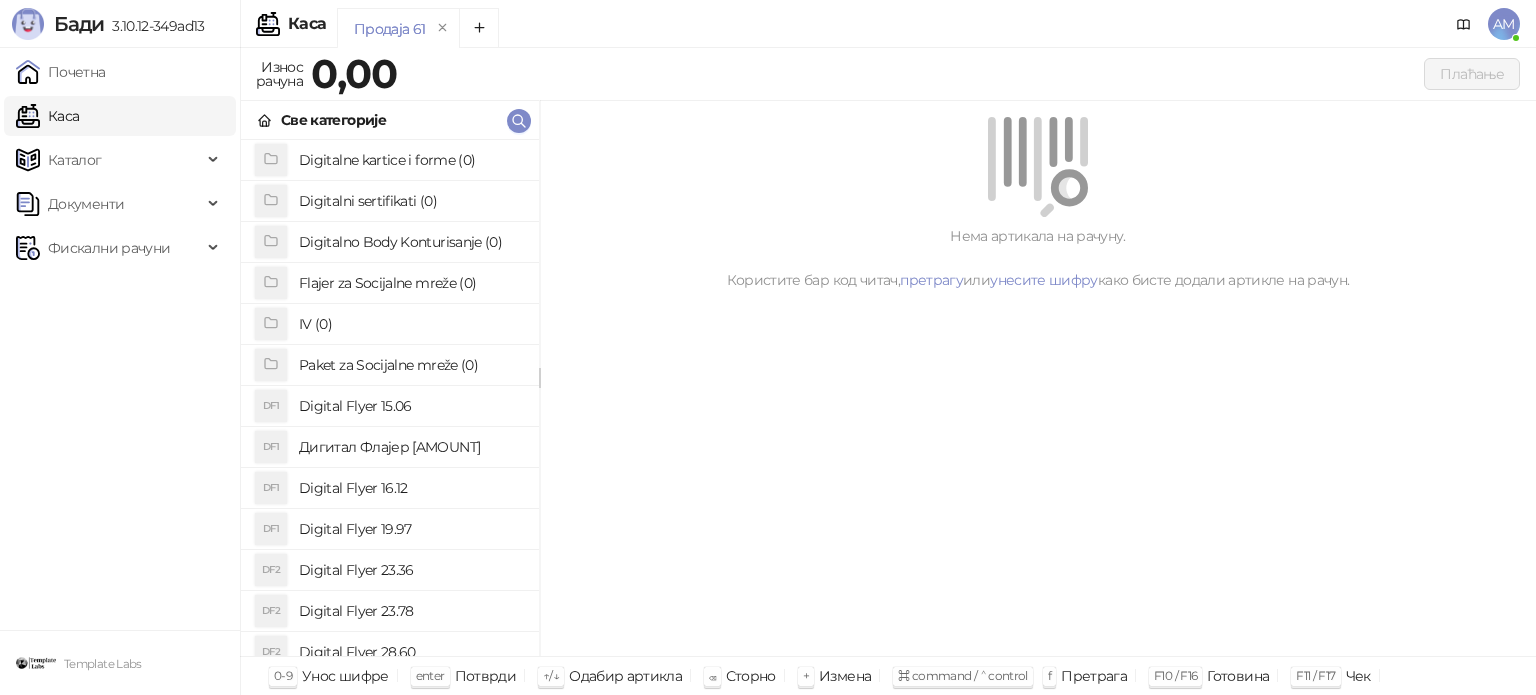 scroll, scrollTop: 0, scrollLeft: 0, axis: both 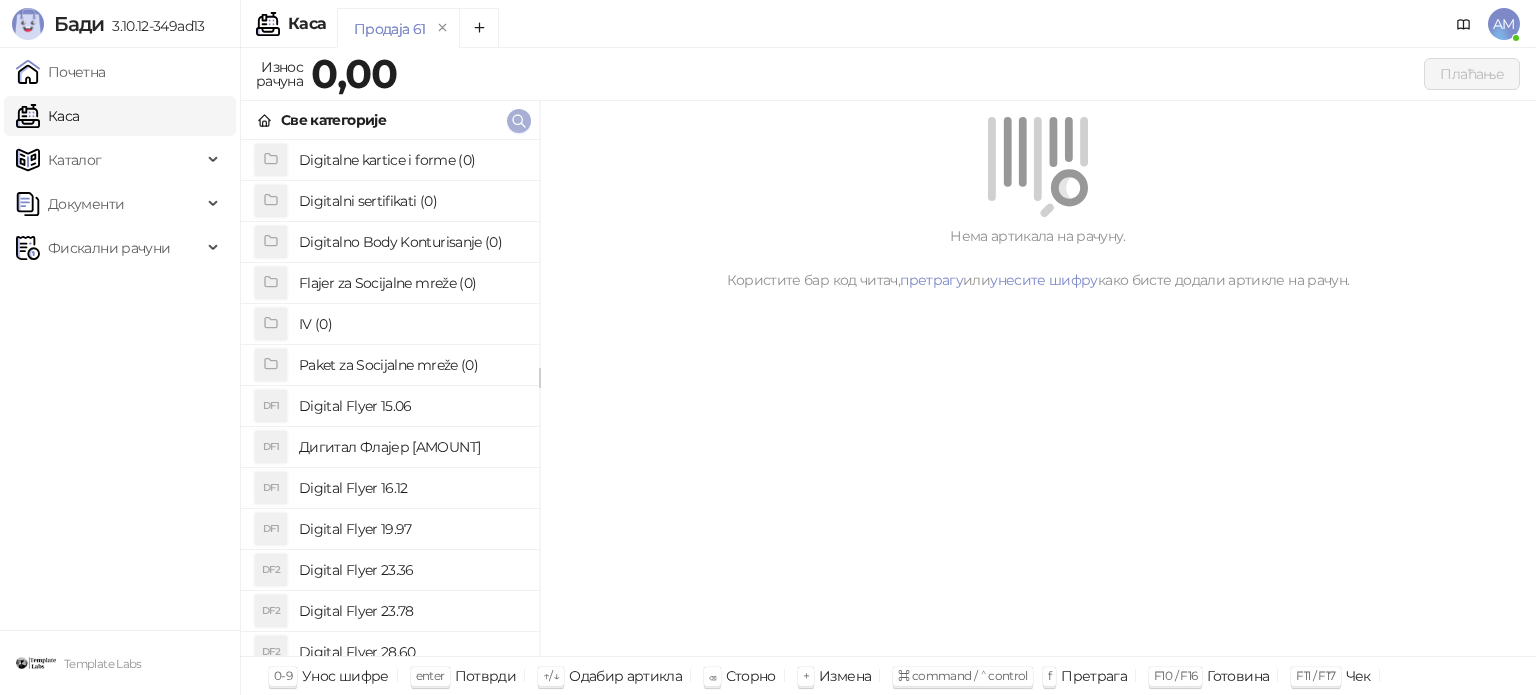 click 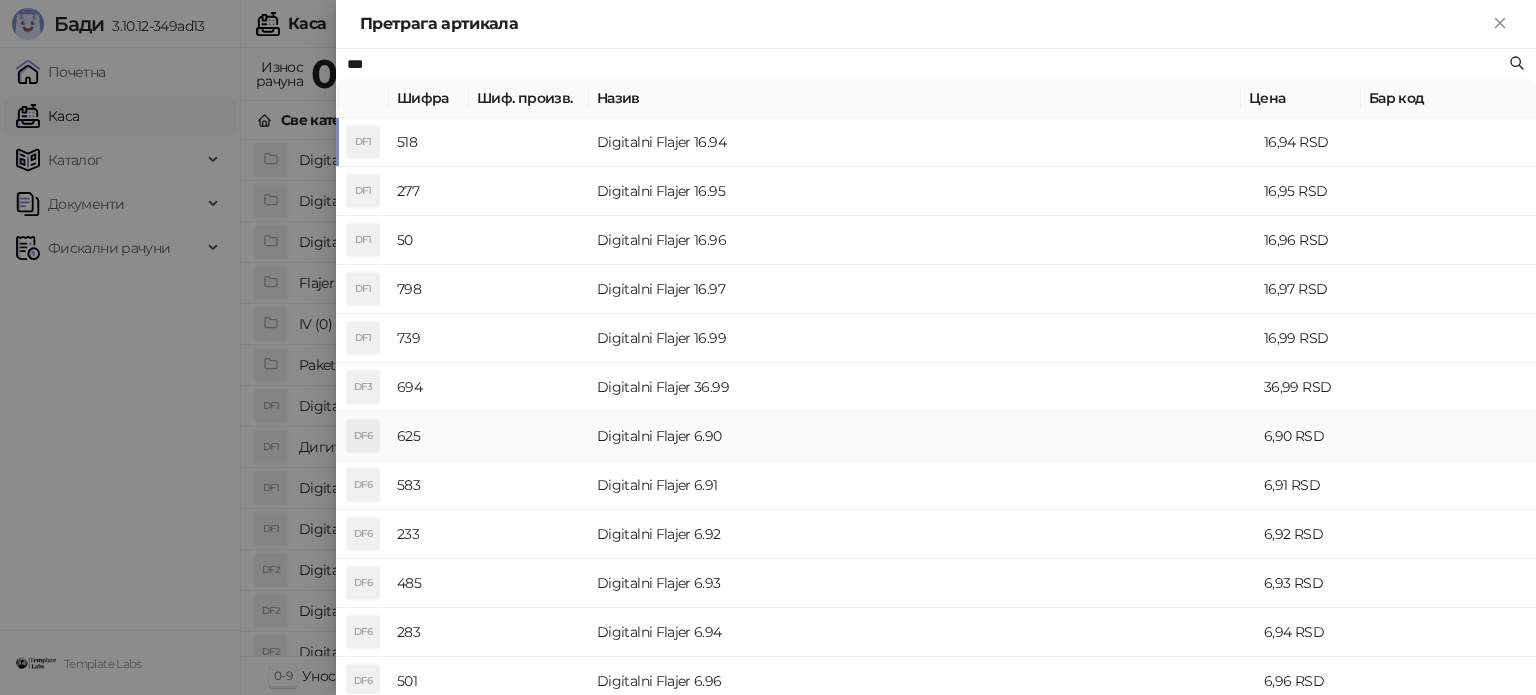 type on "***" 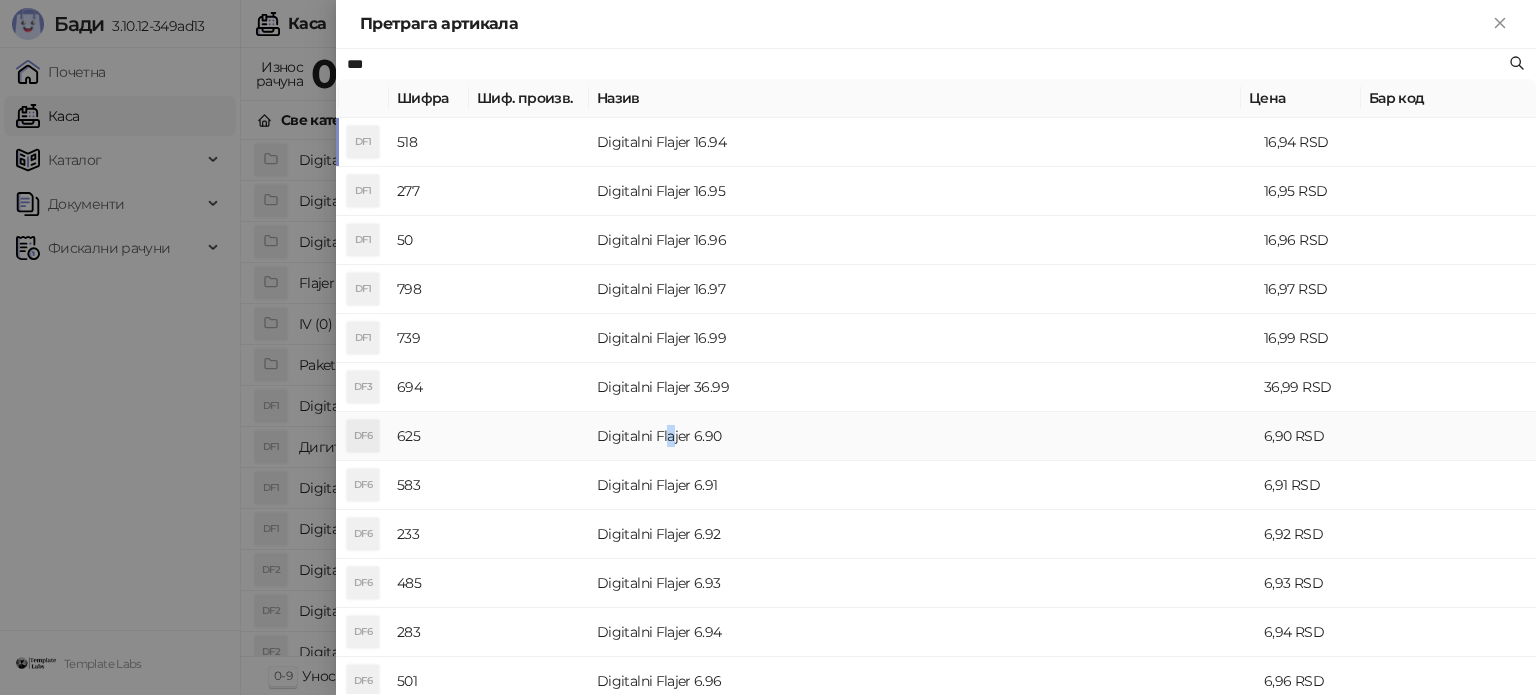 click on "Digitalni Flajer 6.90" at bounding box center (922, 436) 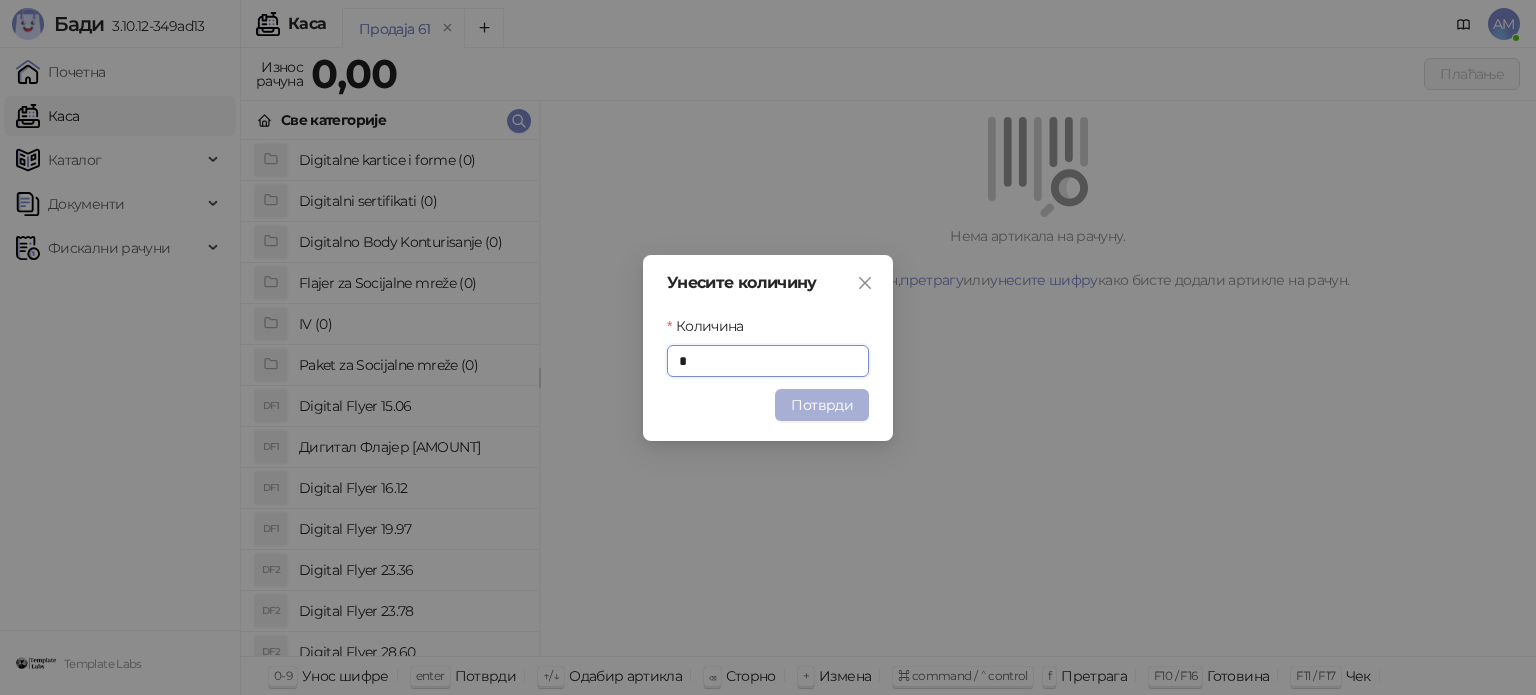 click on "Потврди" at bounding box center [822, 405] 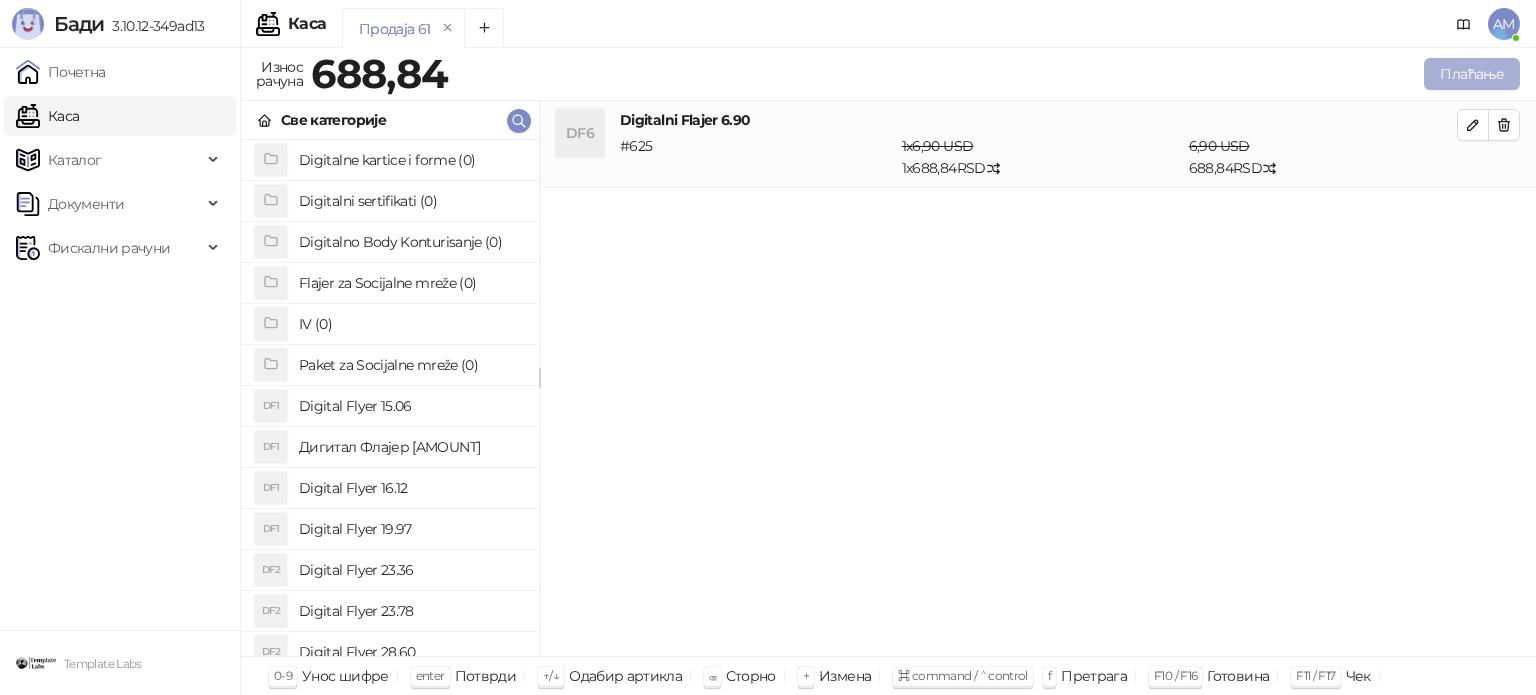 click on "Плаћање" at bounding box center [1472, 74] 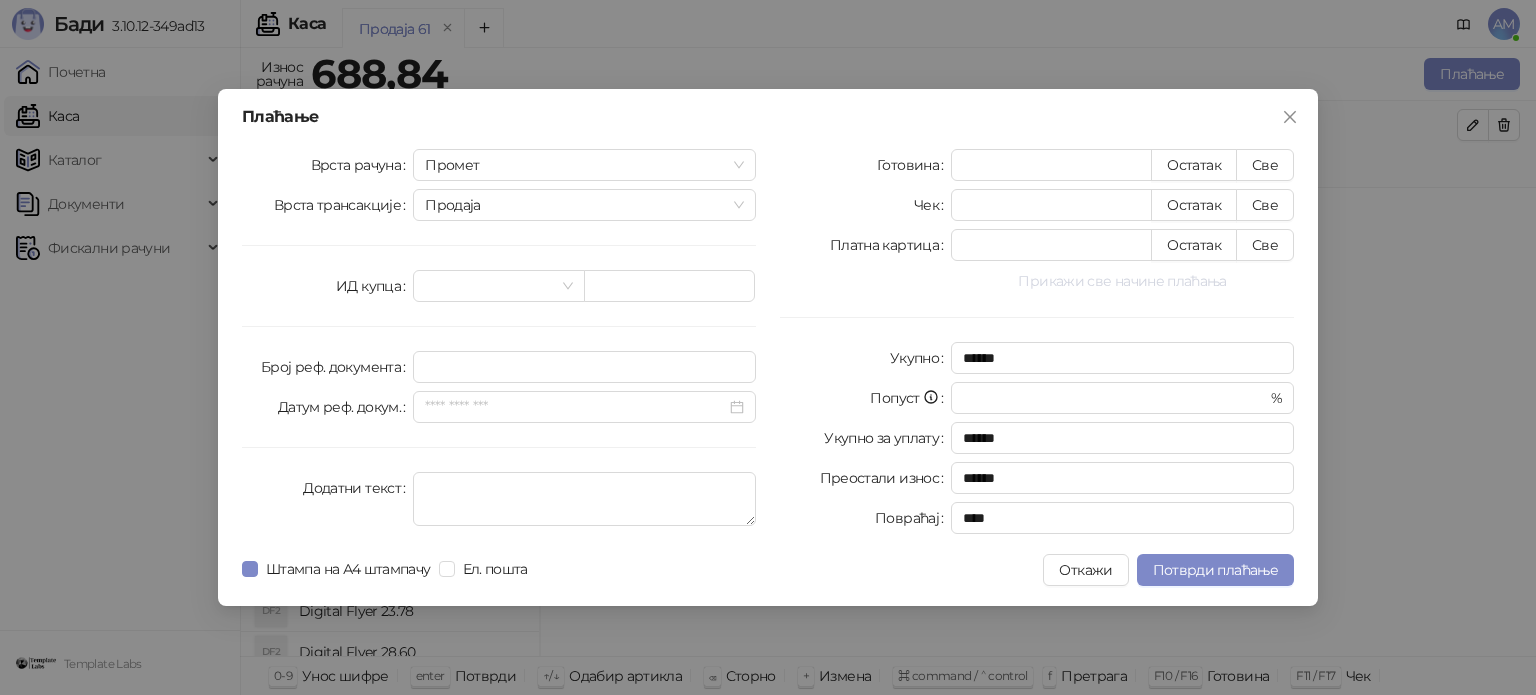 click on "Прикажи све начине плаћања" at bounding box center (1122, 281) 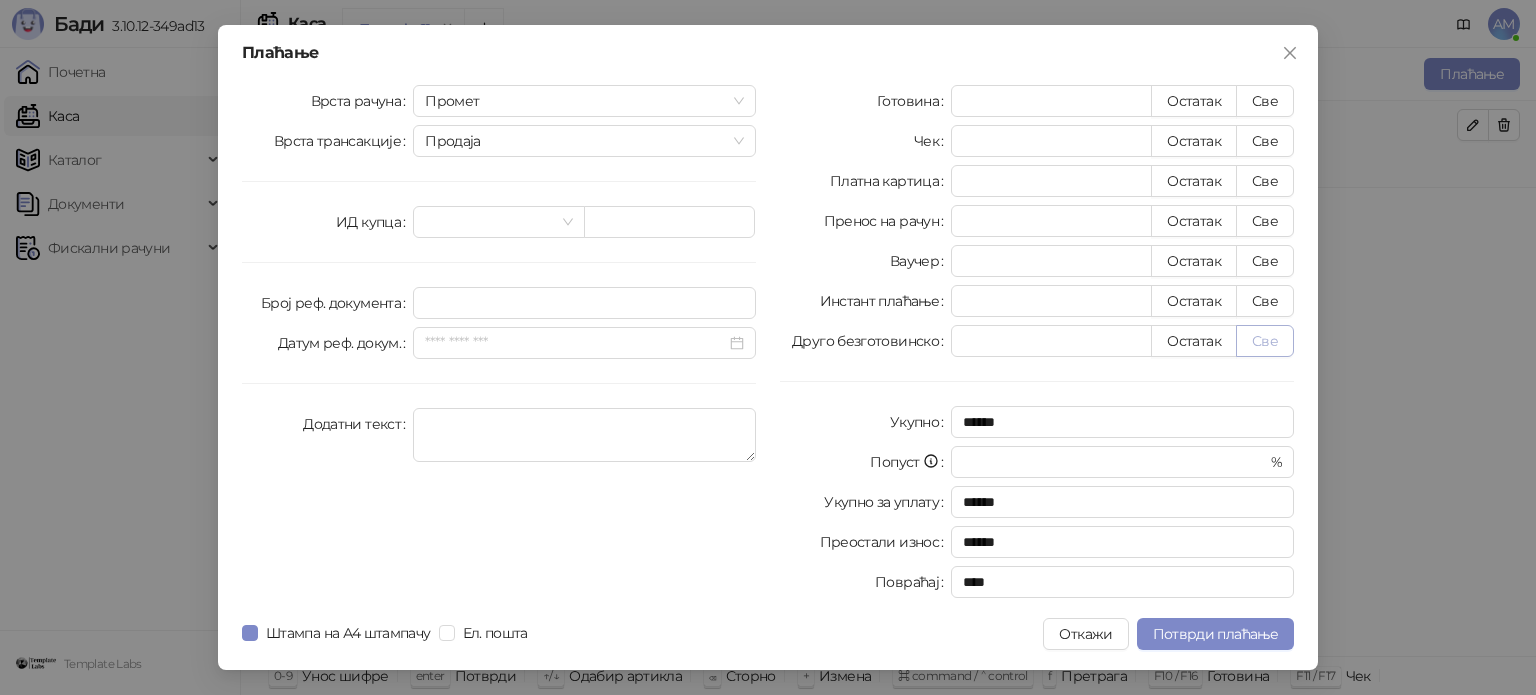 click on "Све" at bounding box center [1265, 341] 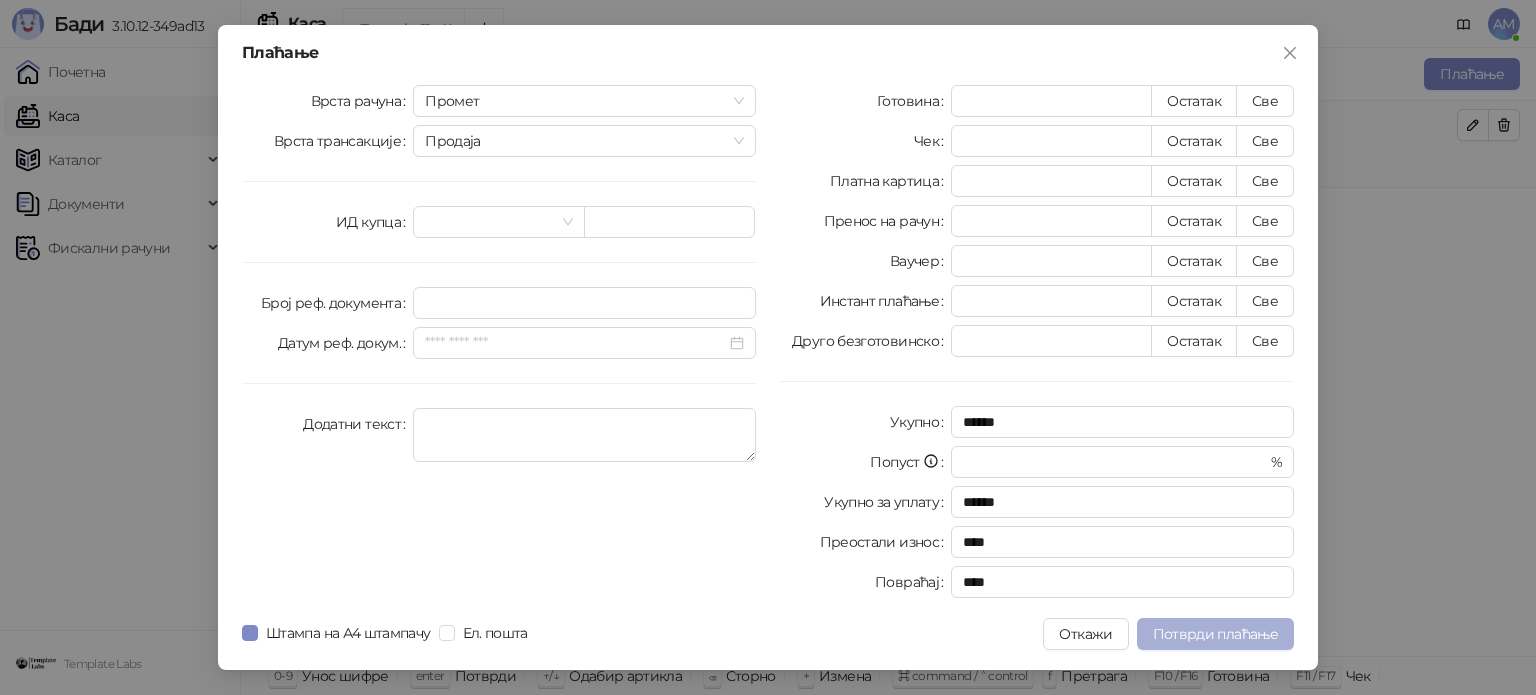 click on "Потврди плаћање" at bounding box center [1215, 634] 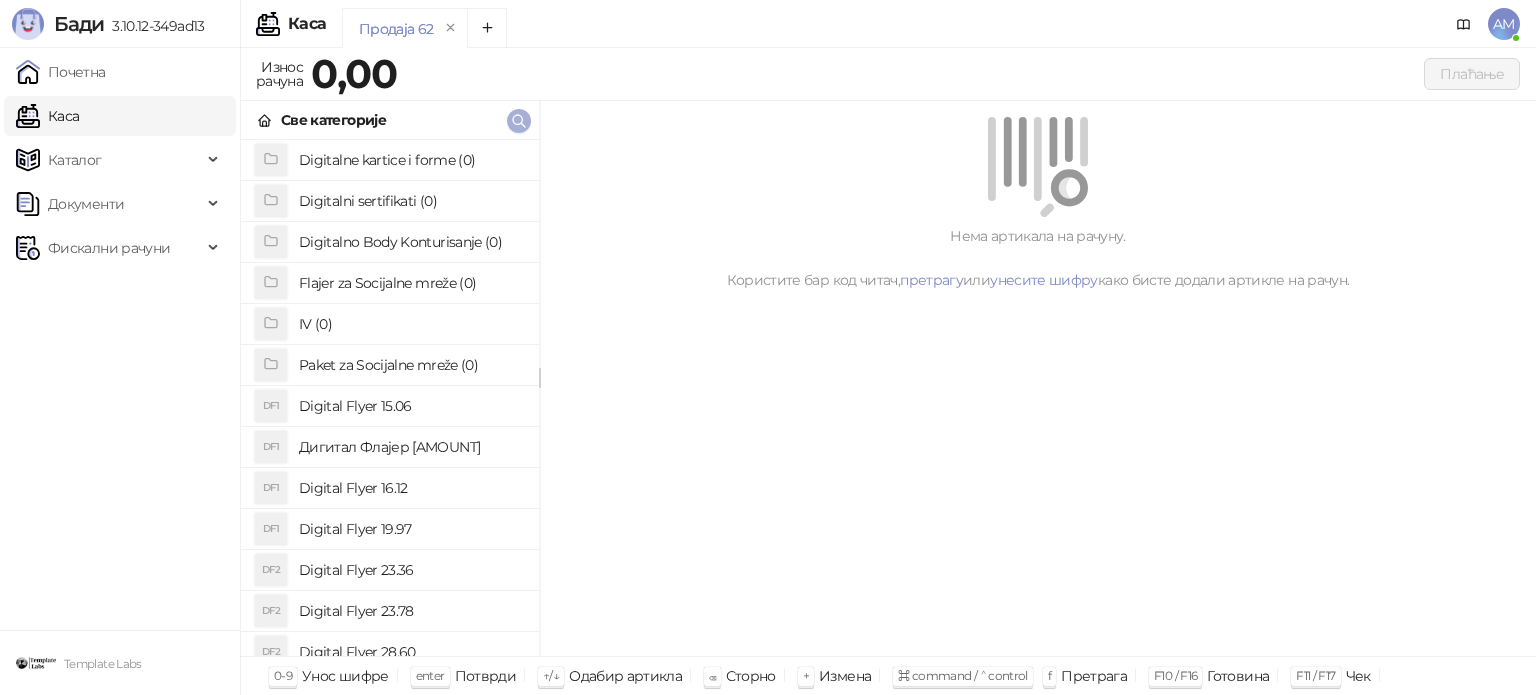 click 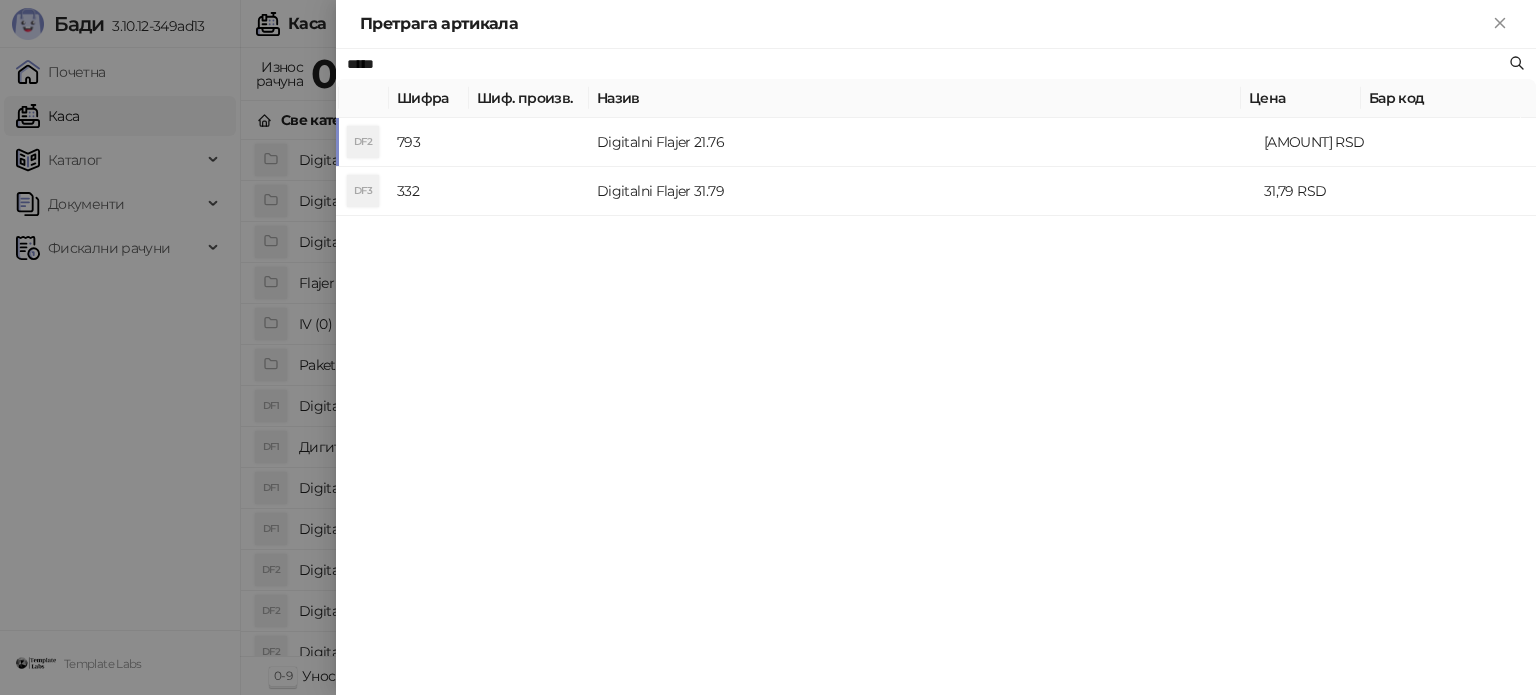 type on "*****" 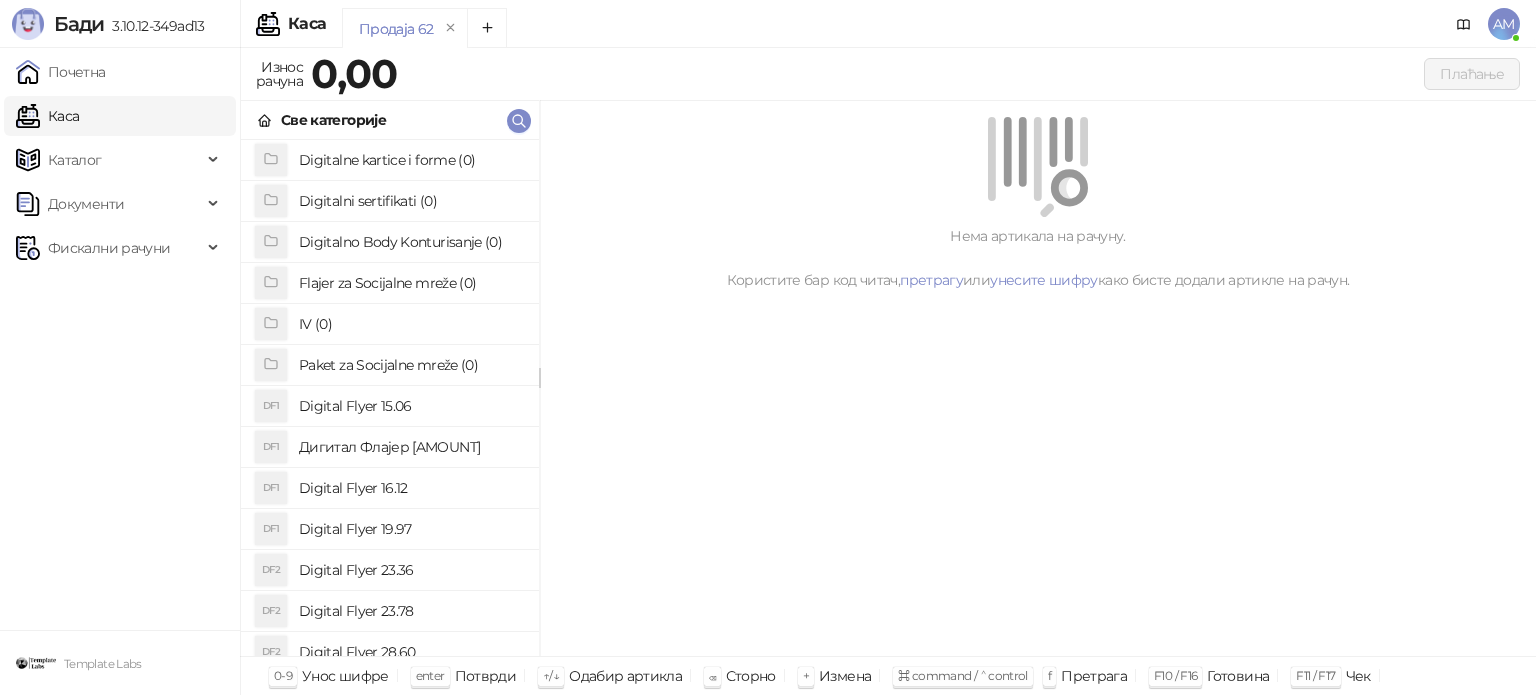 click on "Каталог" at bounding box center (75, 160) 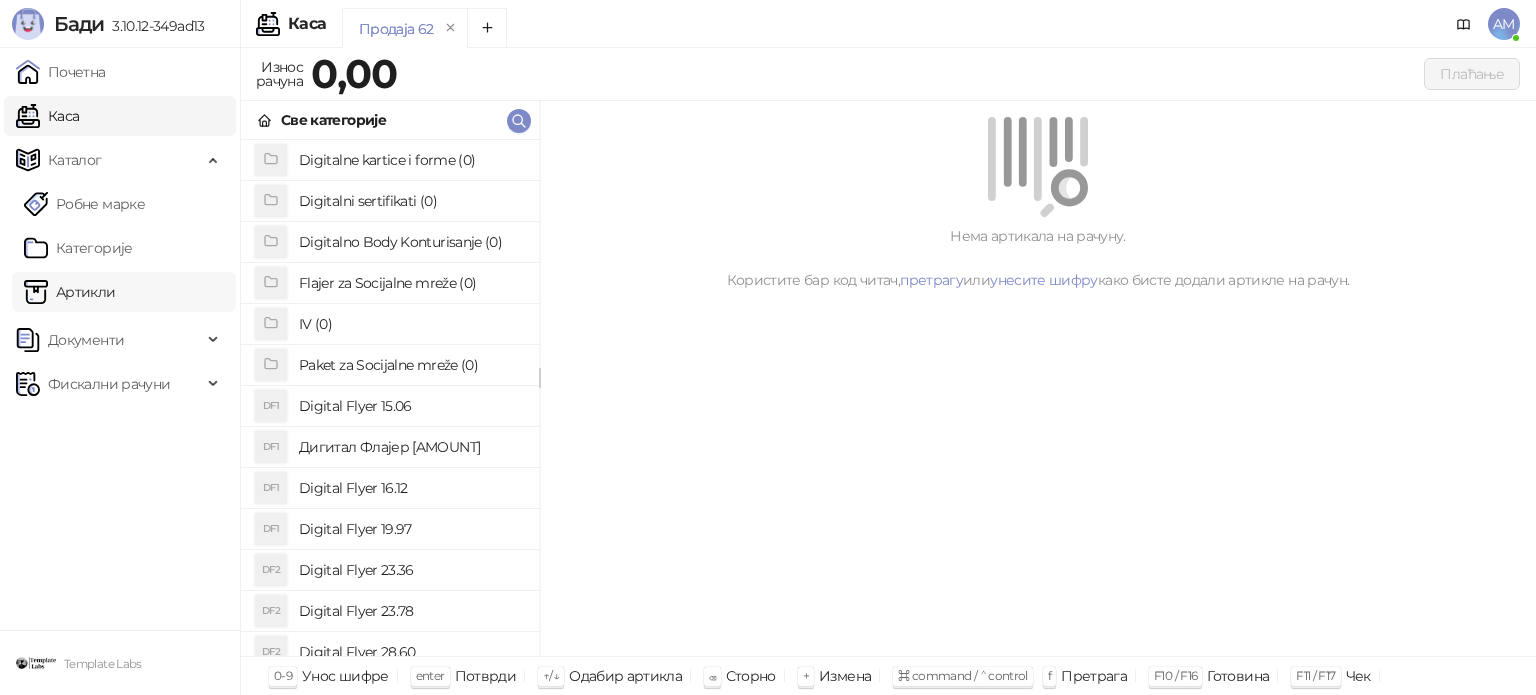 click on "Артикли" at bounding box center [70, 292] 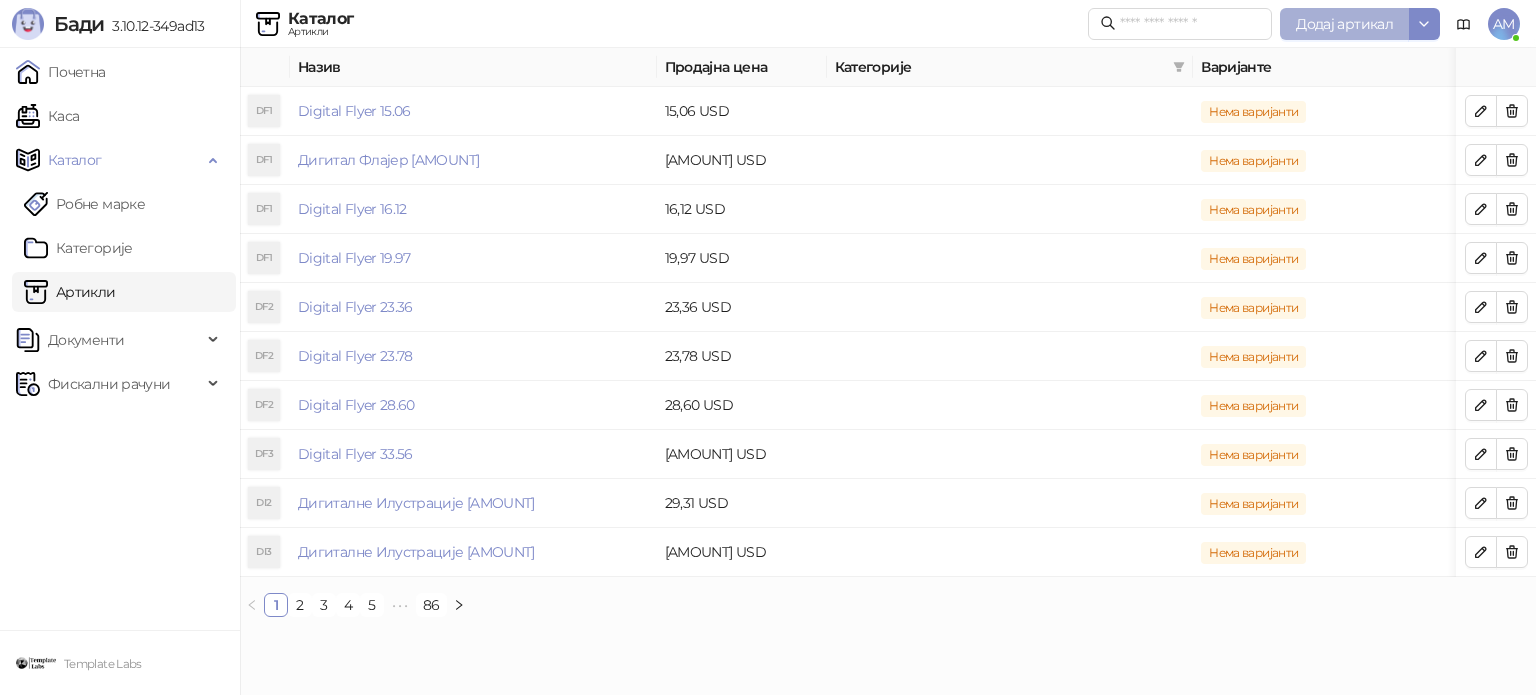 click on "Додај артикал" at bounding box center (1344, 24) 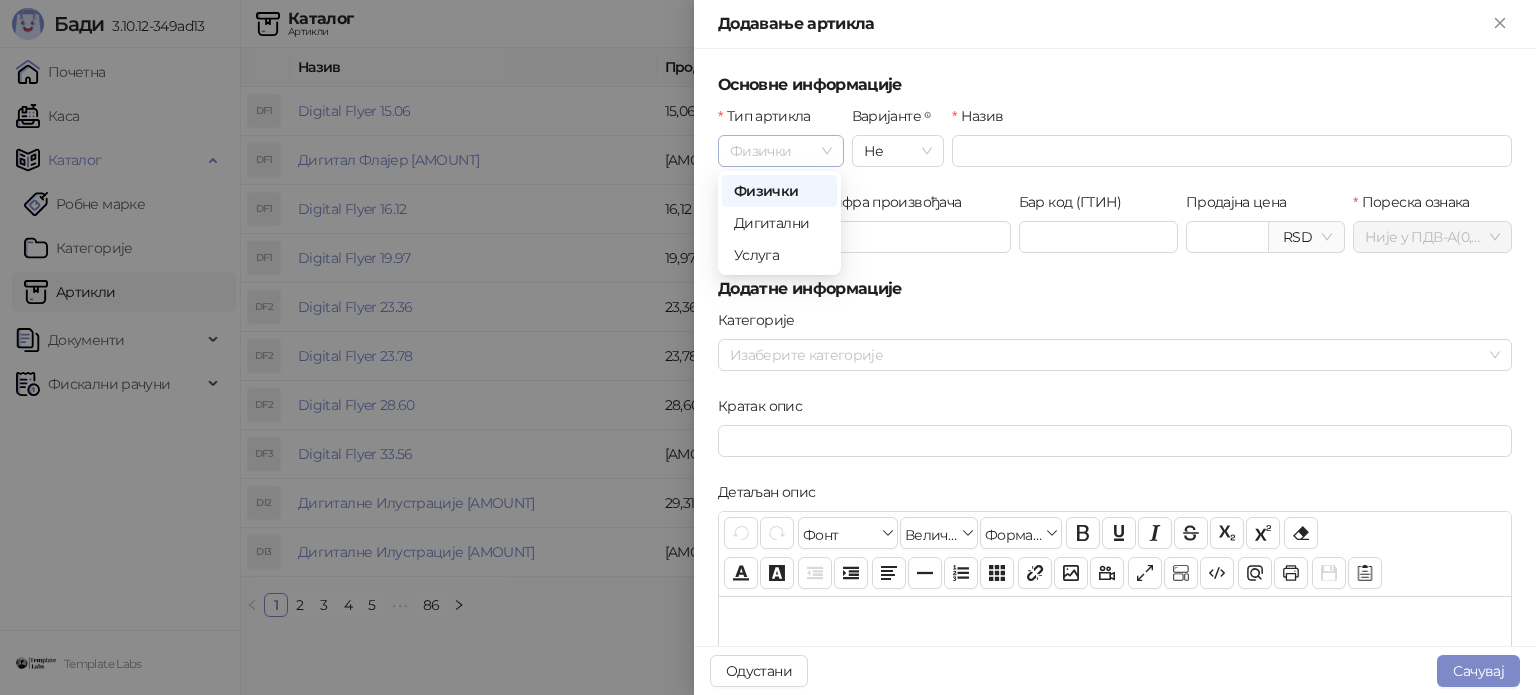 click on "Физички" at bounding box center (781, 151) 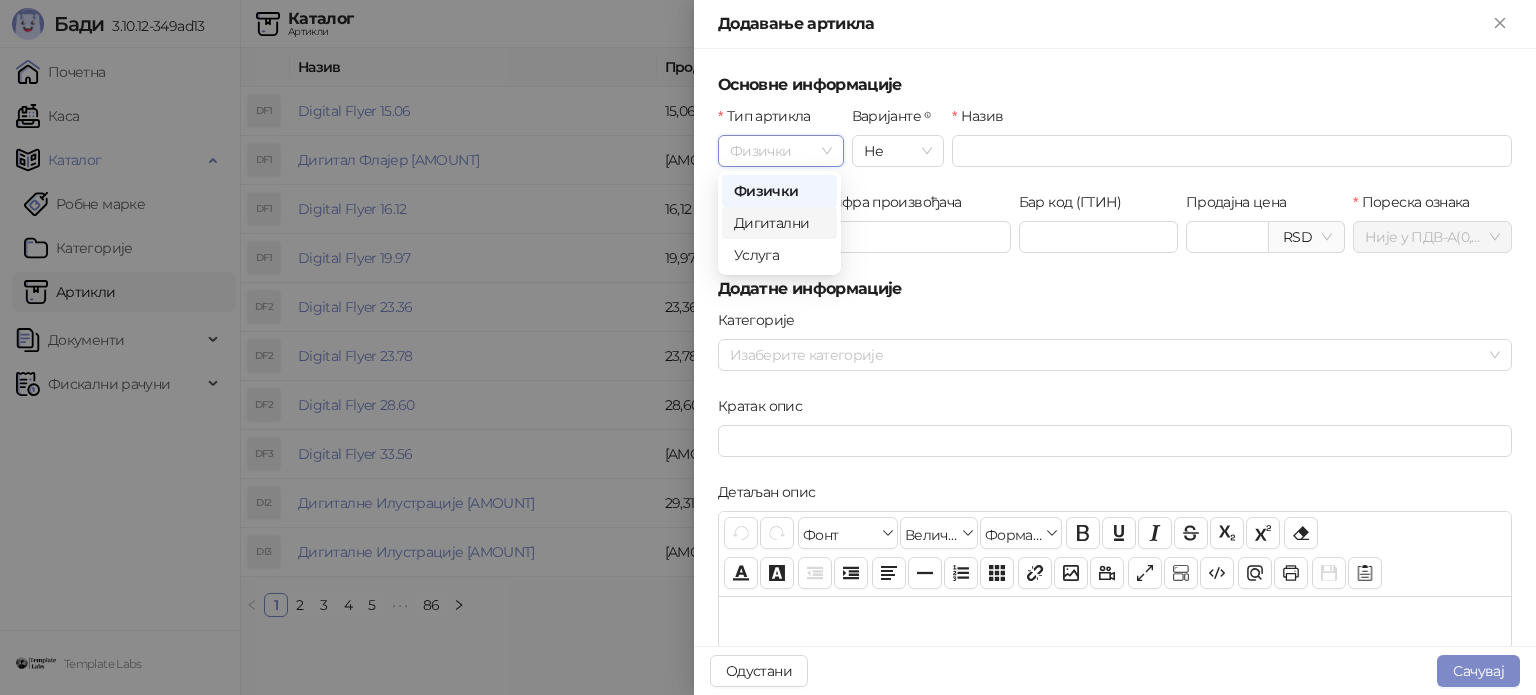 click on "Дигитални" at bounding box center [779, 223] 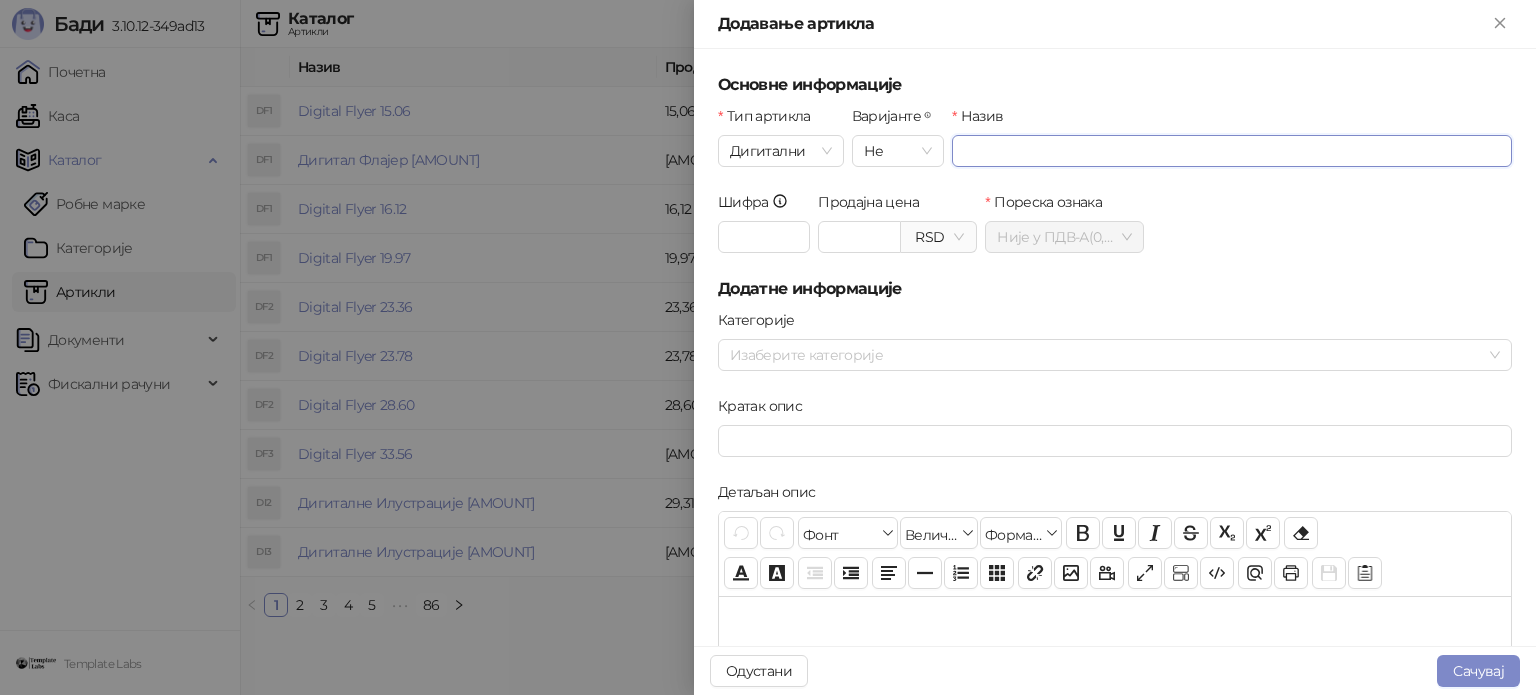 click on "Назив" at bounding box center [1232, 151] 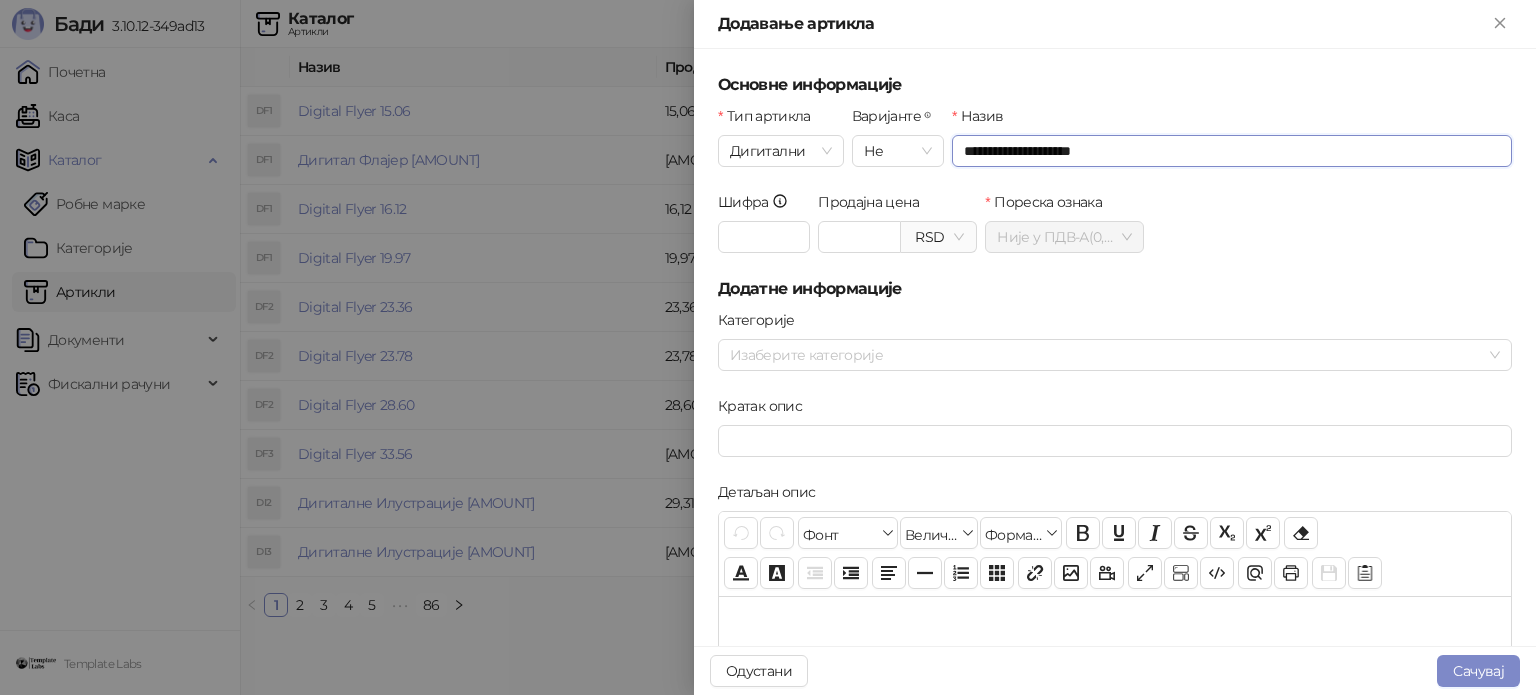 drag, startPoint x: 1093, startPoint y: 153, endPoint x: 1055, endPoint y: 150, distance: 38.118237 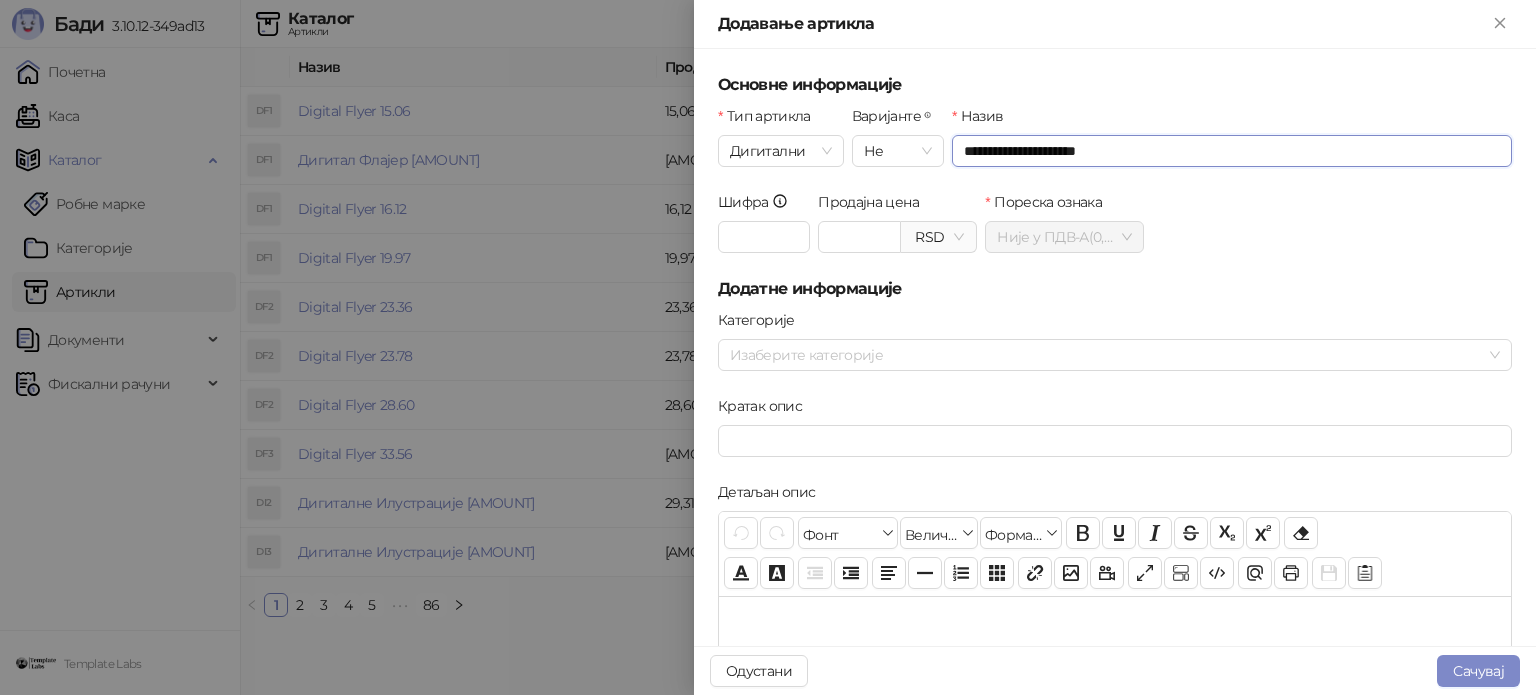 type on "**********" 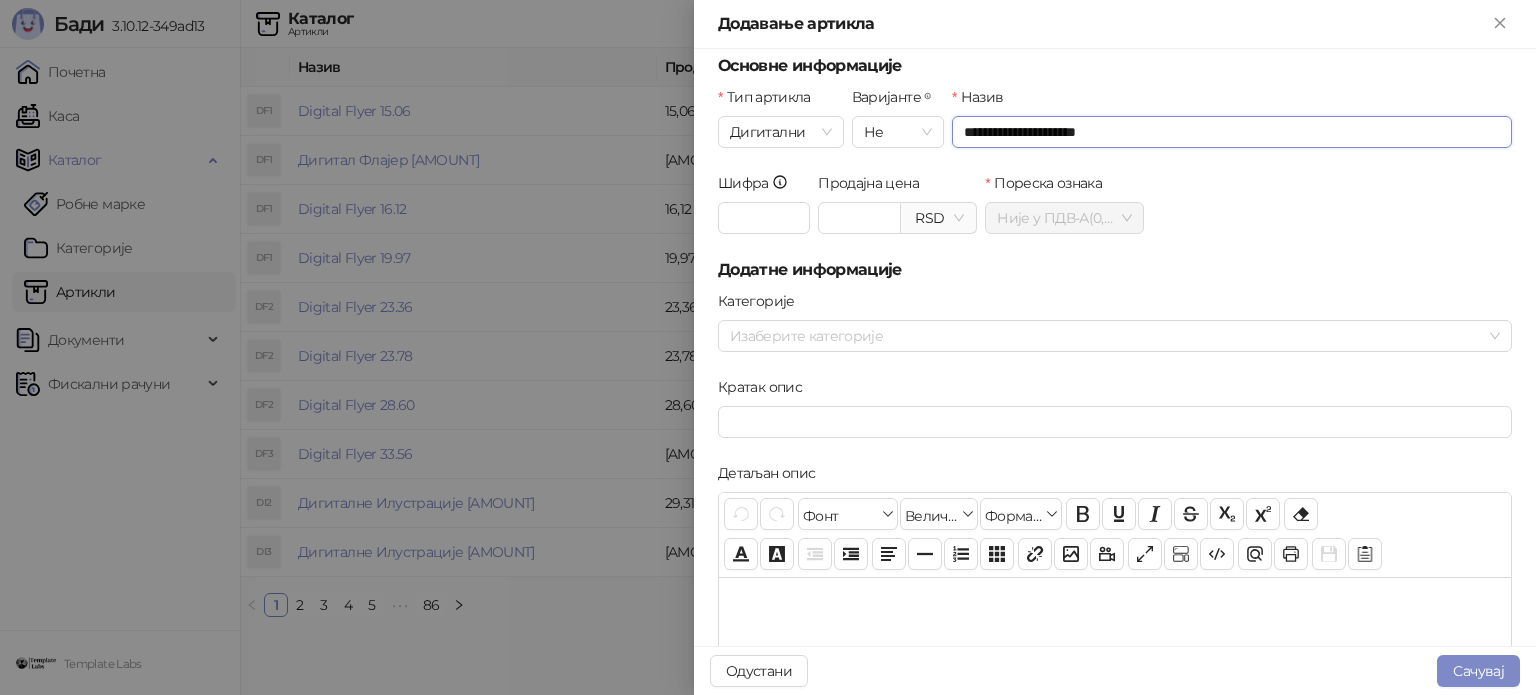 scroll, scrollTop: 0, scrollLeft: 0, axis: both 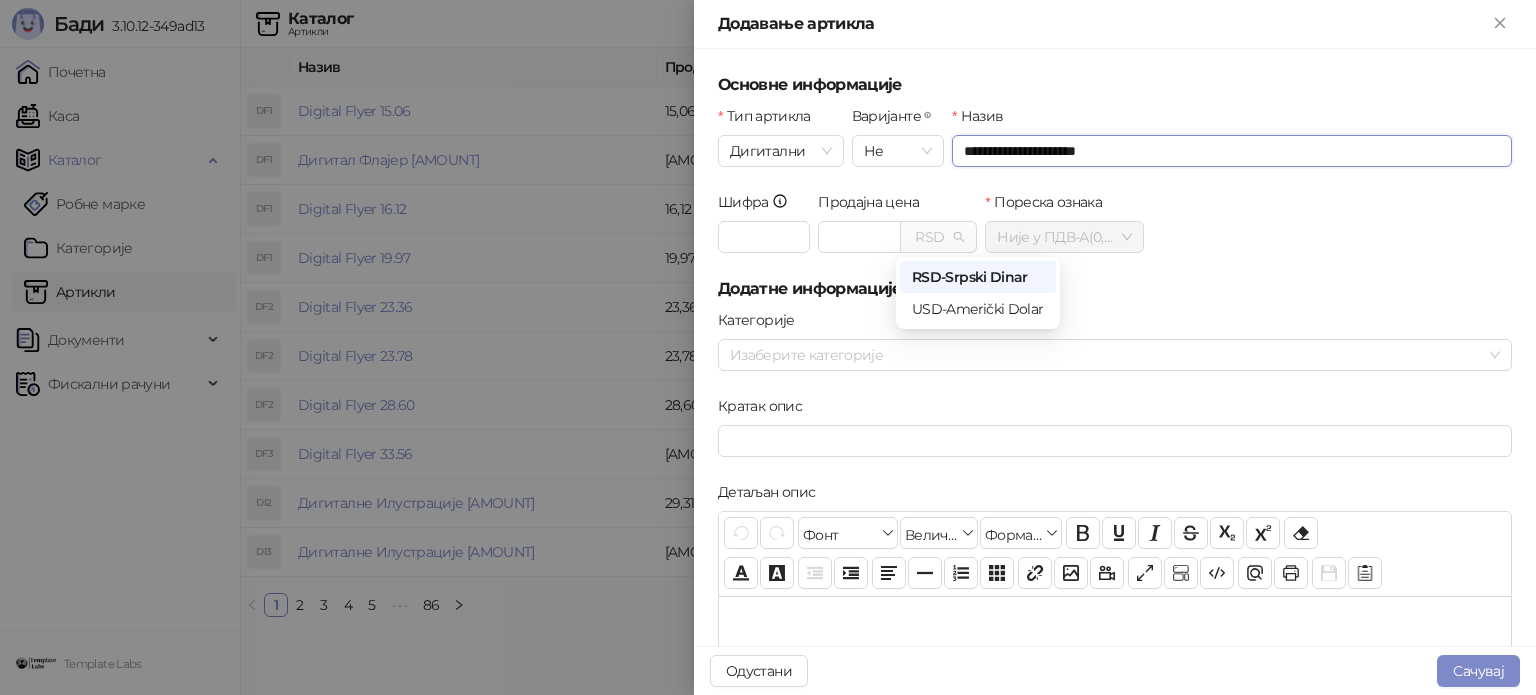 click on "RSD" at bounding box center [938, 237] 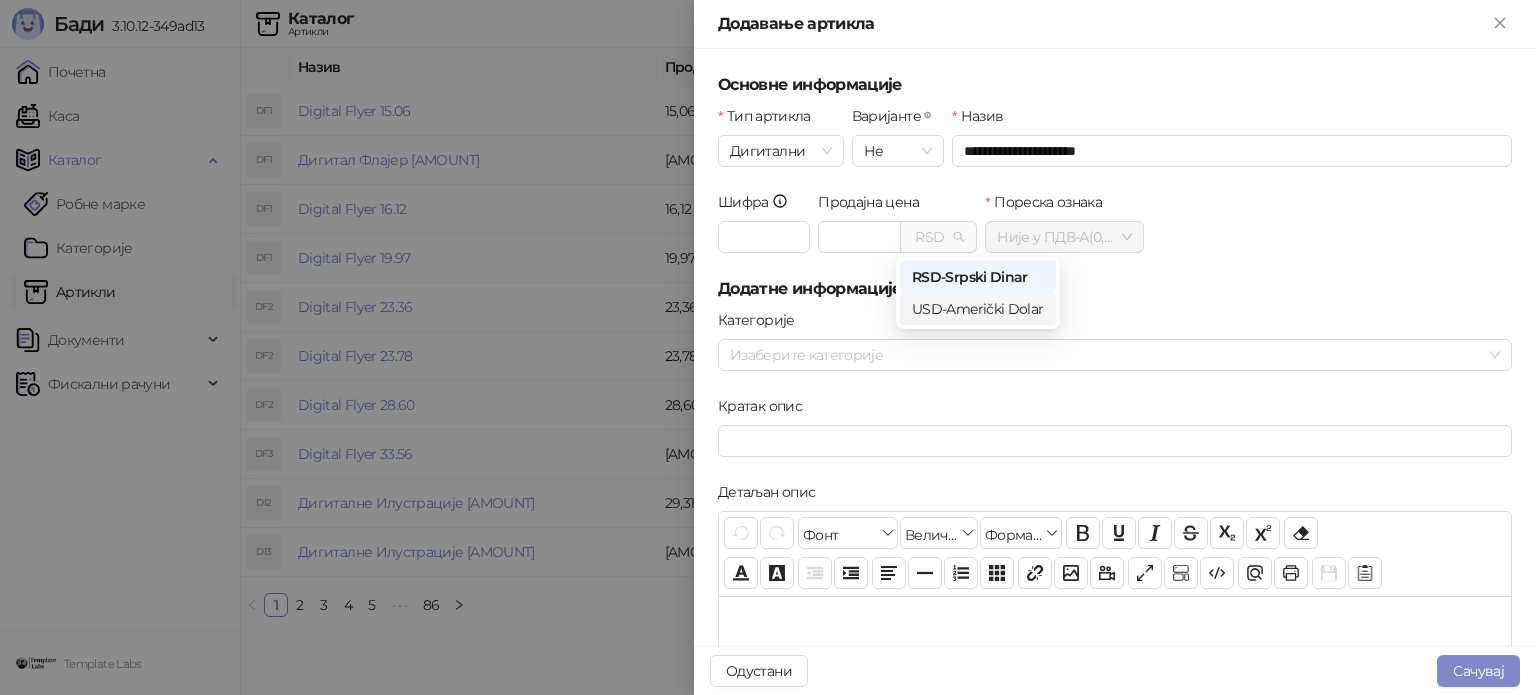 click on "USD  -  Američki Dolar" at bounding box center [978, 309] 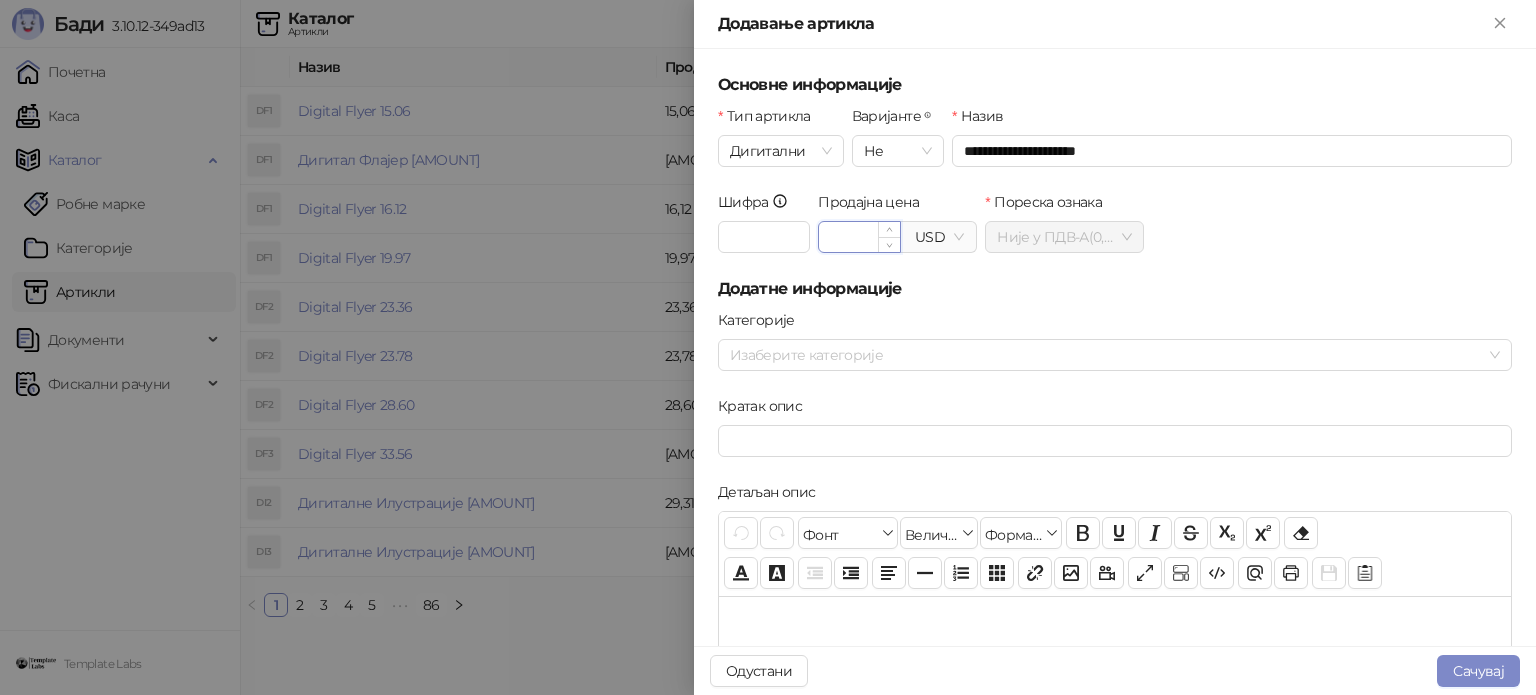 click on "Продајна цена" at bounding box center [859, 237] 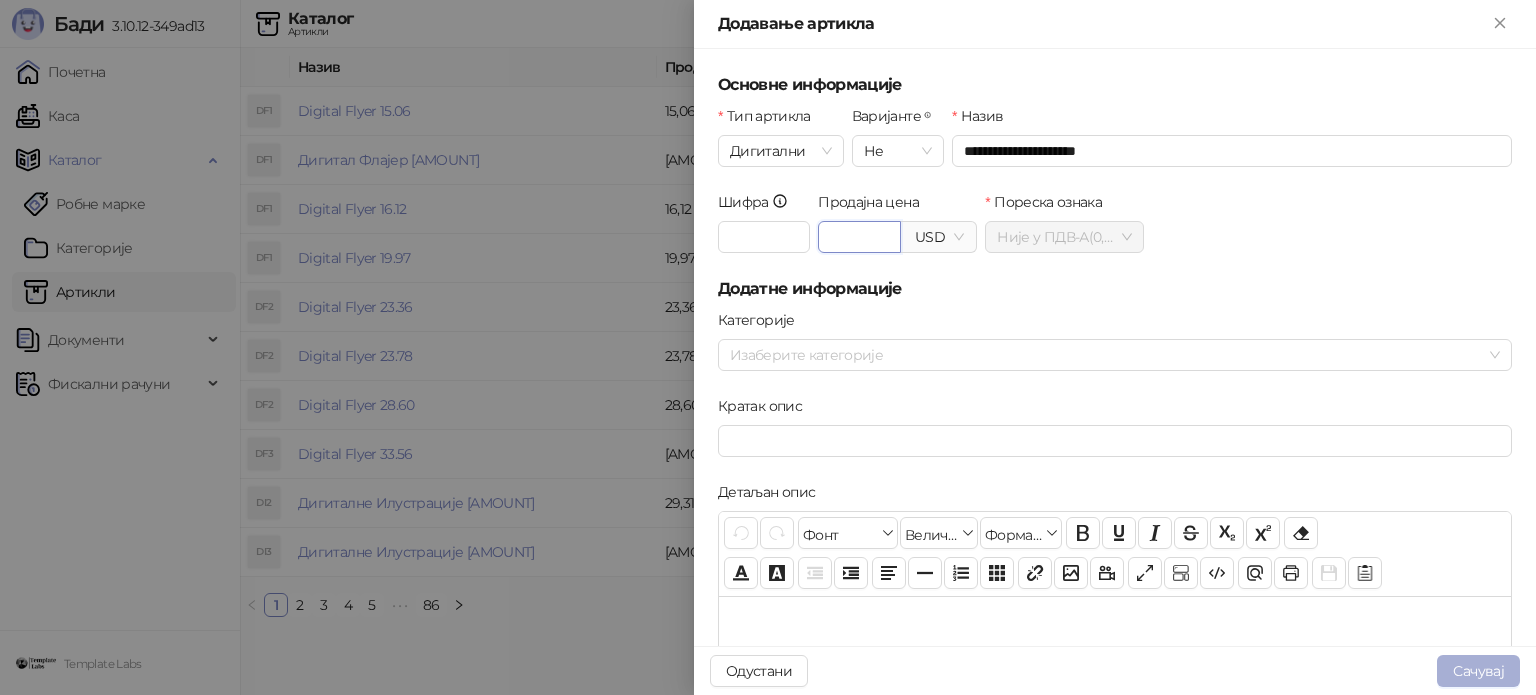 type on "*****" 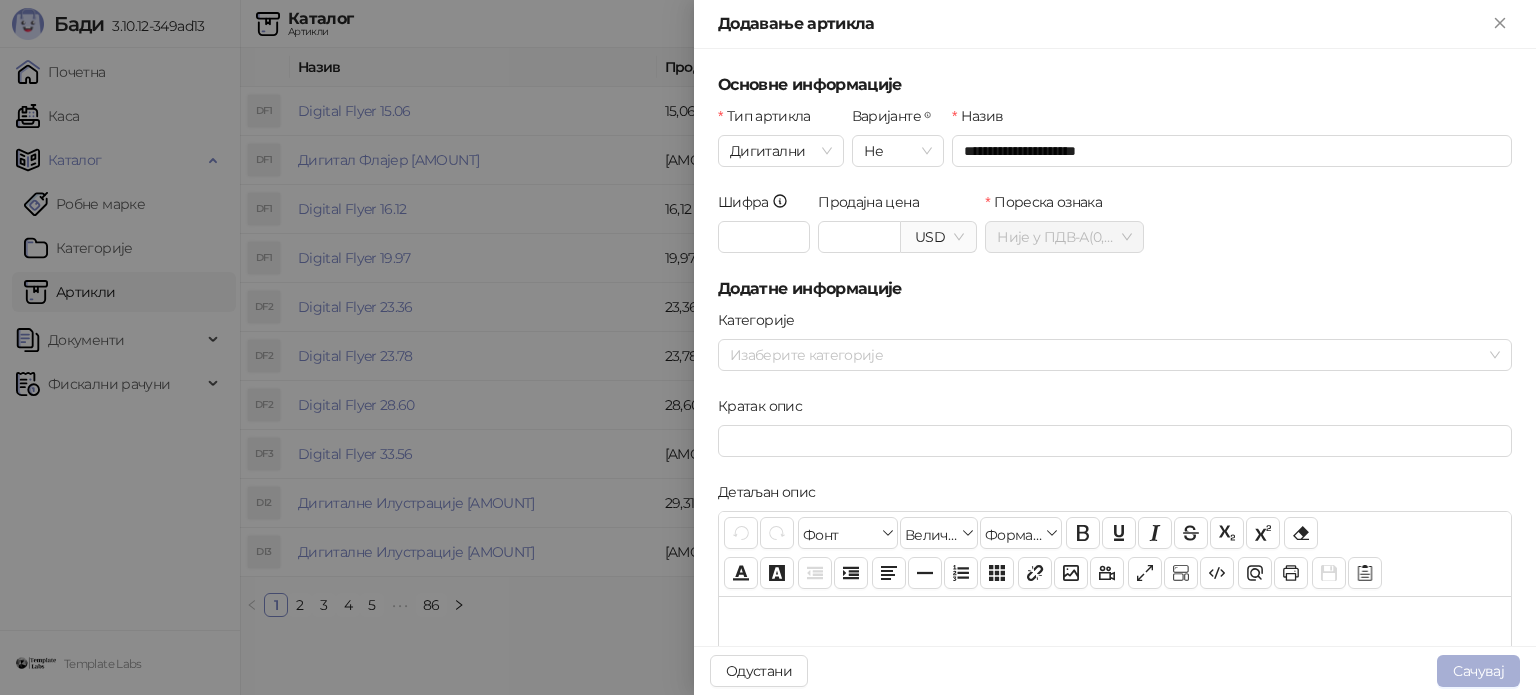 click on "Сачувај" at bounding box center [1478, 671] 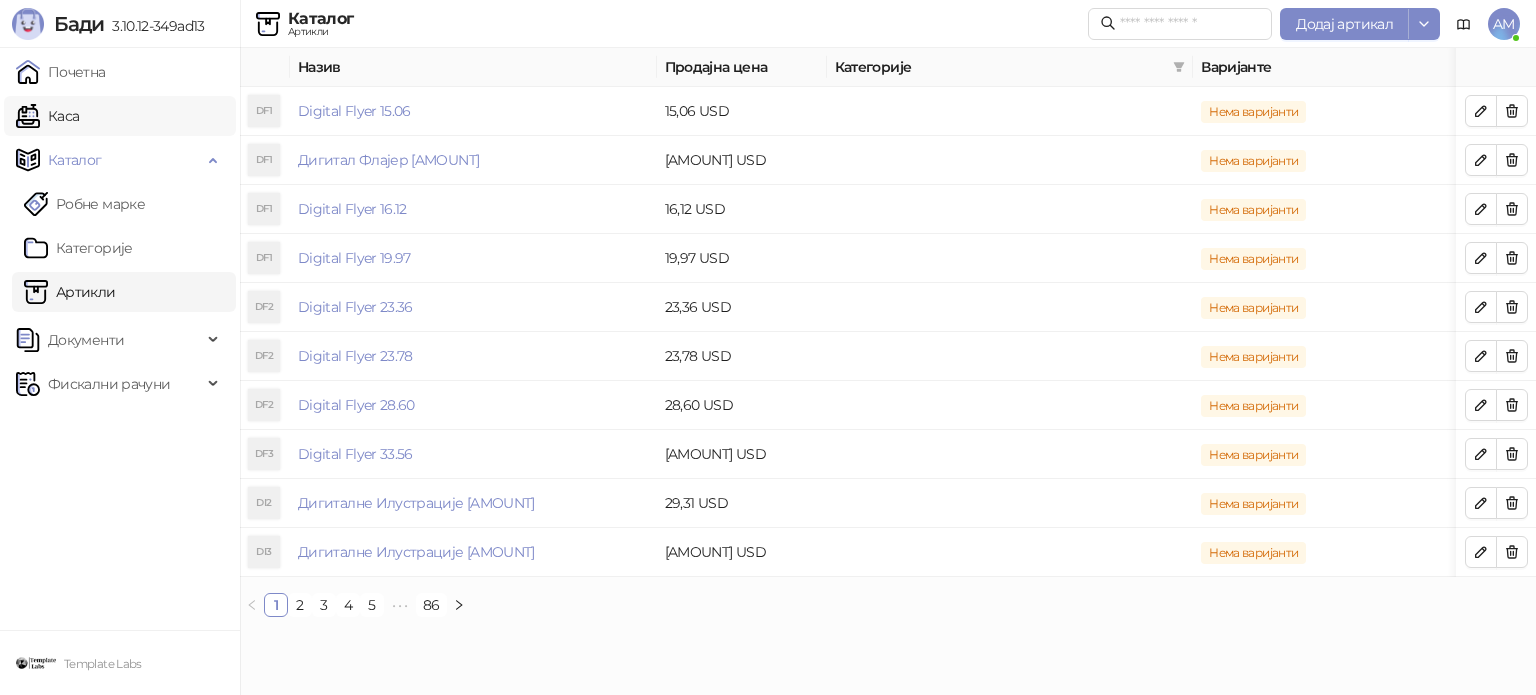 click on "Каса" at bounding box center (47, 116) 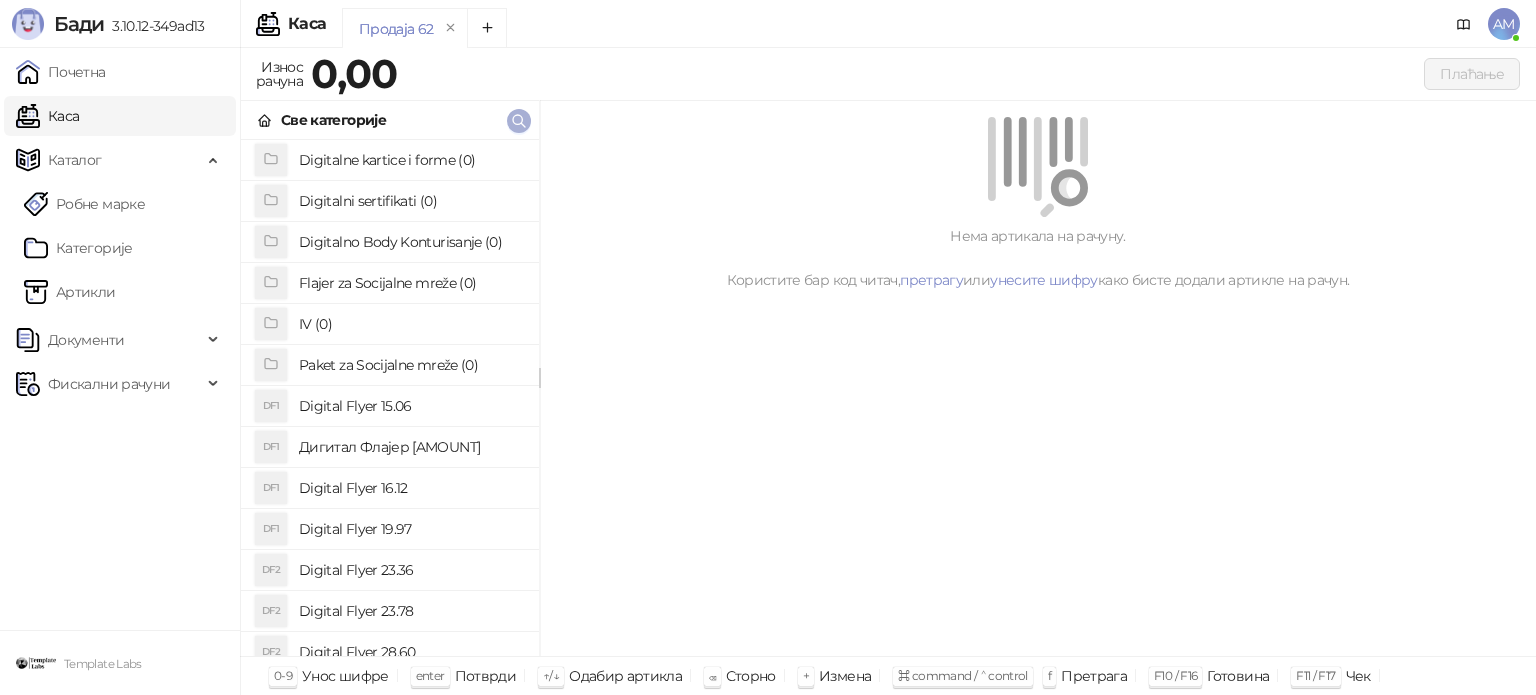 click 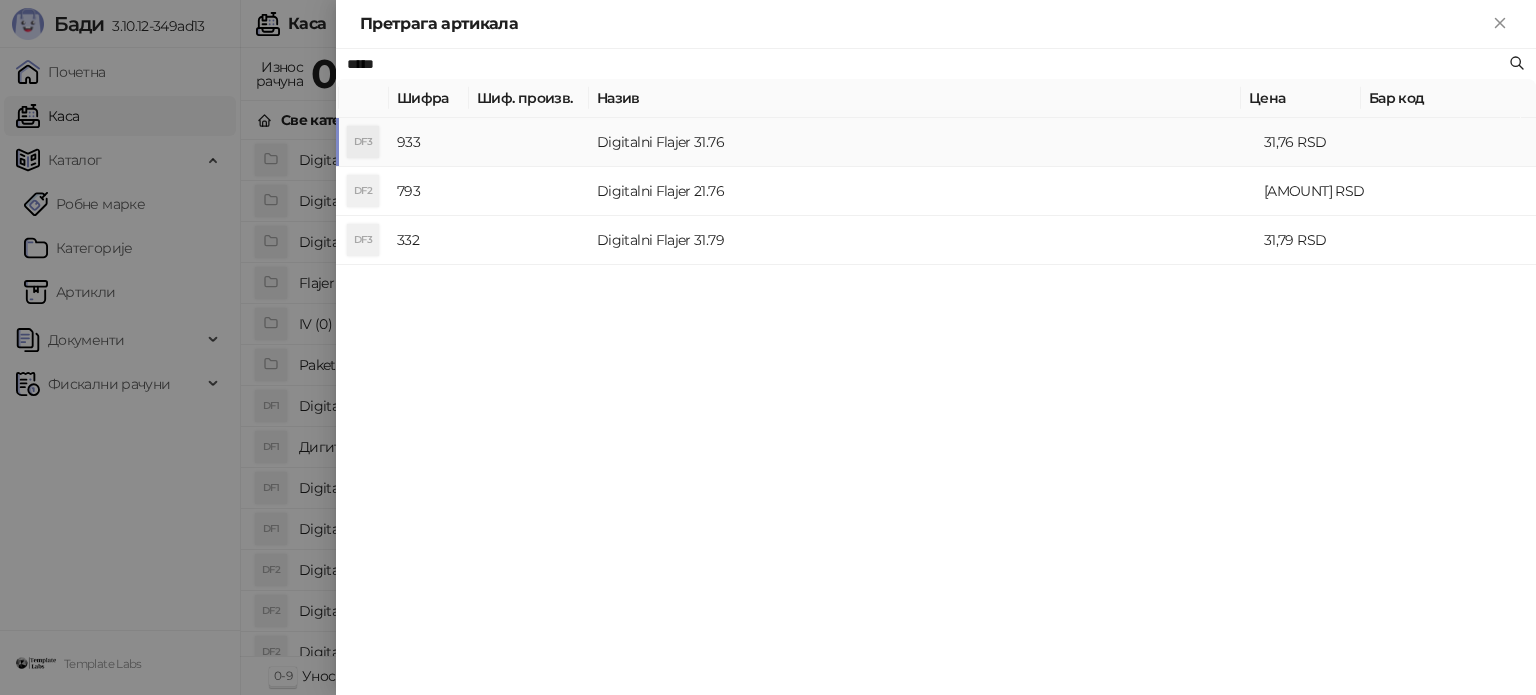 type on "*****" 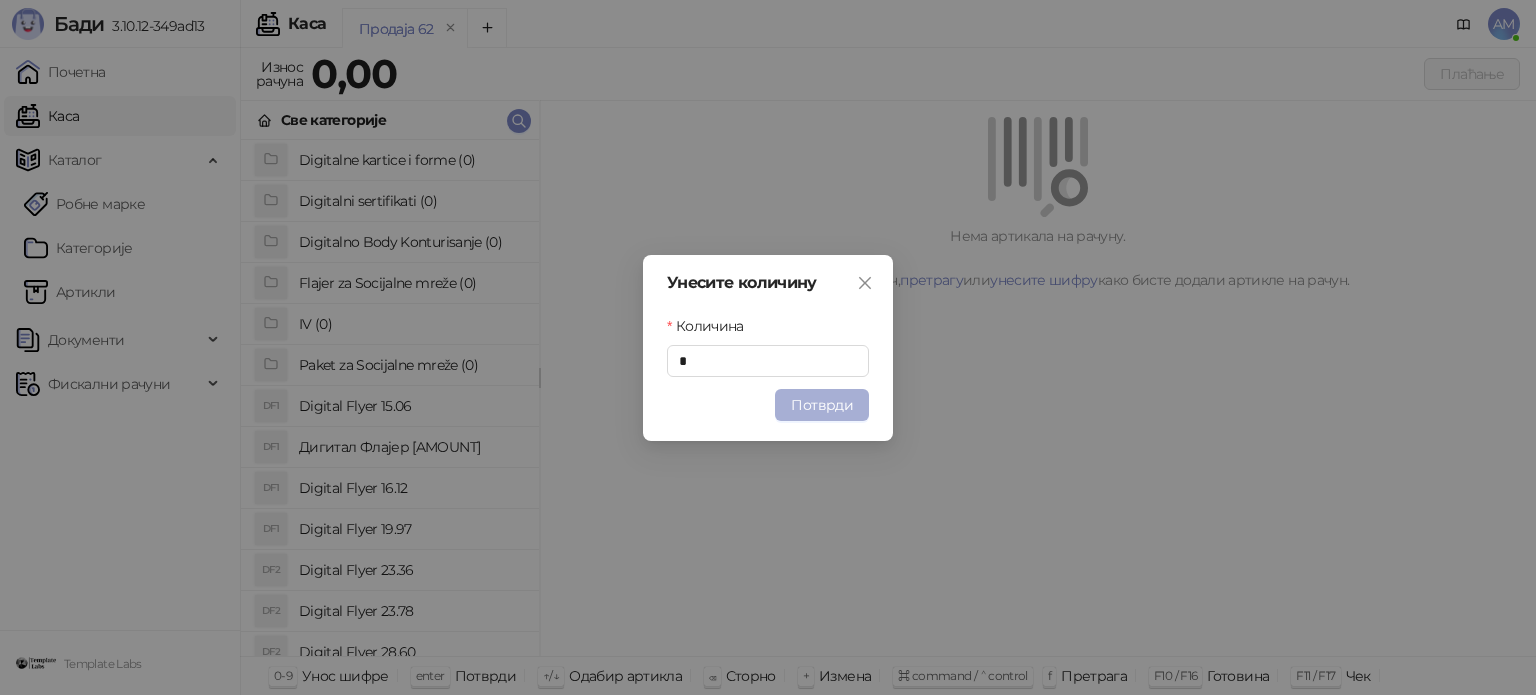 click on "Потврди" at bounding box center [822, 405] 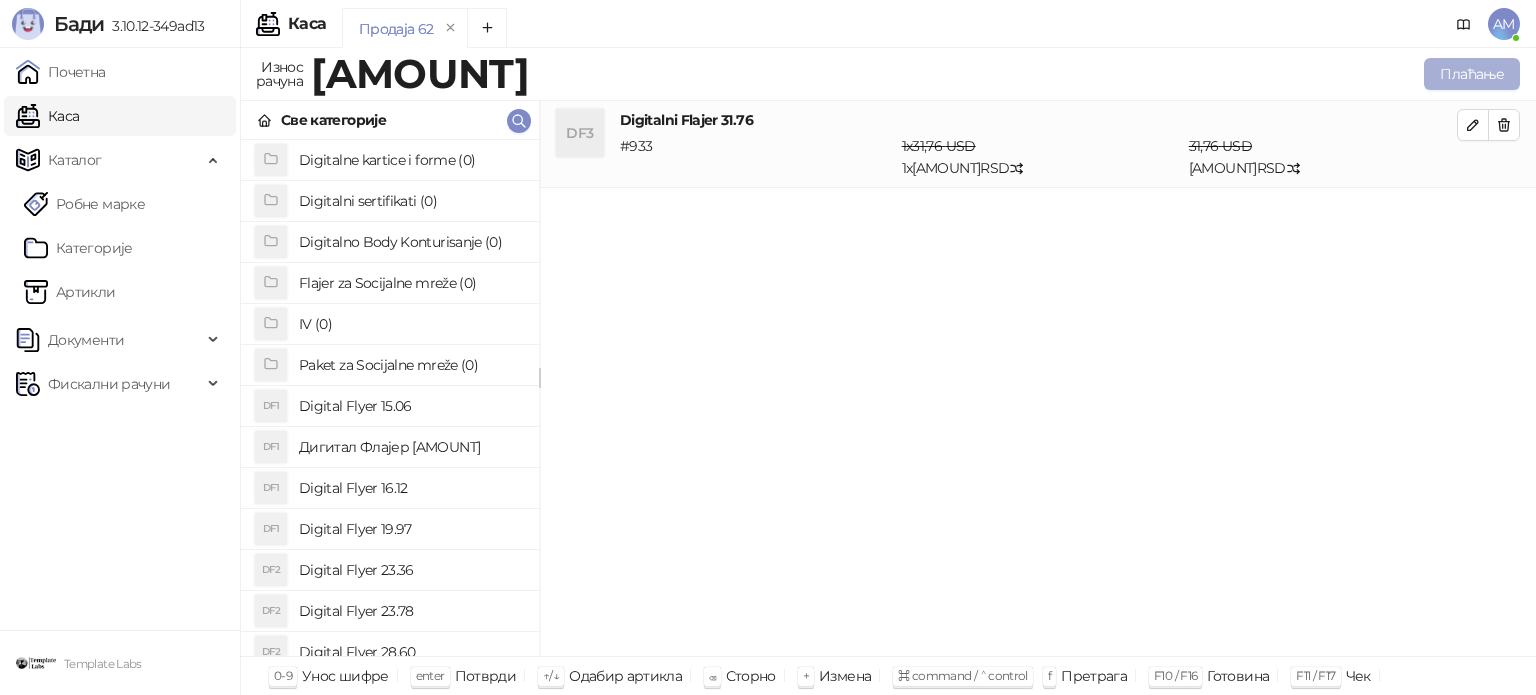 click on "Плаћање" at bounding box center (1472, 74) 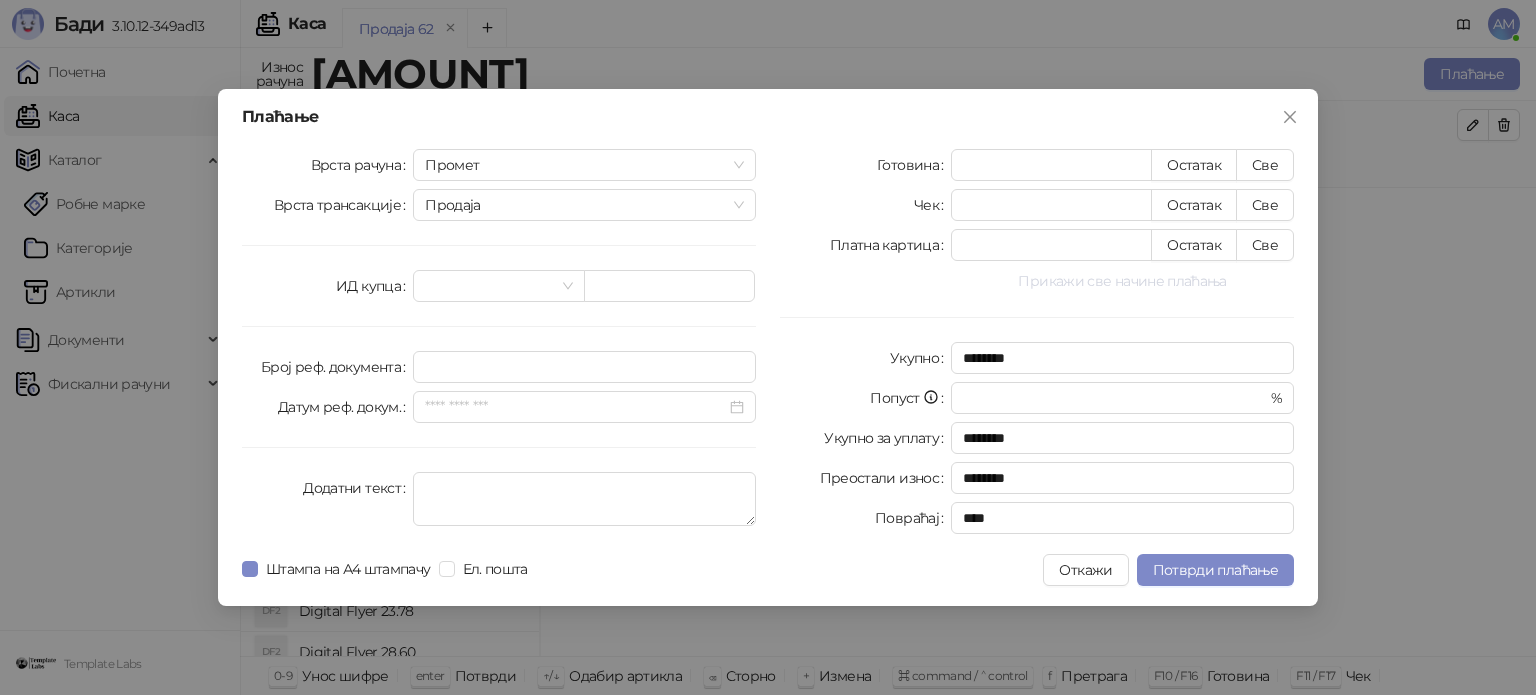 click on "Прикажи све начине плаћања" at bounding box center (1122, 281) 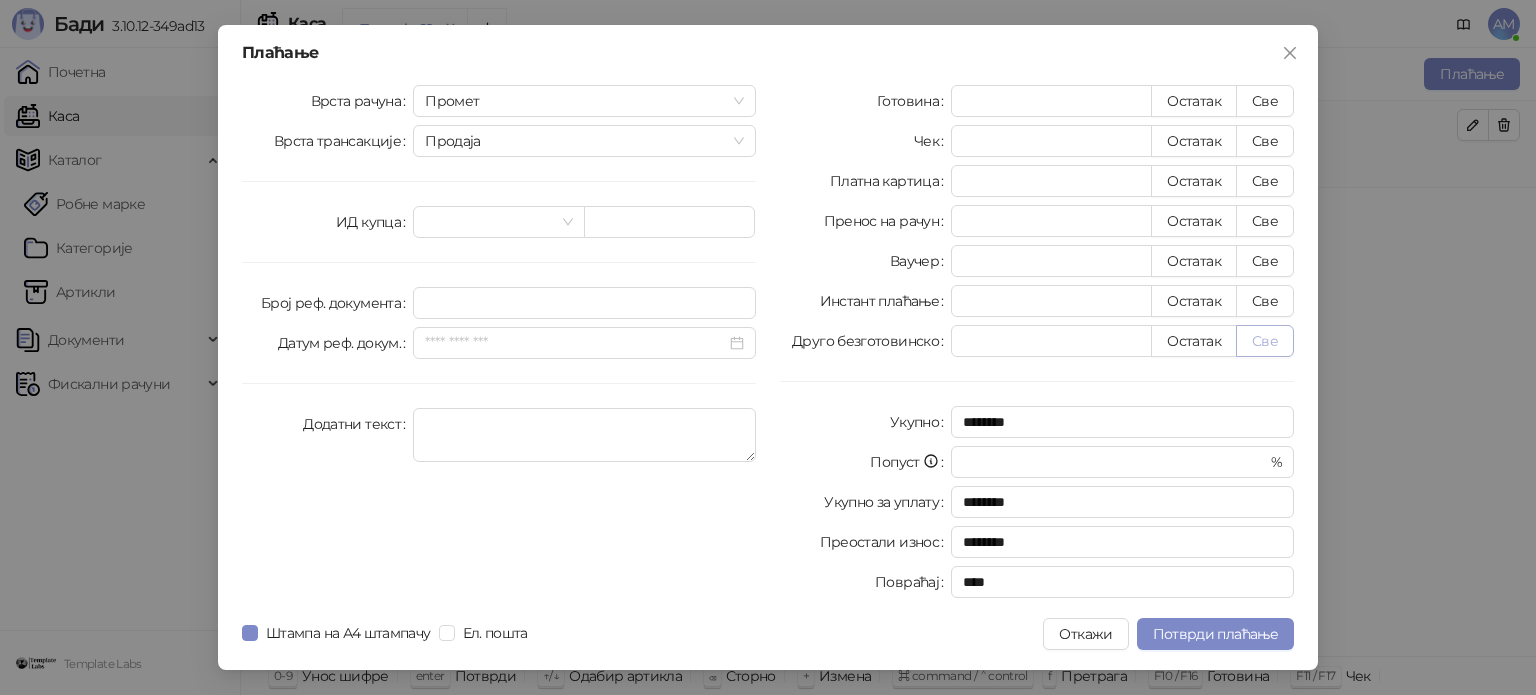click on "Све" at bounding box center (1265, 341) 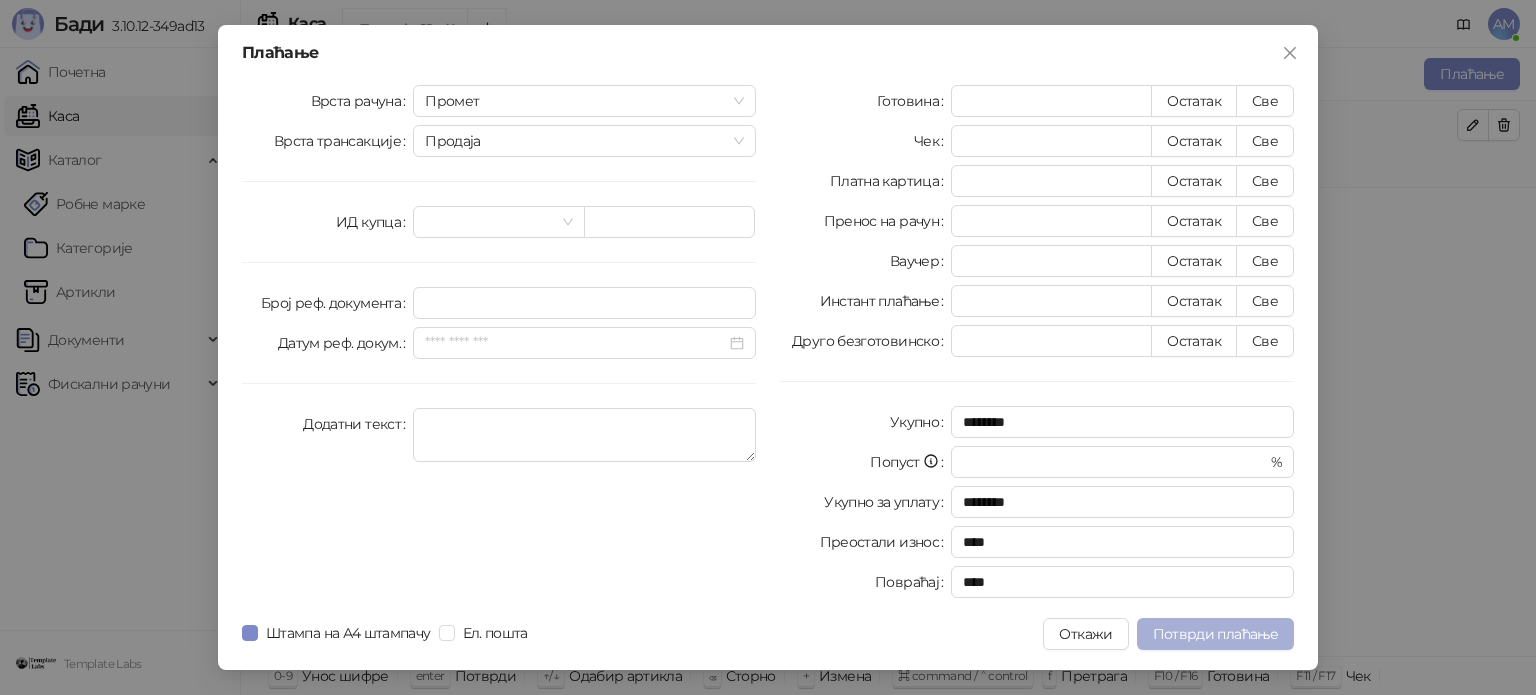 click on "Потврди плаћање" at bounding box center [1215, 634] 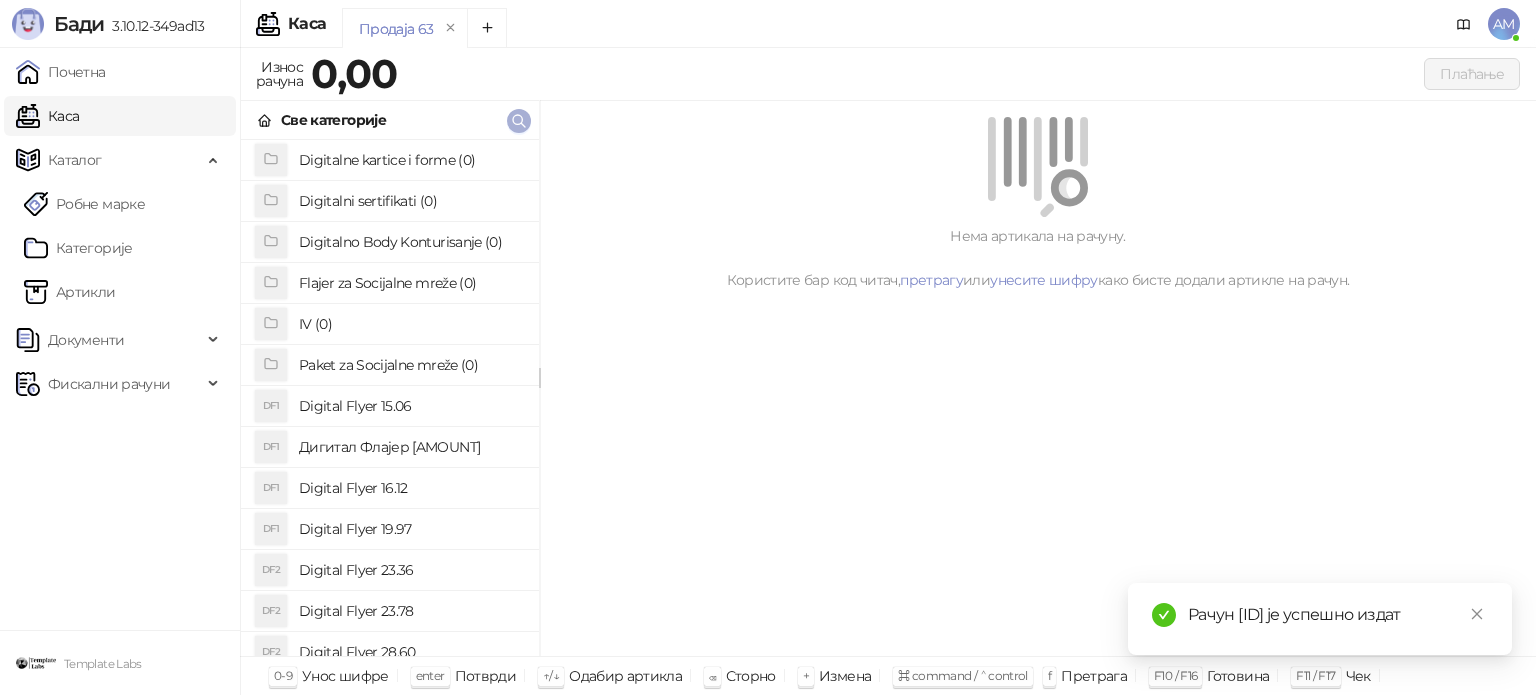 click 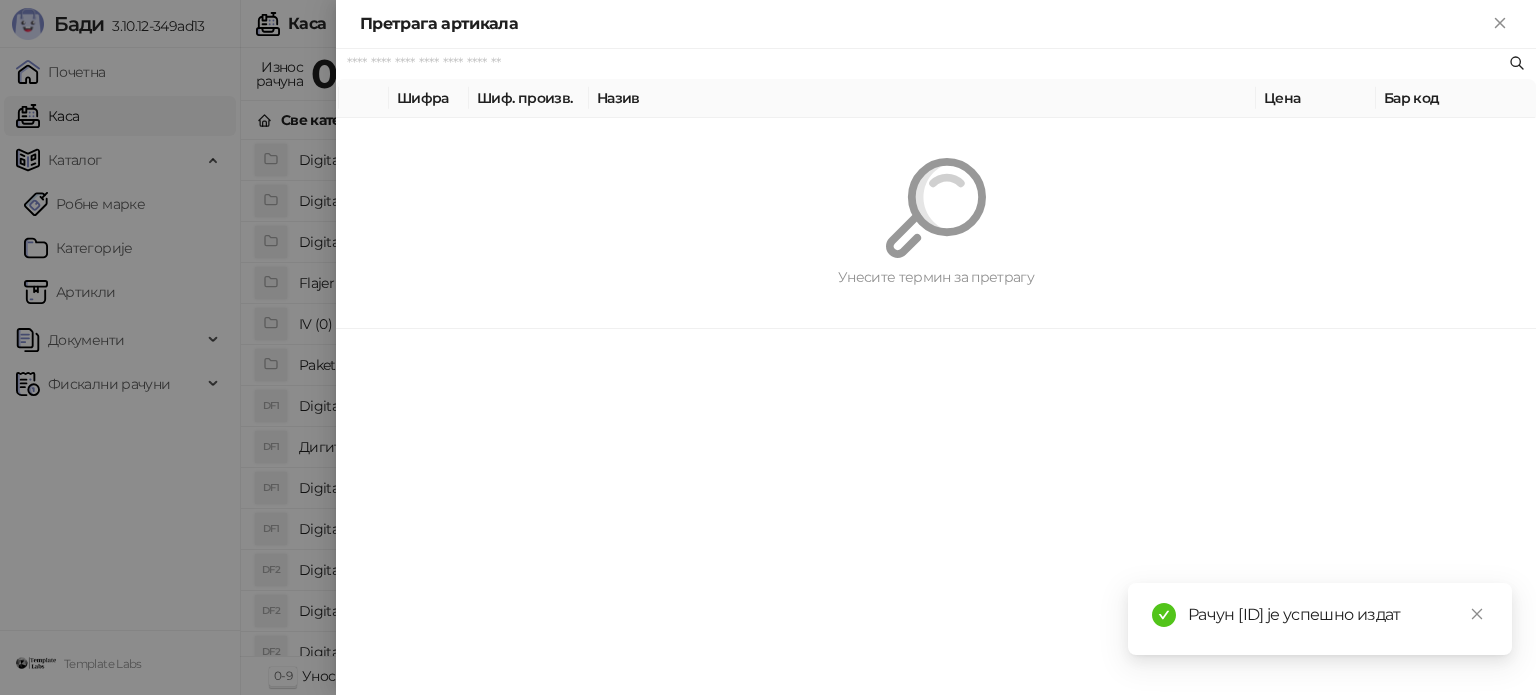 type on "*" 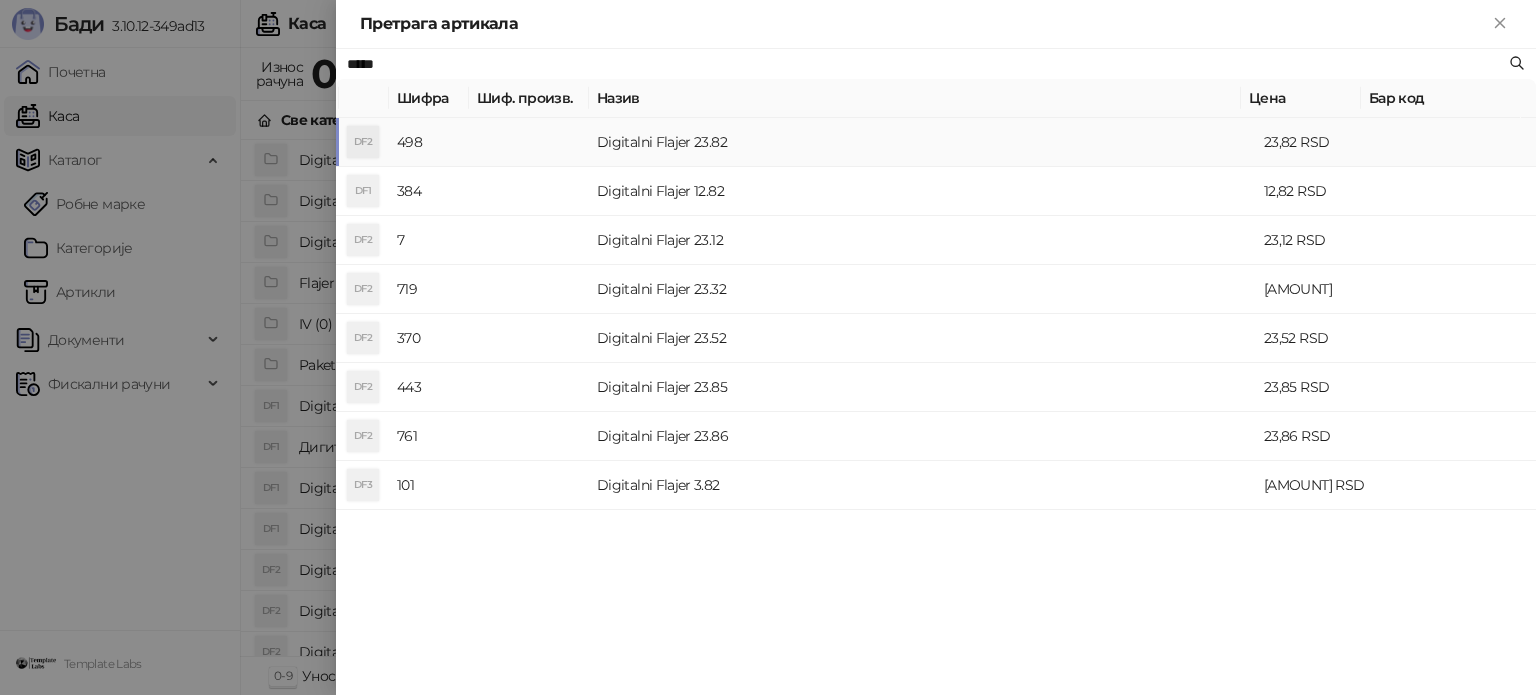 type on "*****" 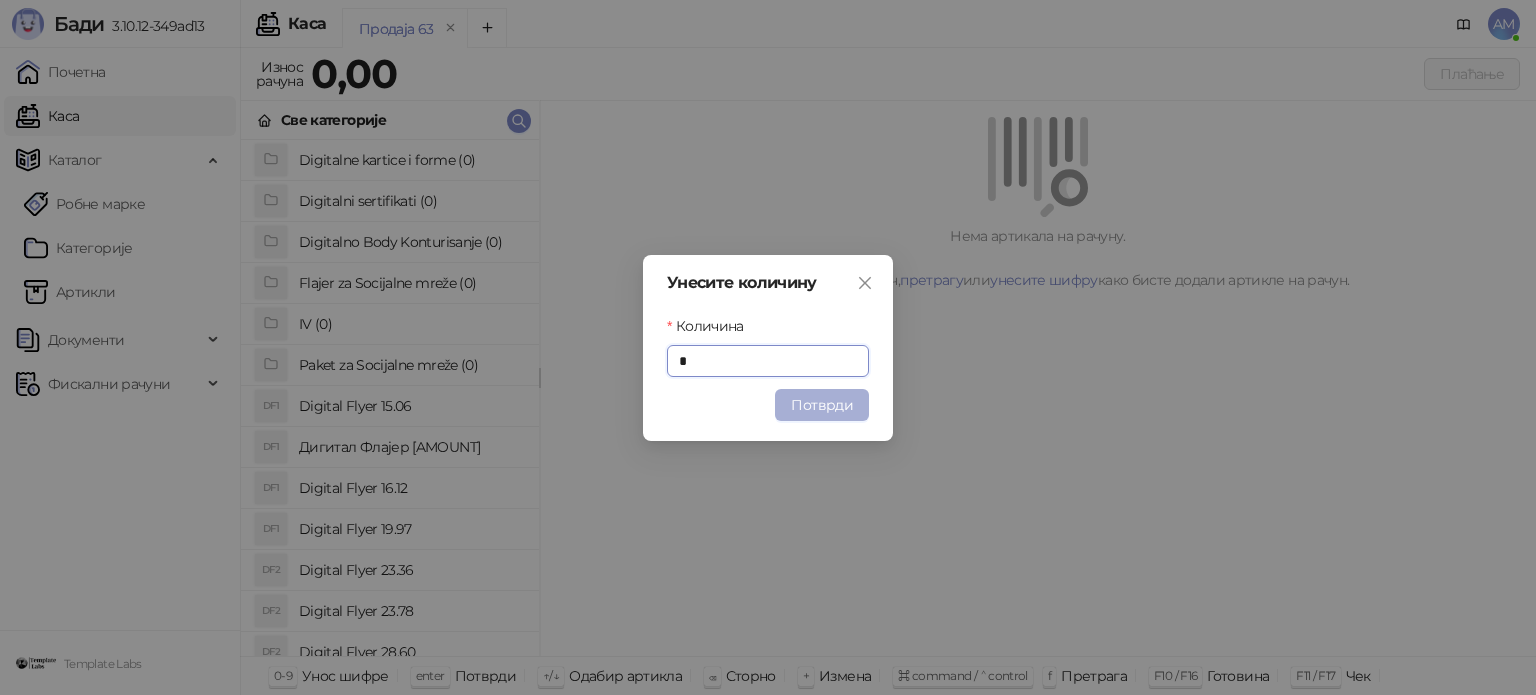 click on "Потврди" at bounding box center (822, 405) 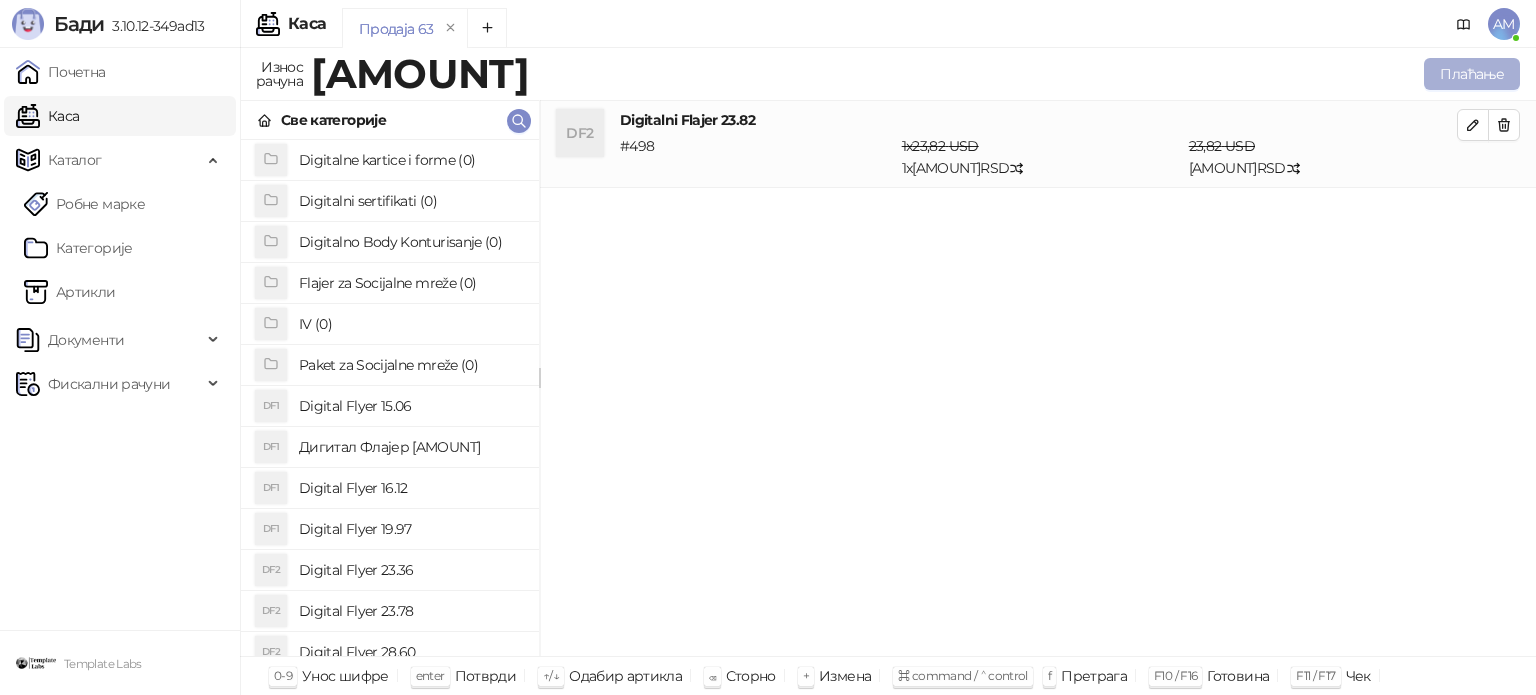 click on "Плаћање" at bounding box center (1472, 74) 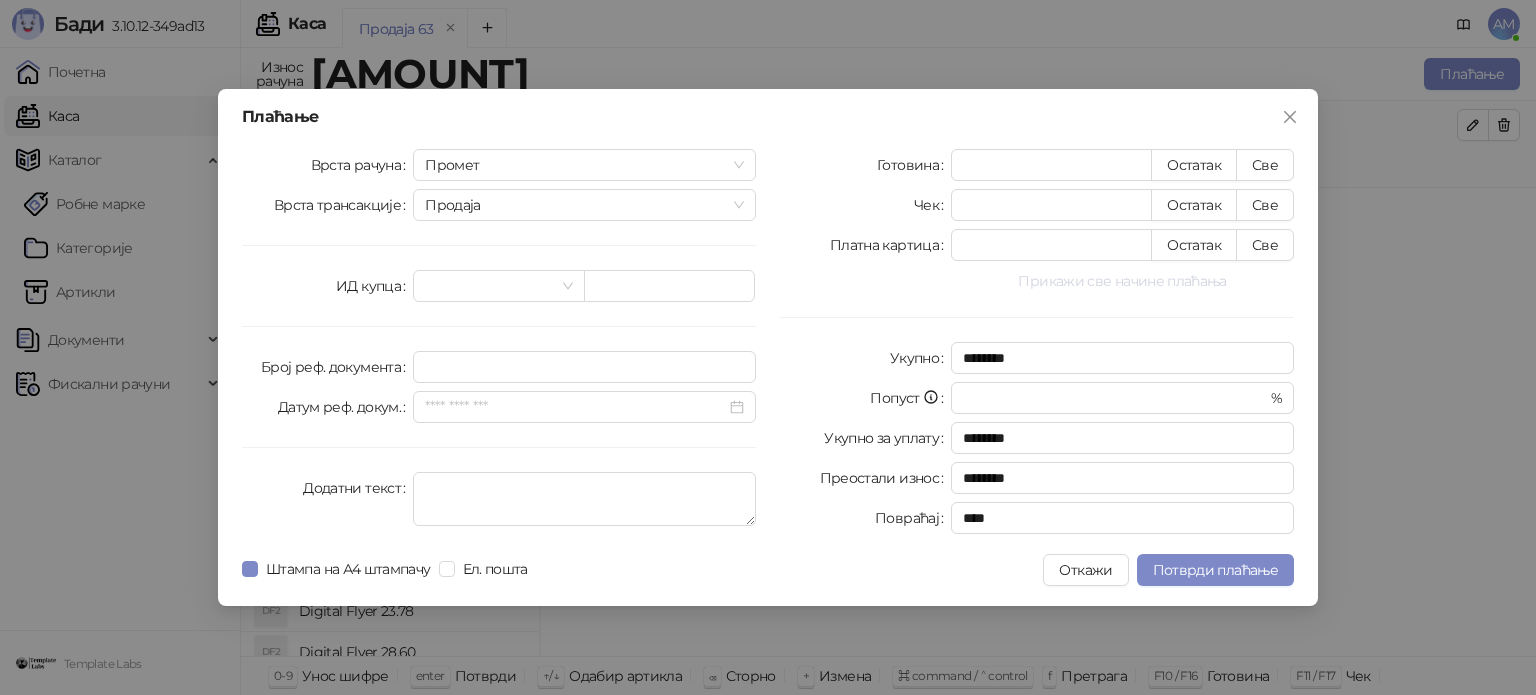 click on "Прикажи све начине плаћања" at bounding box center [1122, 281] 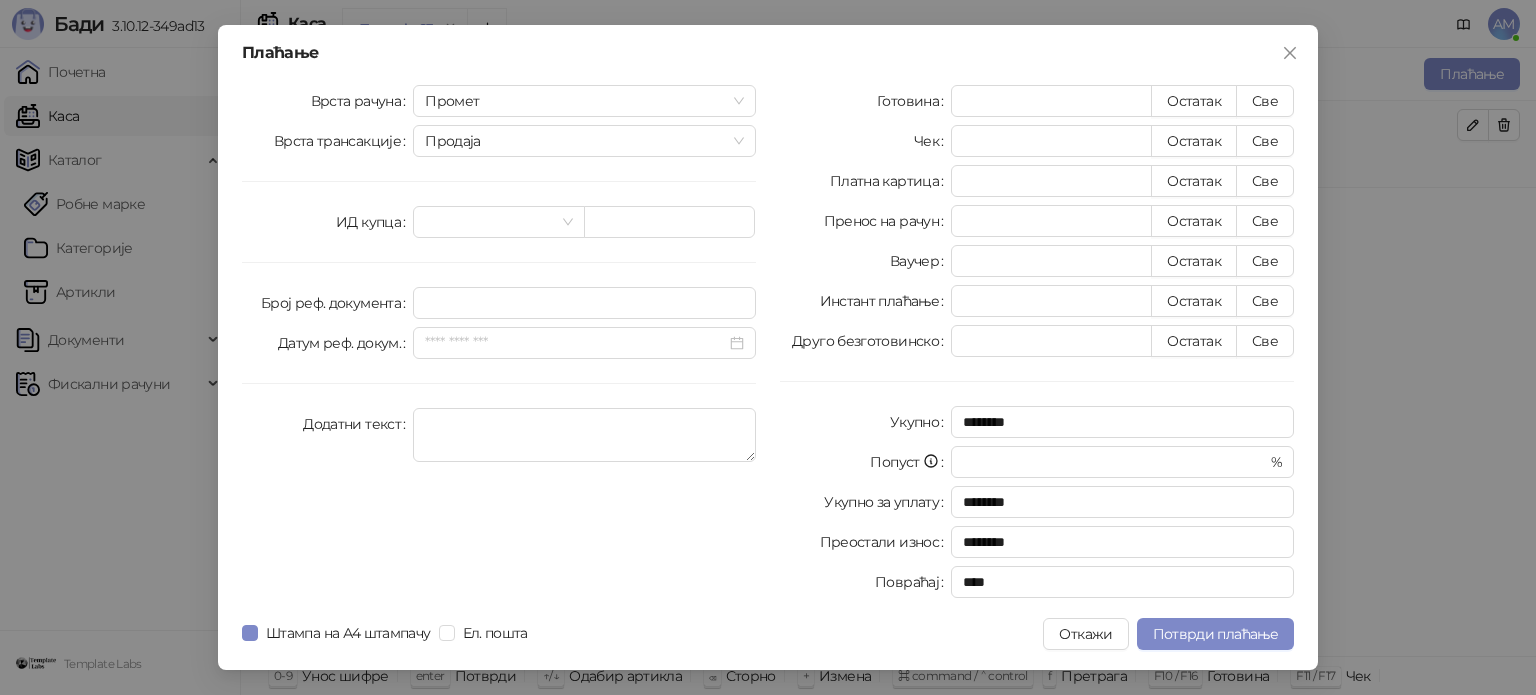 drag, startPoint x: 1267, startPoint y: 344, endPoint x: 1278, endPoint y: 395, distance: 52.17279 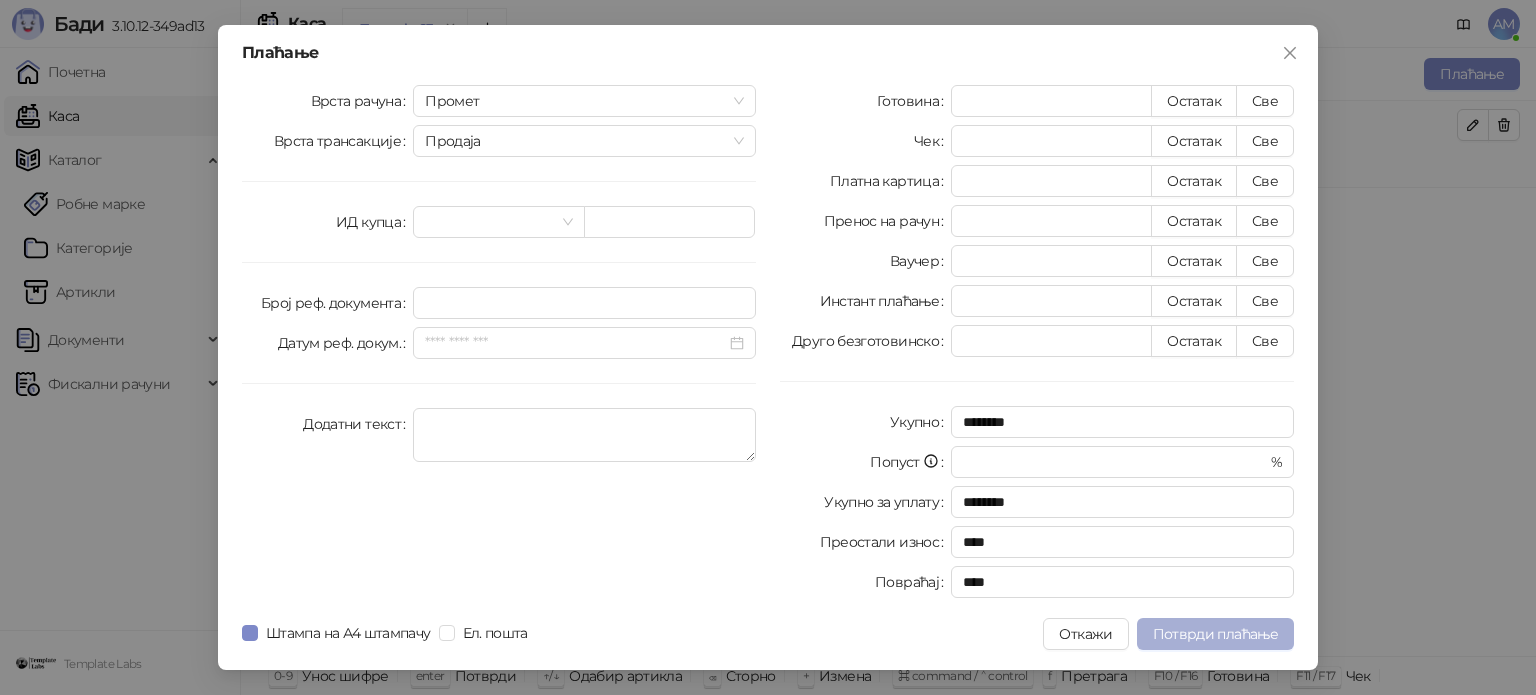 click on "Потврди плаћање" at bounding box center [1215, 634] 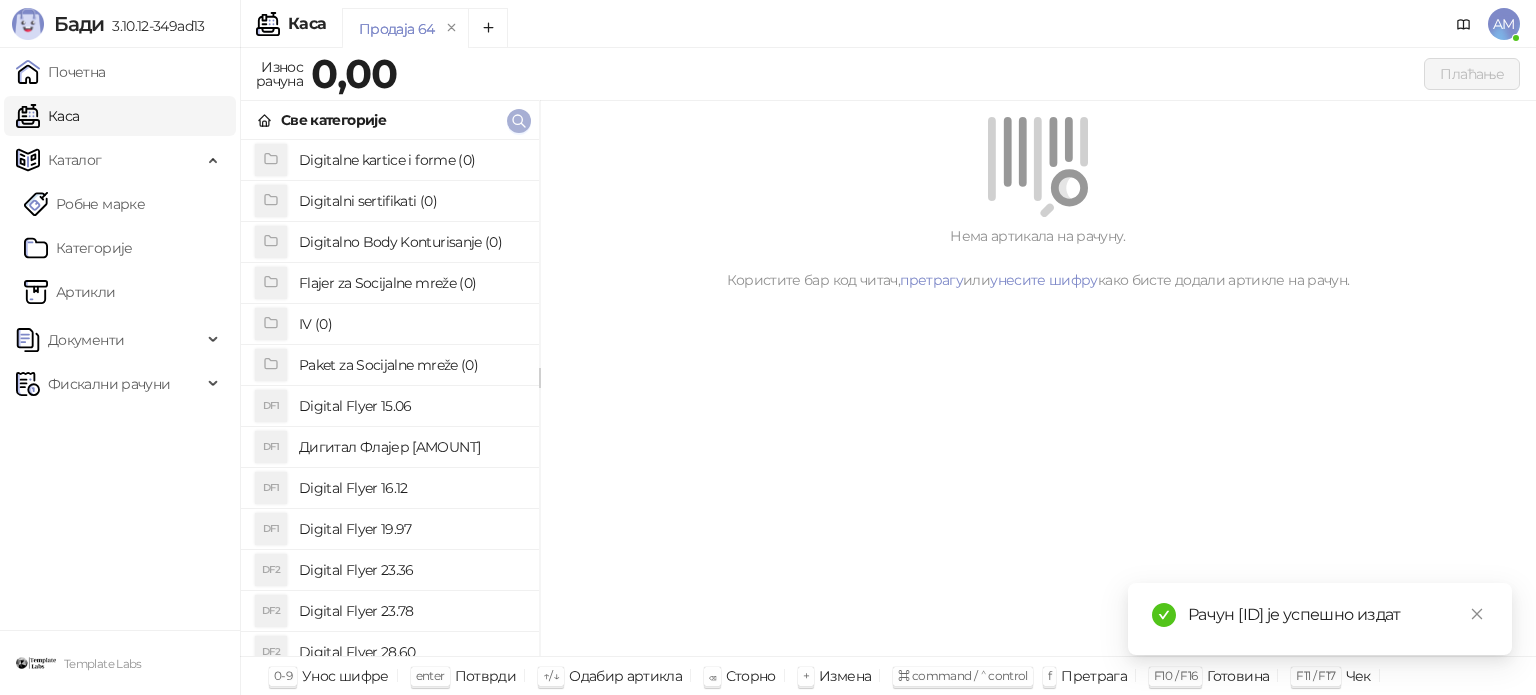 click 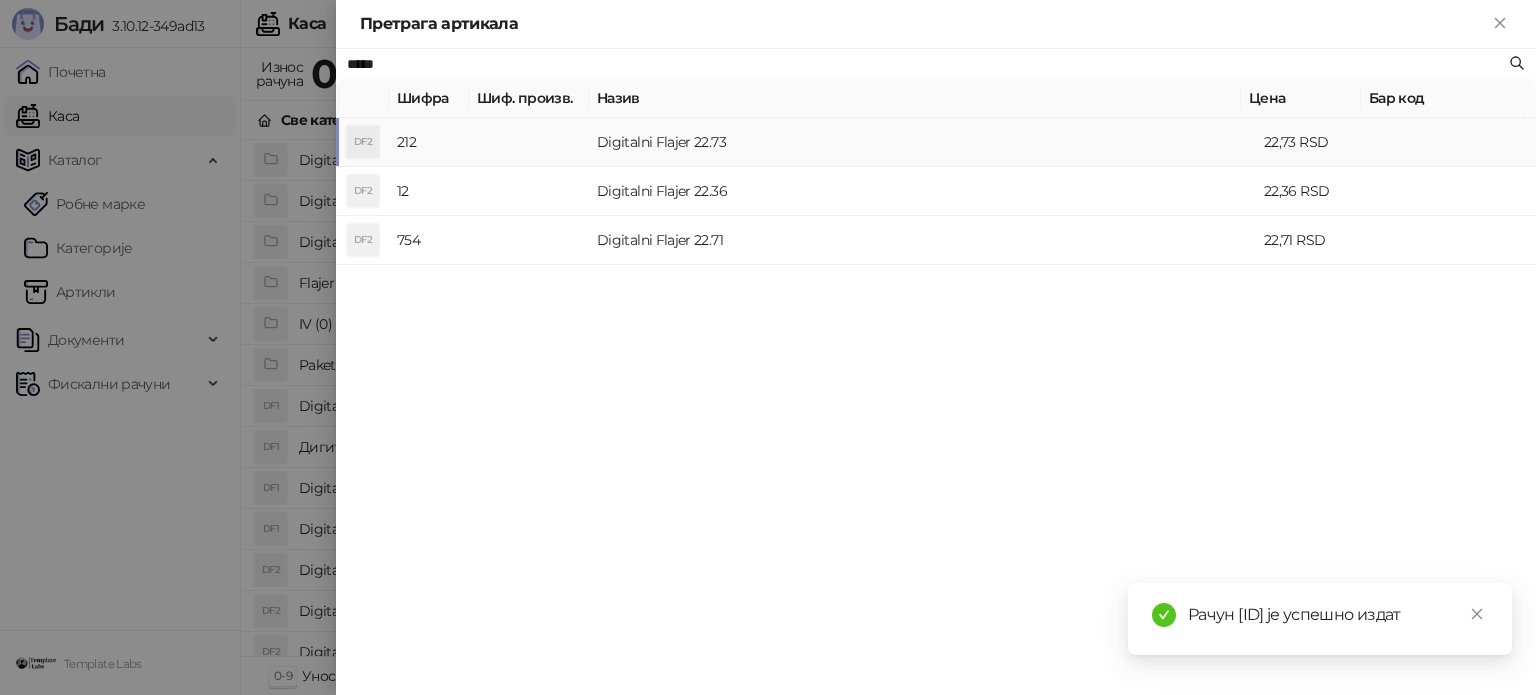 type on "*****" 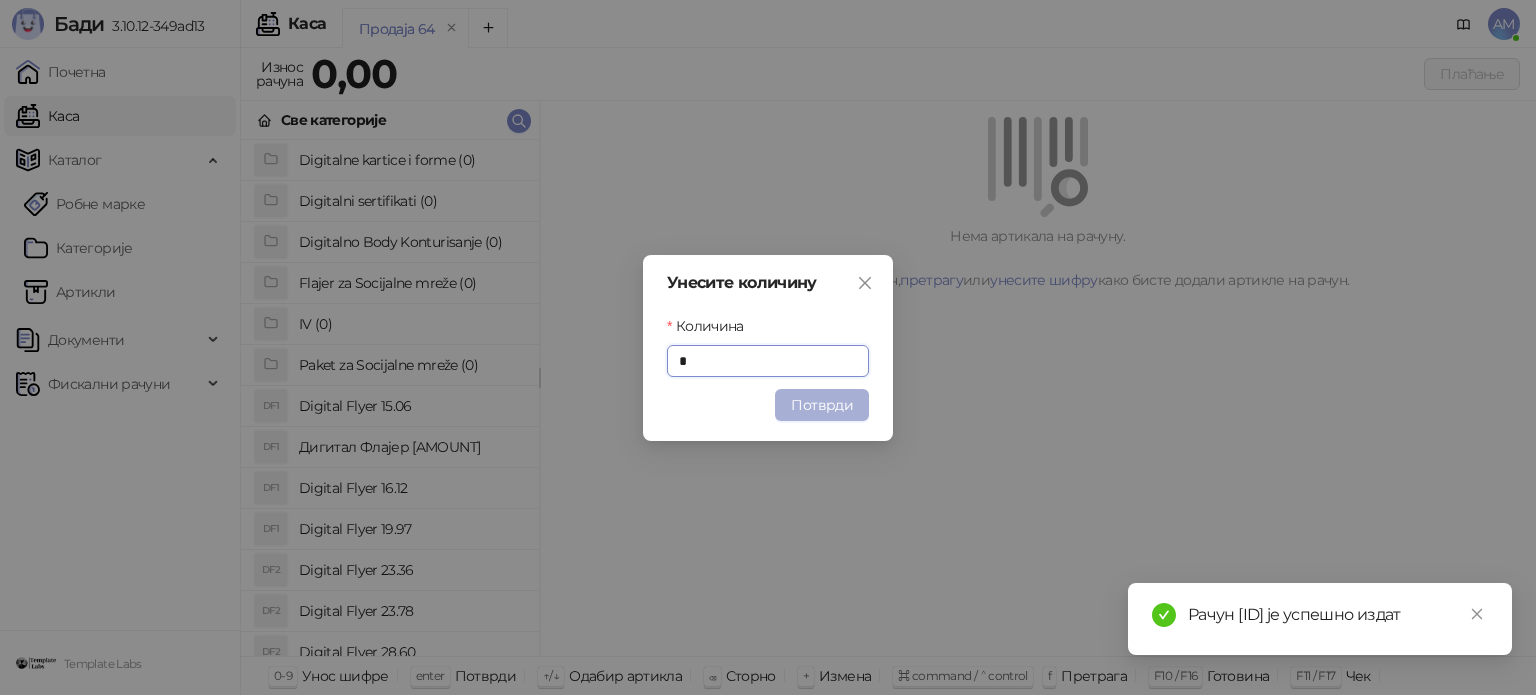 click on "Потврди" at bounding box center [822, 405] 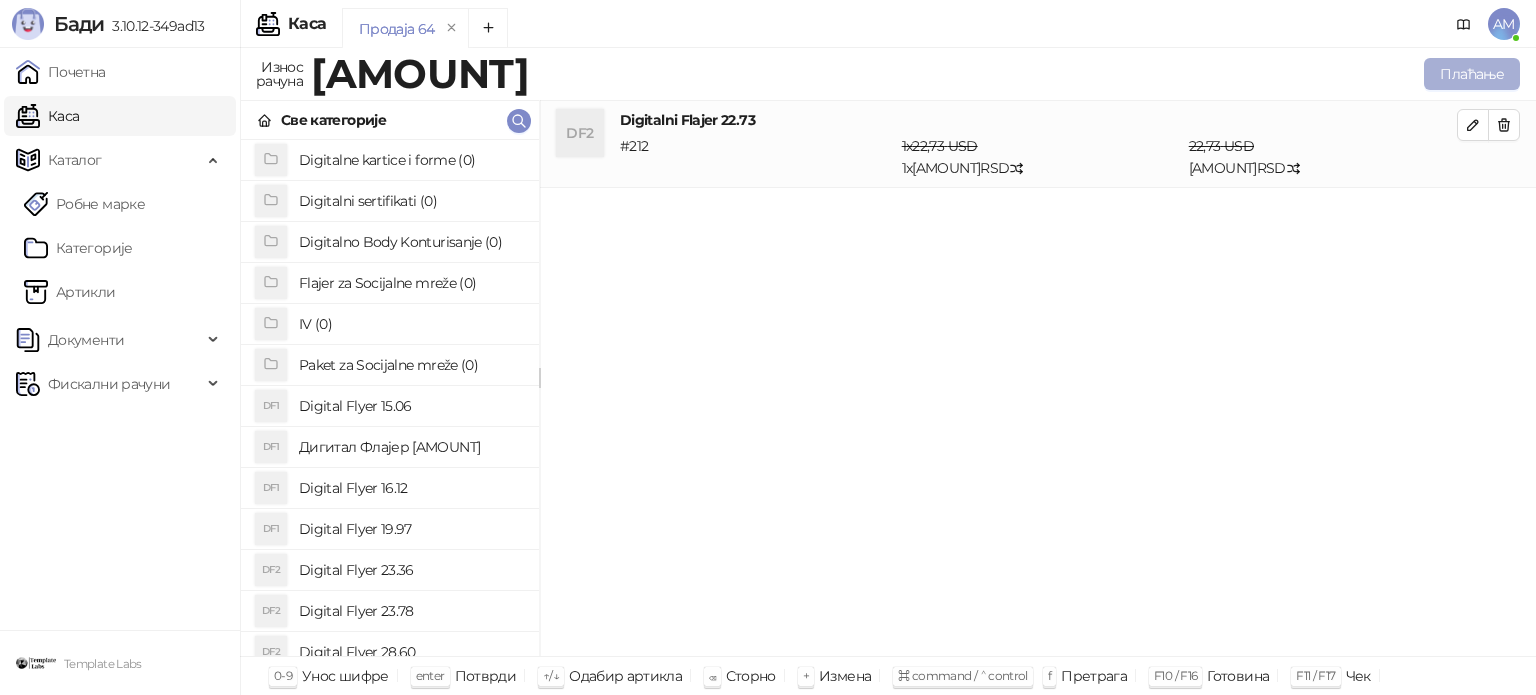 click on "Плаћање" at bounding box center [1472, 74] 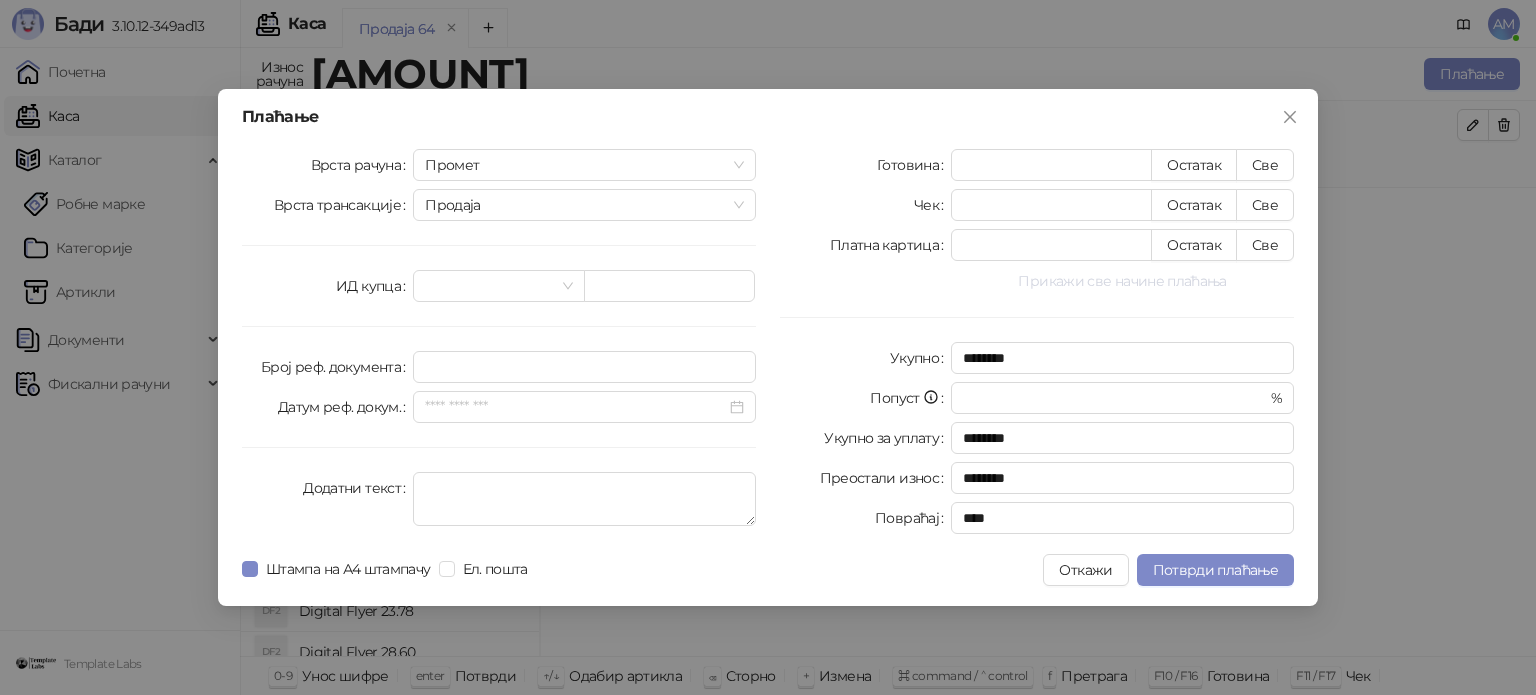 click on "Прикажи све начине плаћања" at bounding box center [1122, 281] 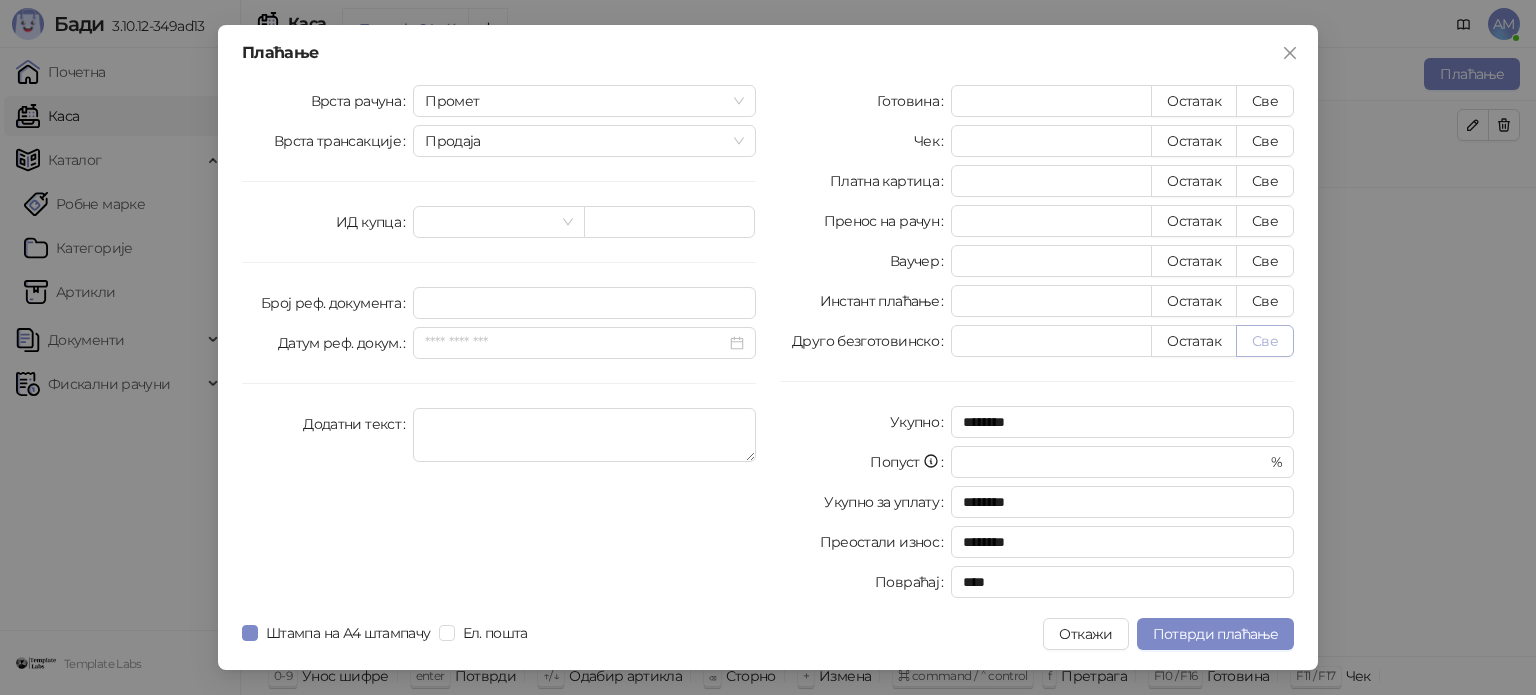 click on "Све" at bounding box center [1265, 341] 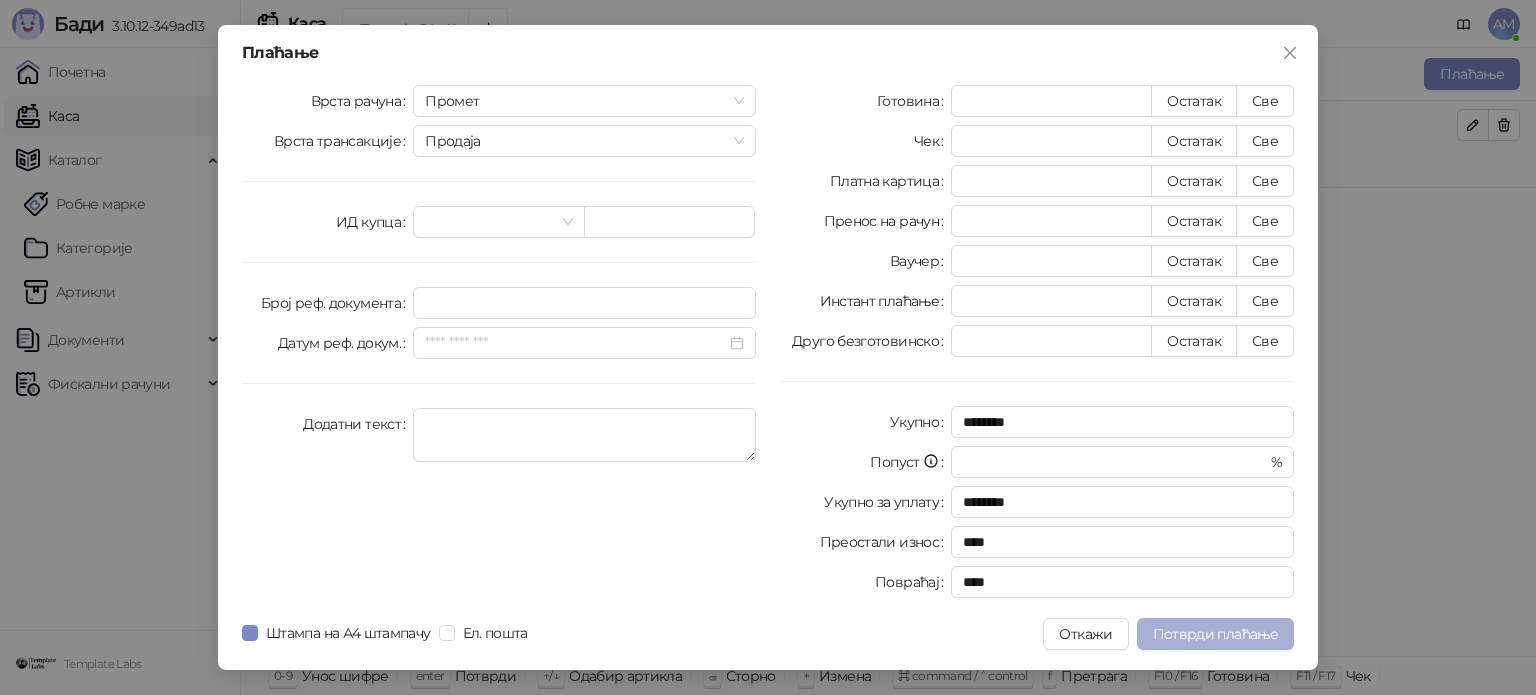 click on "Потврди плаћање" at bounding box center (1215, 634) 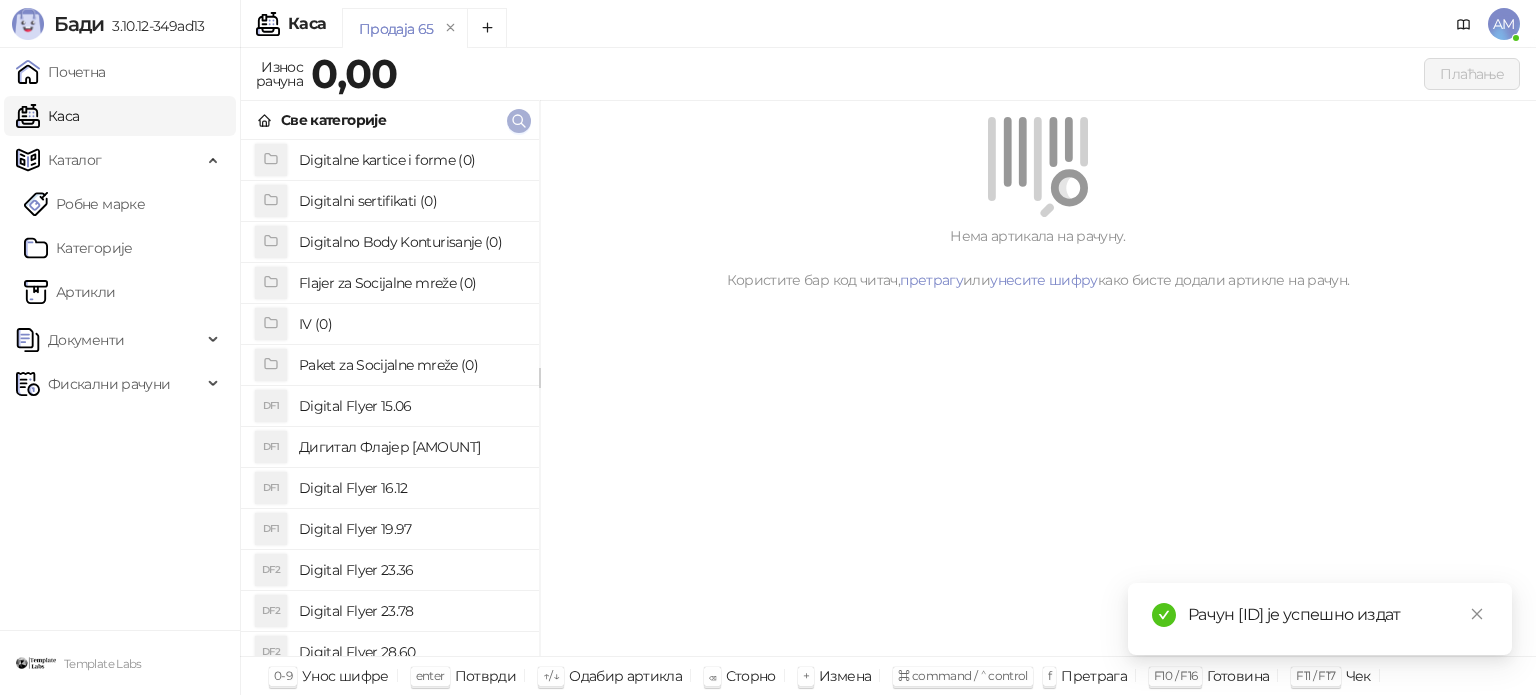 click 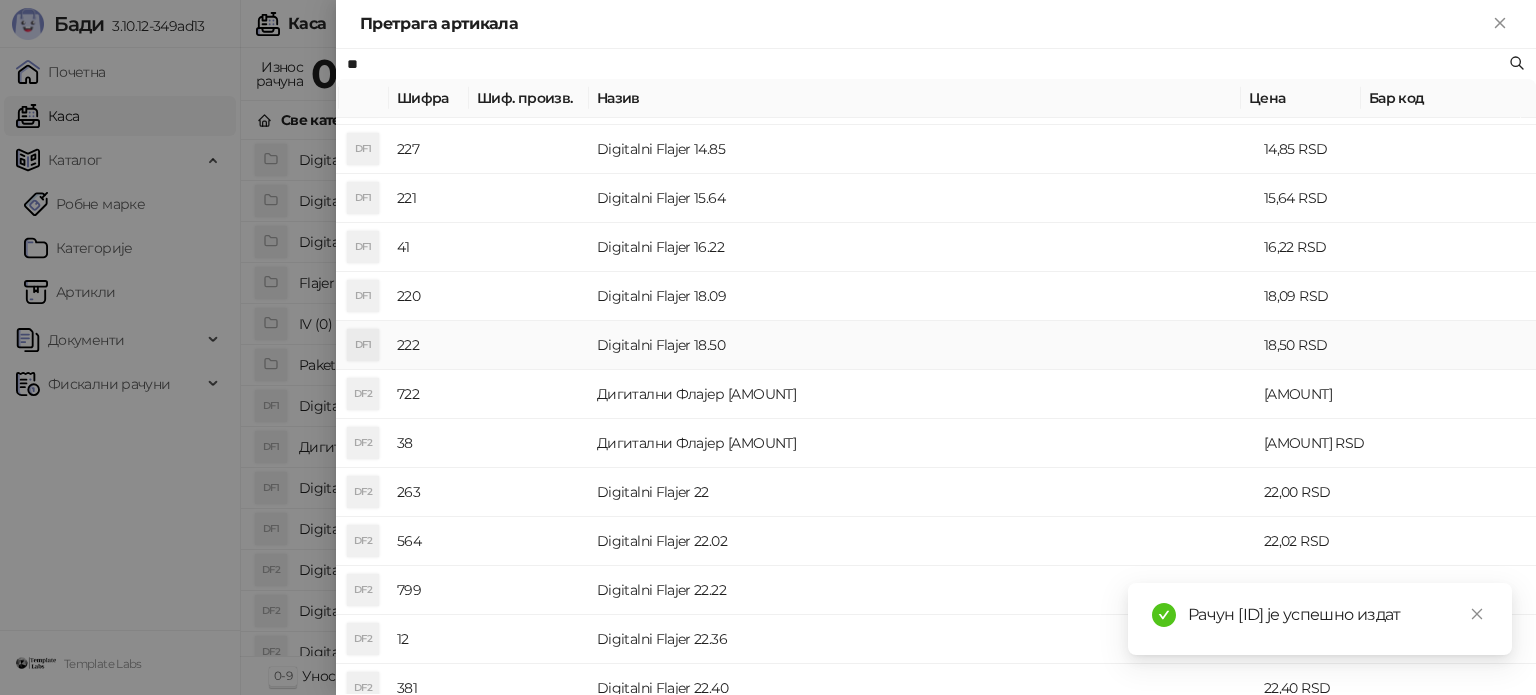 scroll, scrollTop: 400, scrollLeft: 0, axis: vertical 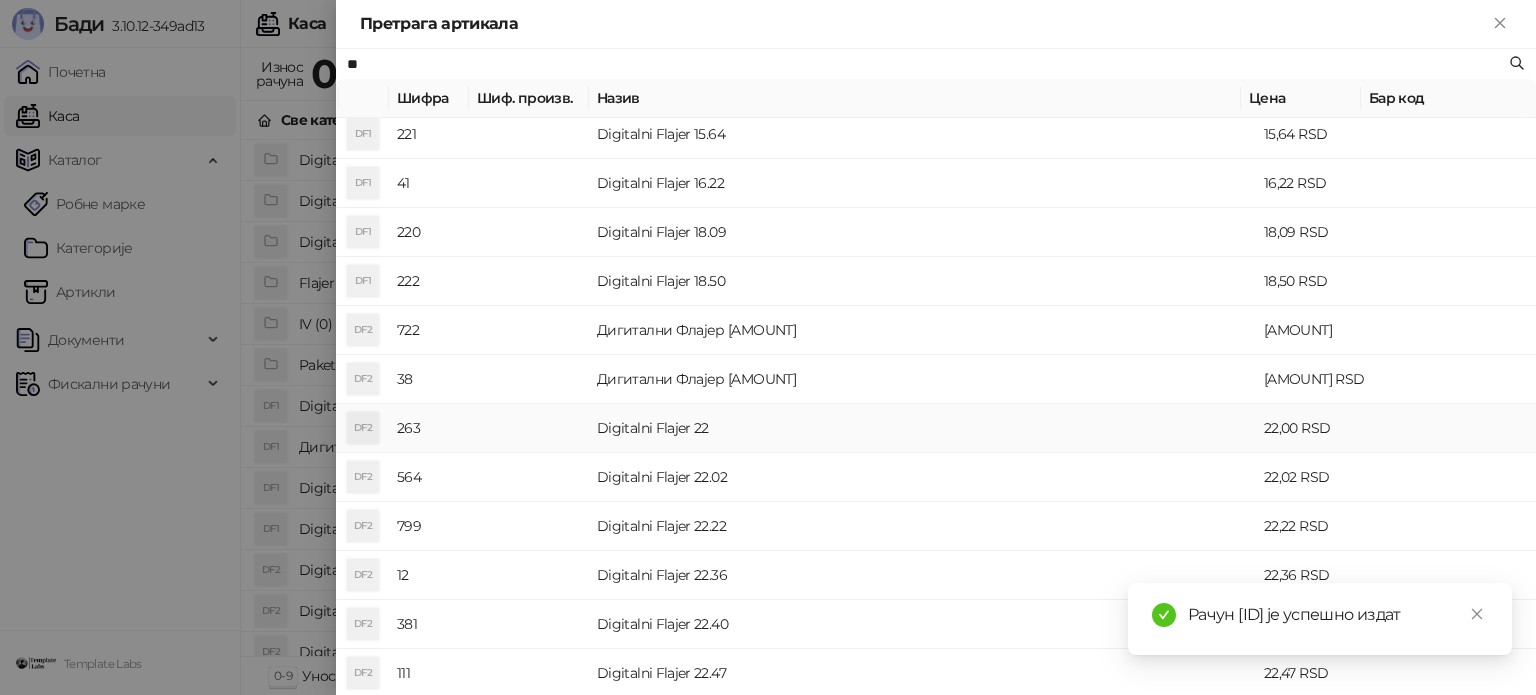 type on "**" 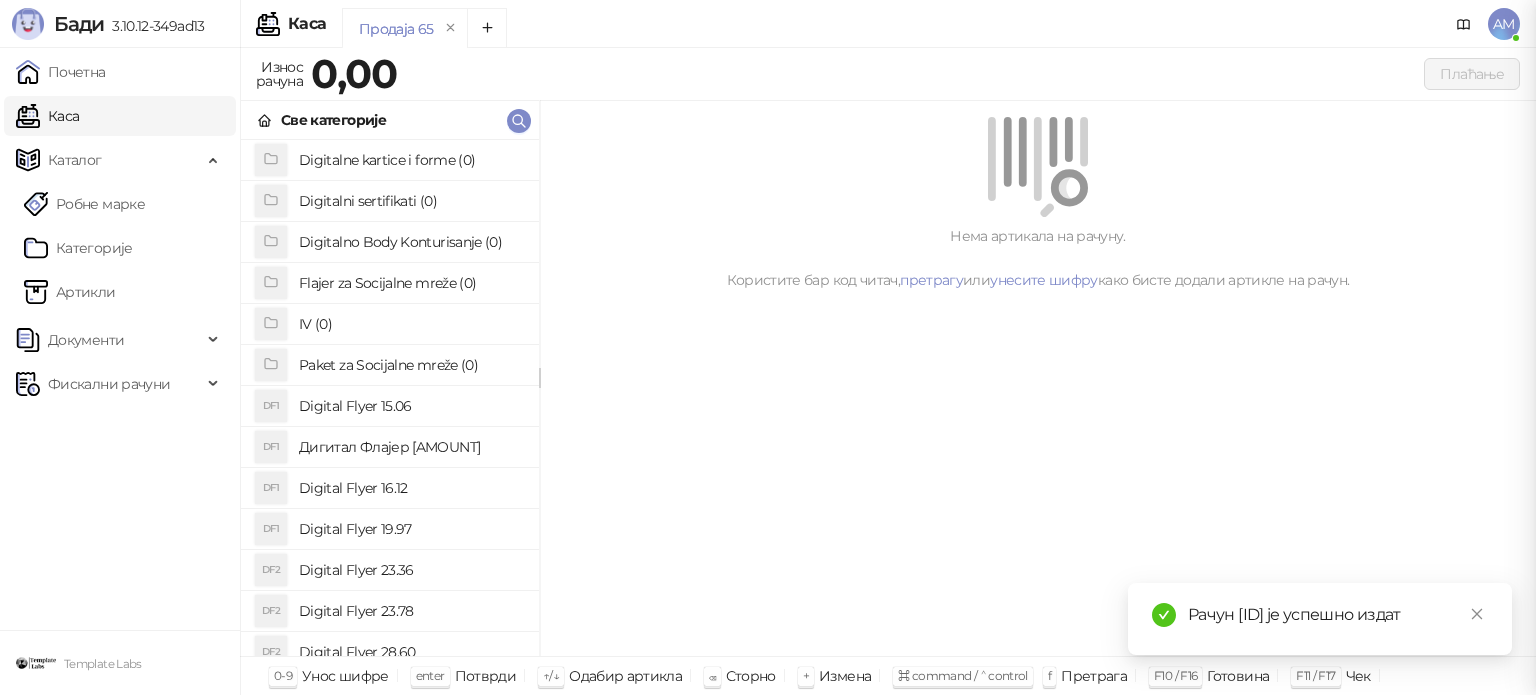 scroll, scrollTop: 0, scrollLeft: 0, axis: both 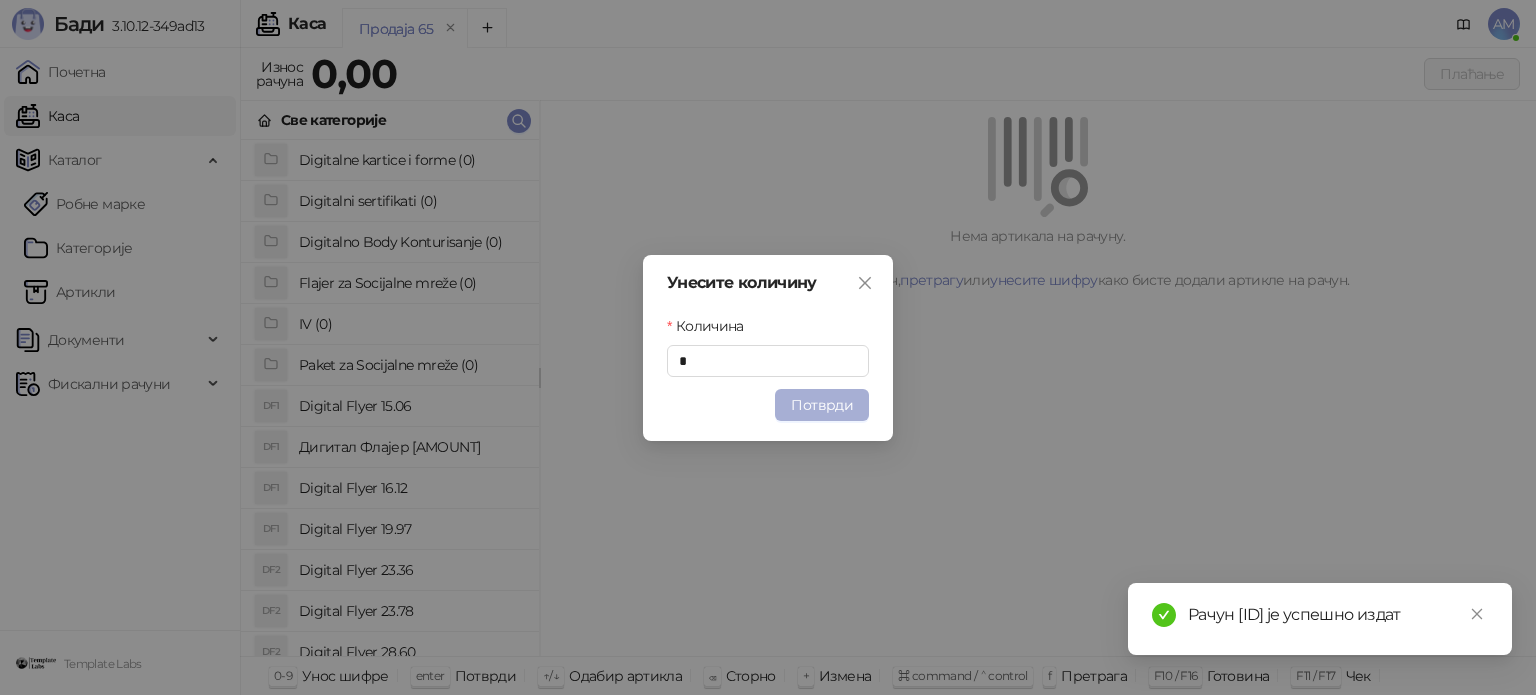 click on "Потврди" at bounding box center (822, 405) 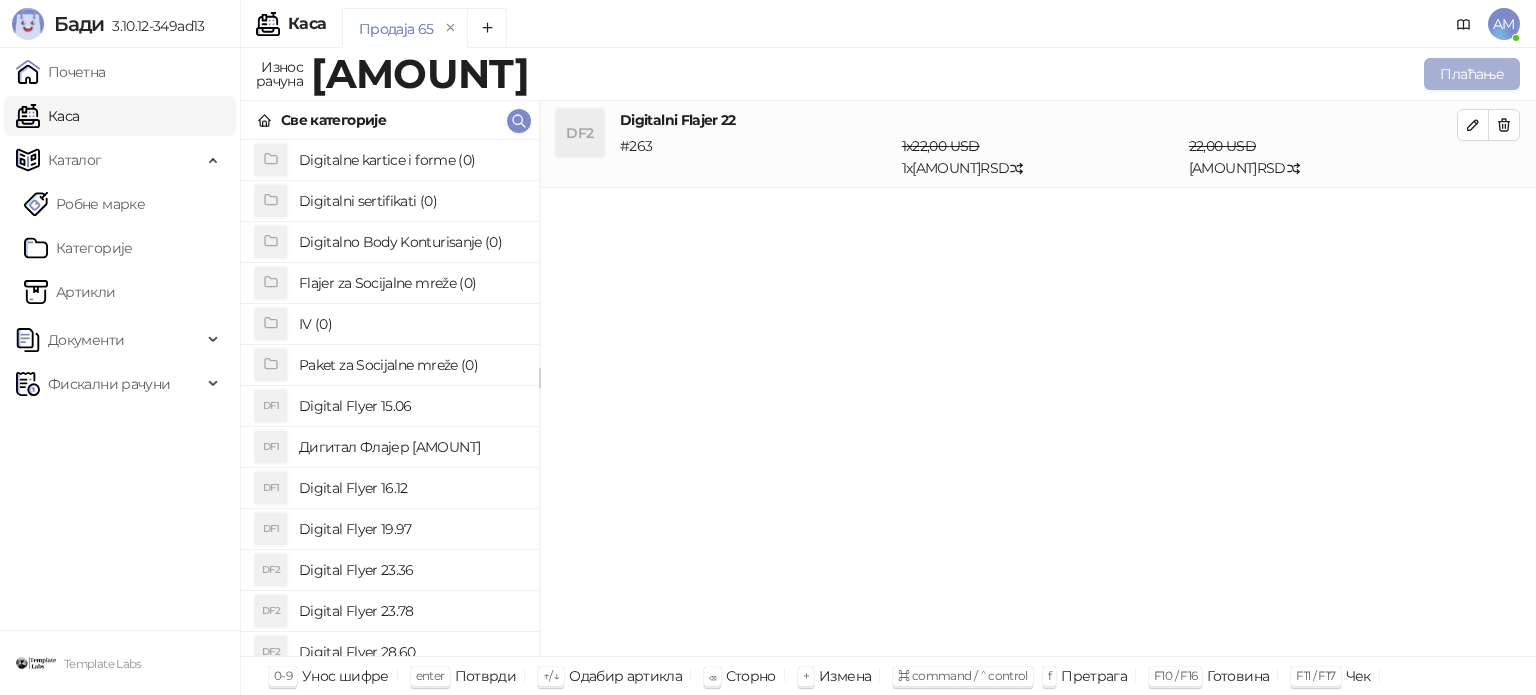 click on "Плаћање" at bounding box center (1472, 74) 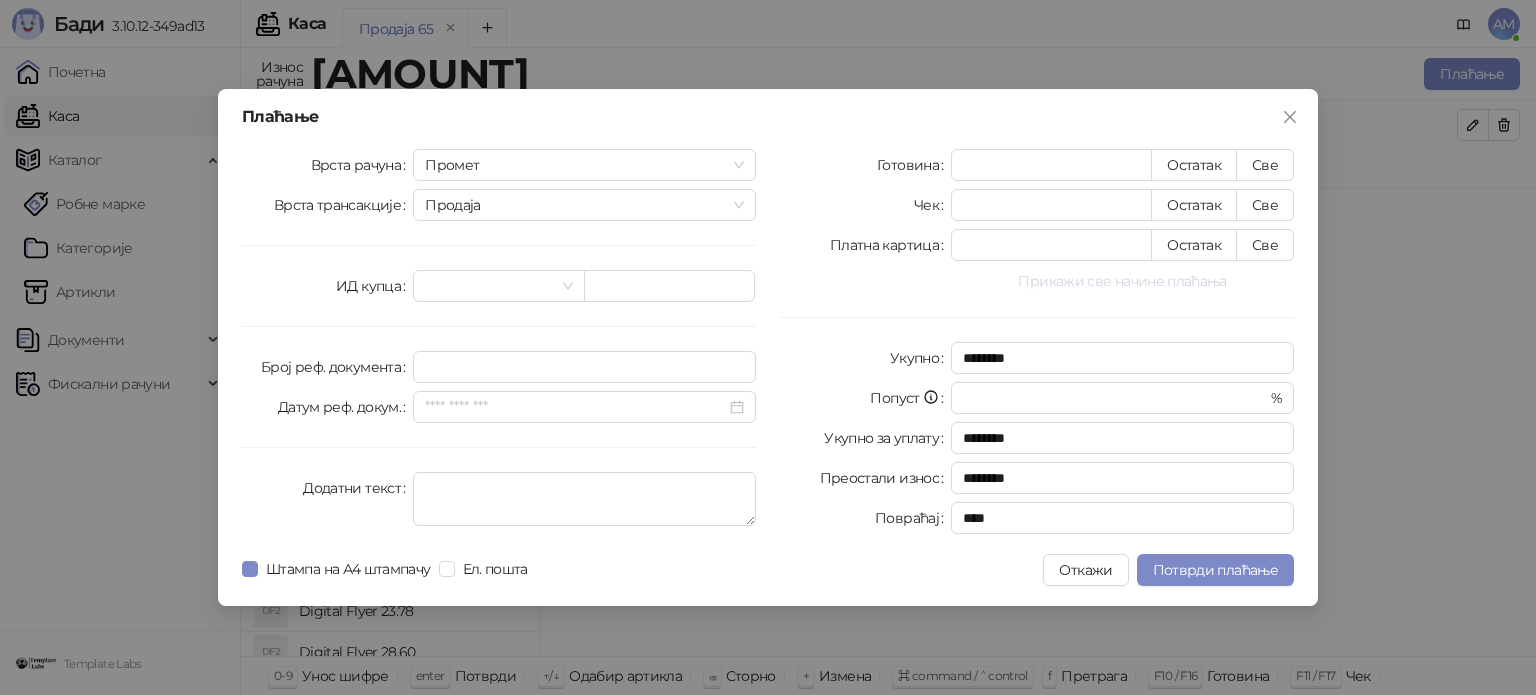click on "Прикажи све начине плаћања" at bounding box center [1122, 281] 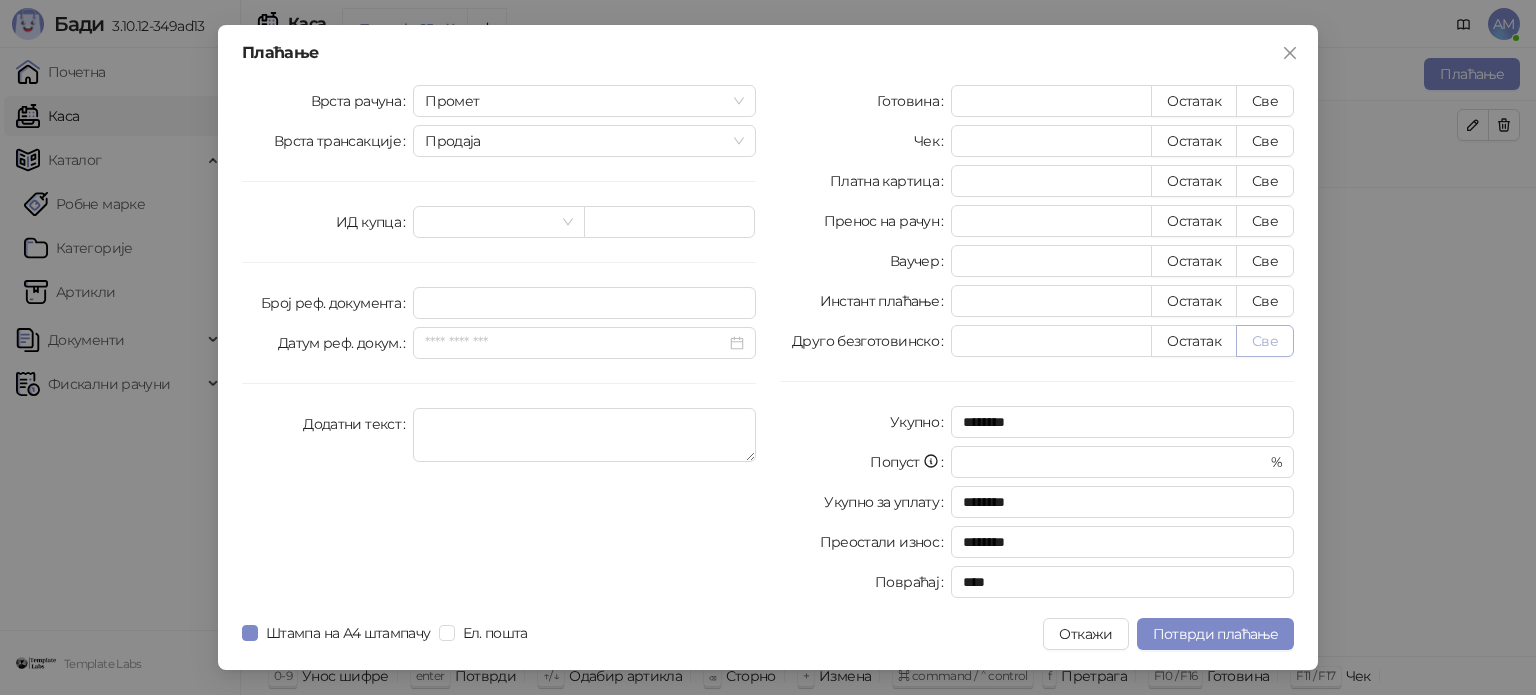 click on "Све" at bounding box center (1265, 341) 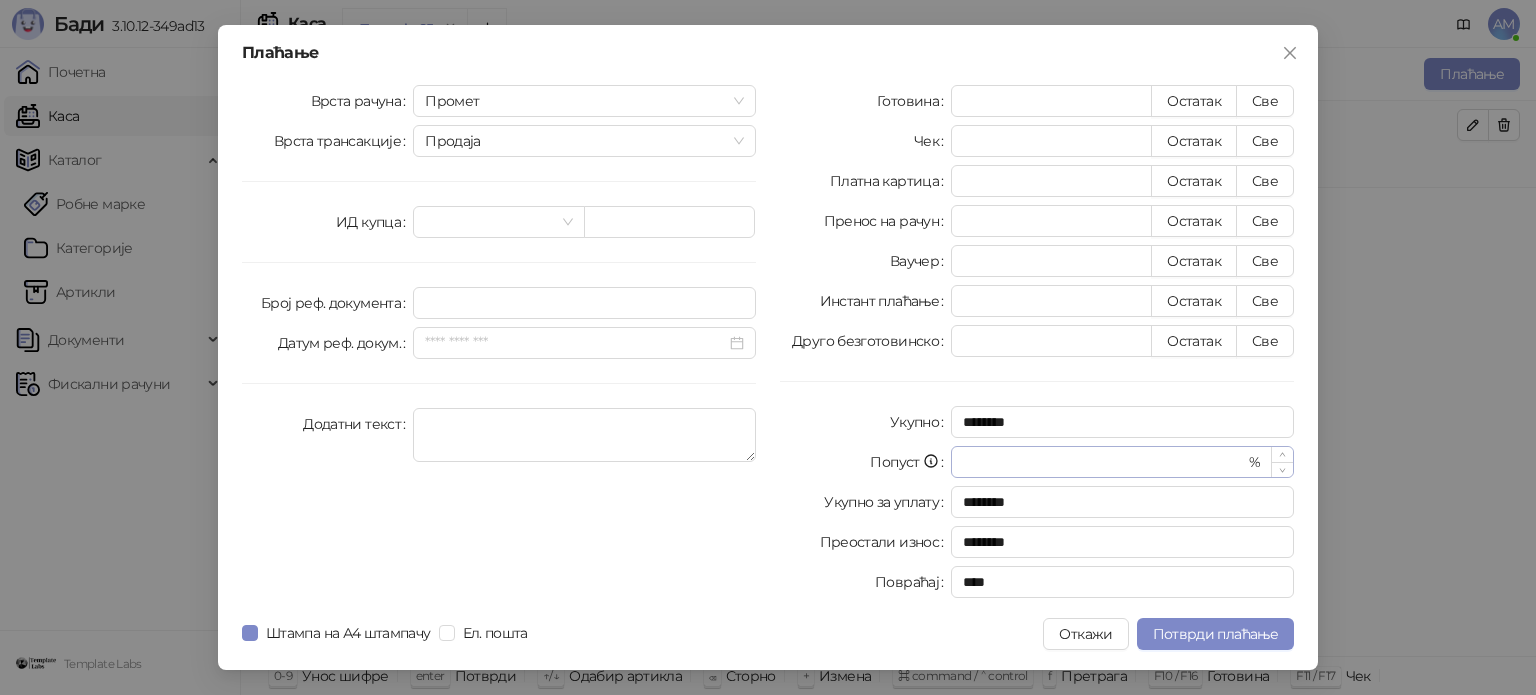 type on "*******" 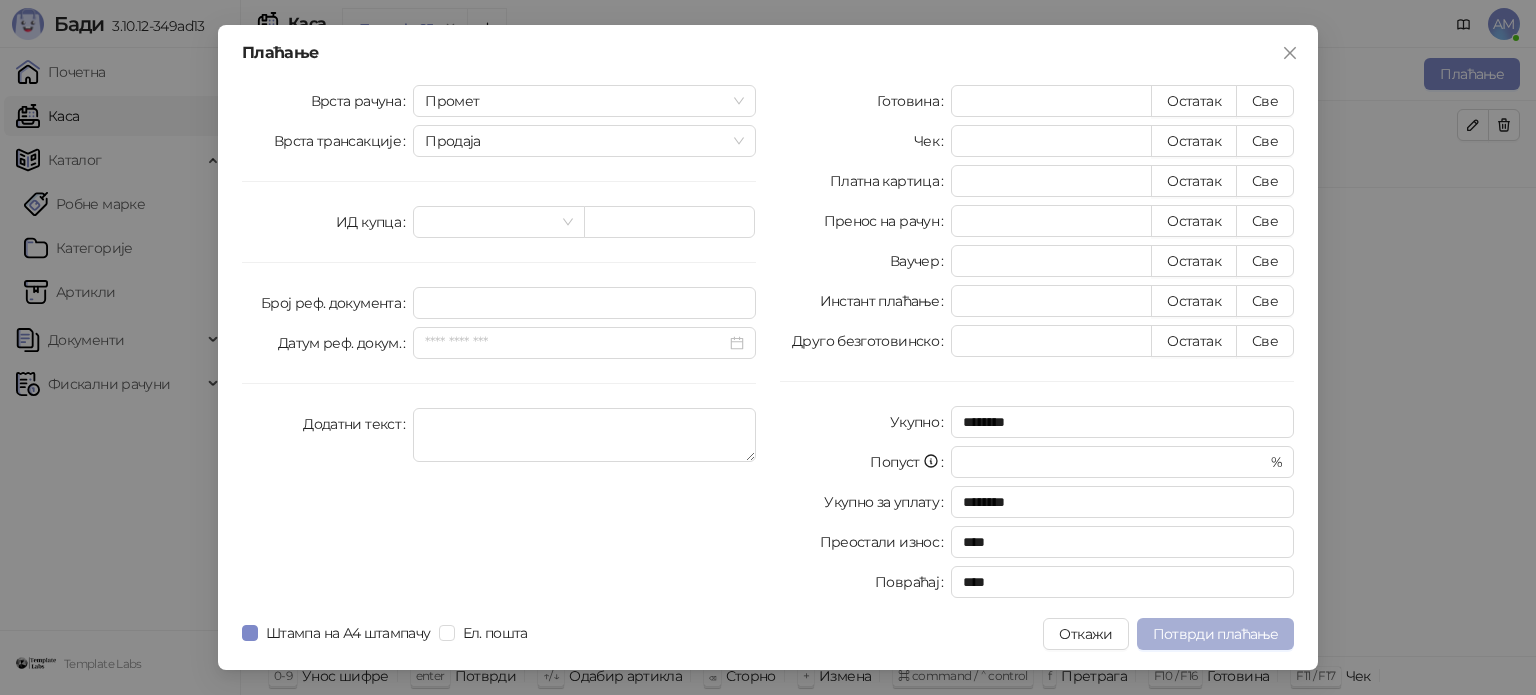 click on "Потврди плаћање" at bounding box center (1215, 634) 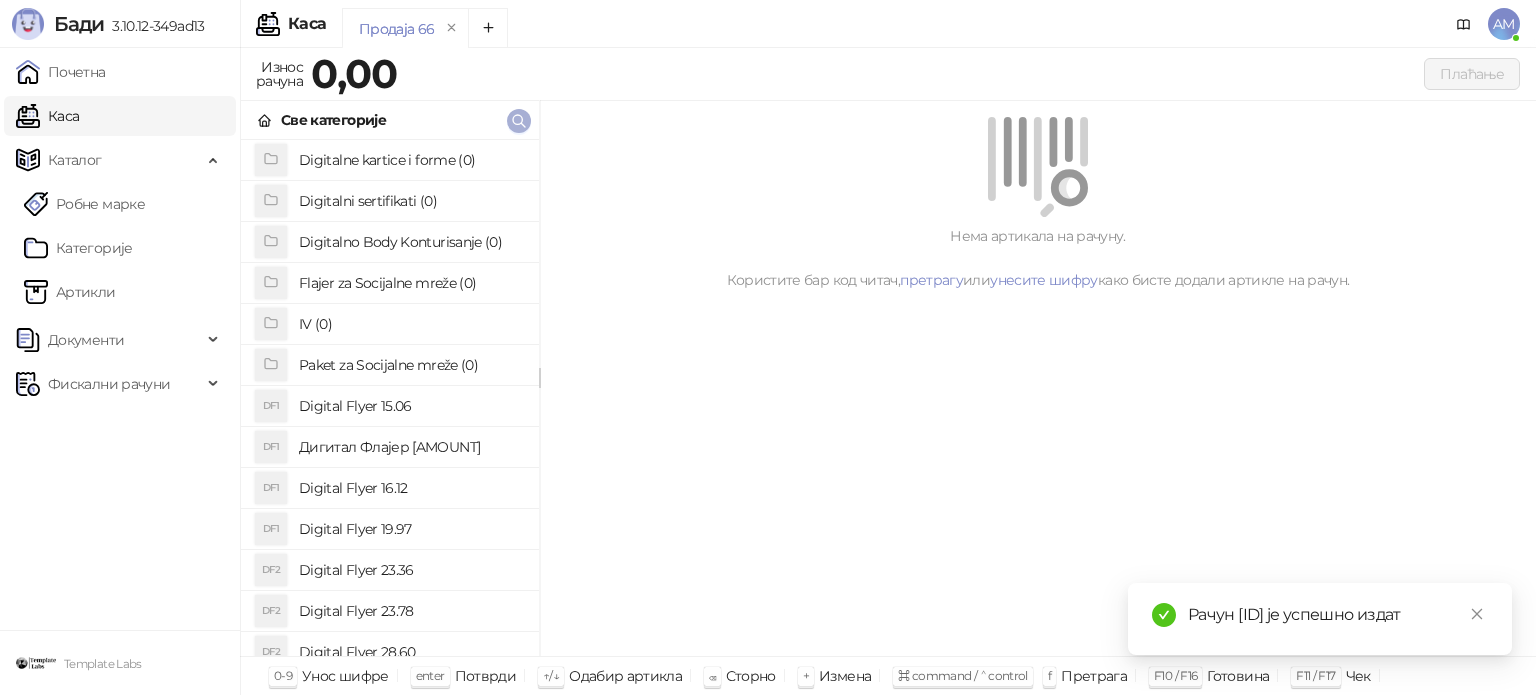 click 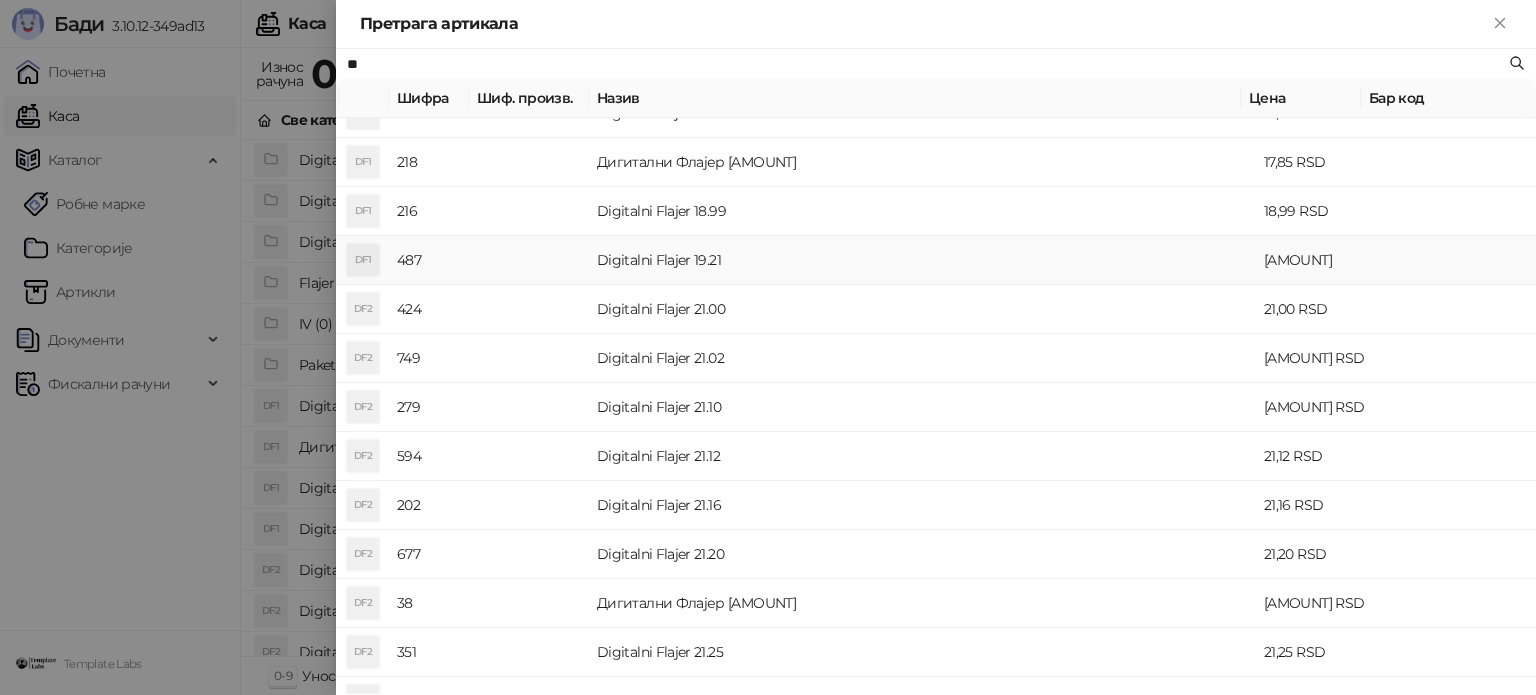 scroll, scrollTop: 400, scrollLeft: 0, axis: vertical 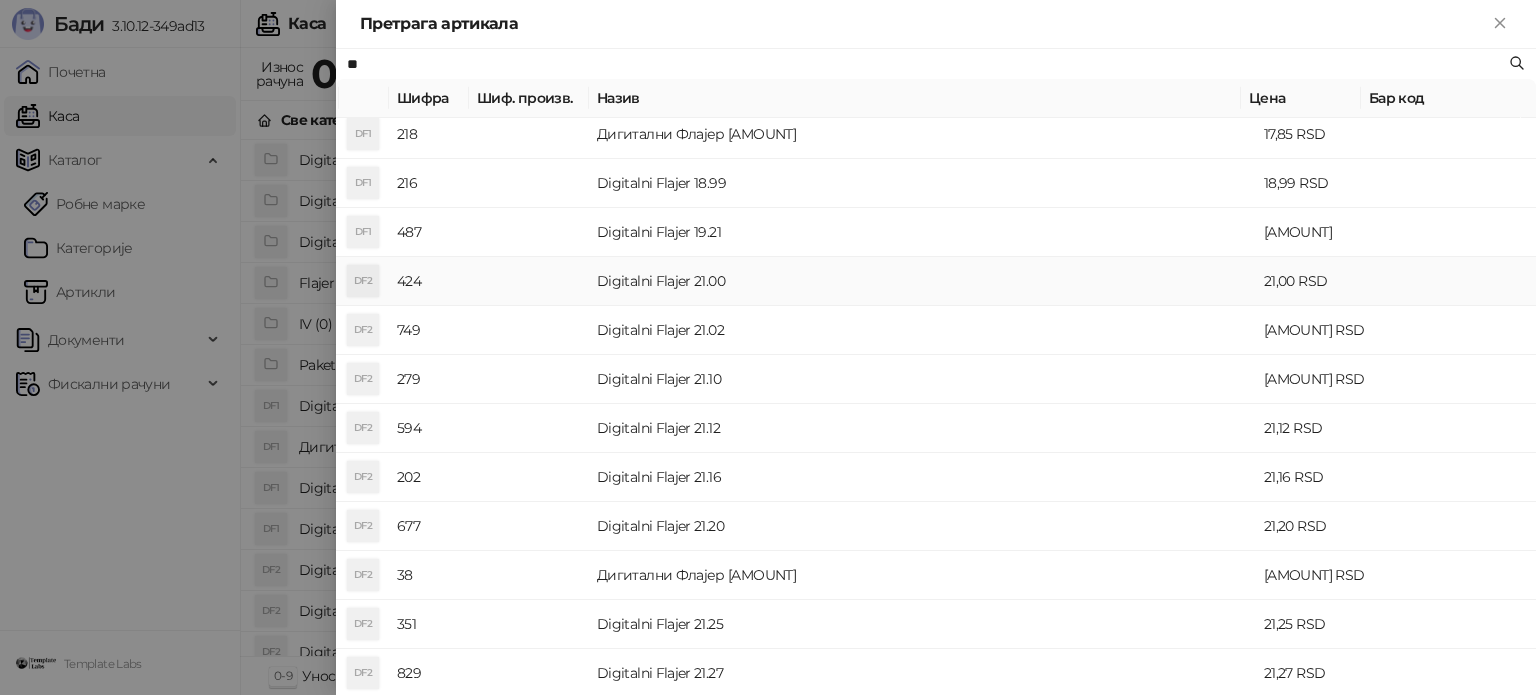 click on "Digitalni Flajer 21.00" at bounding box center (922, 281) 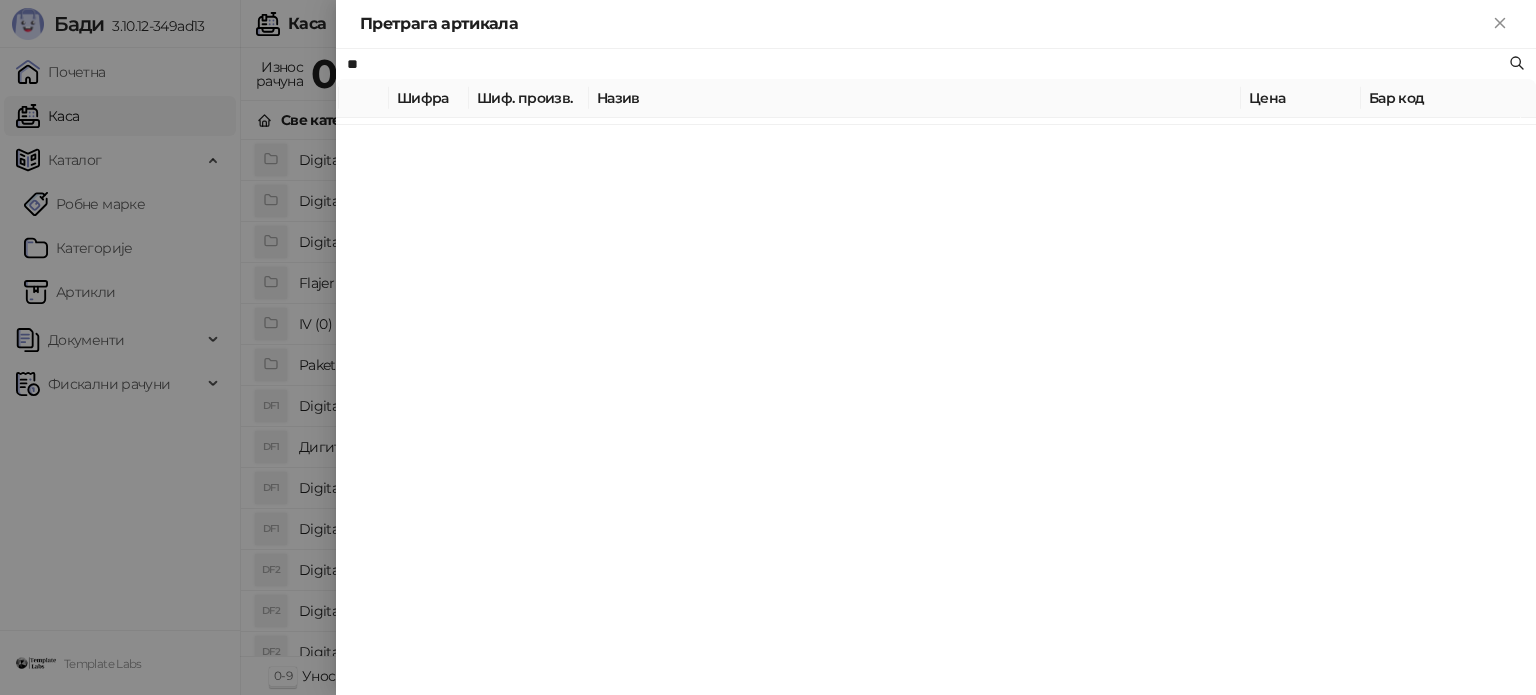 scroll, scrollTop: 0, scrollLeft: 0, axis: both 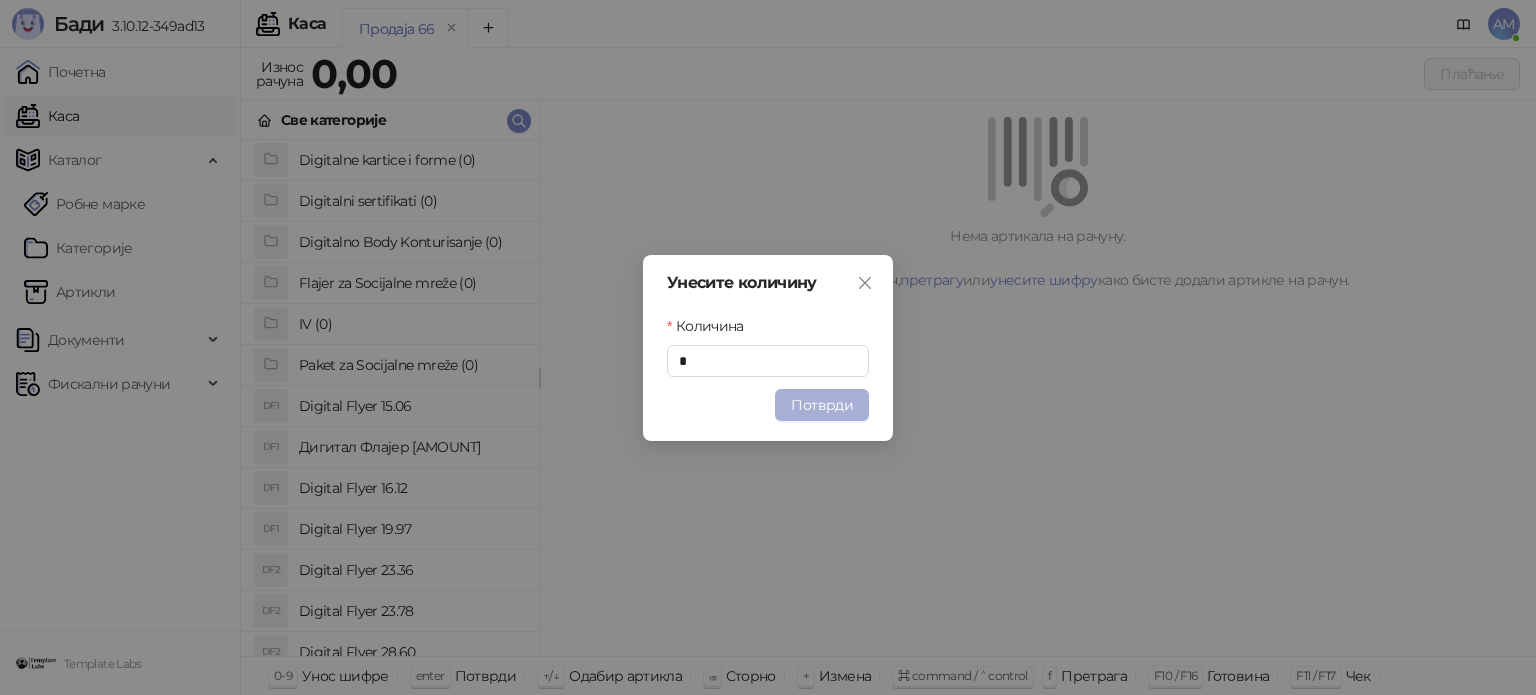 click on "Потврди" at bounding box center [822, 405] 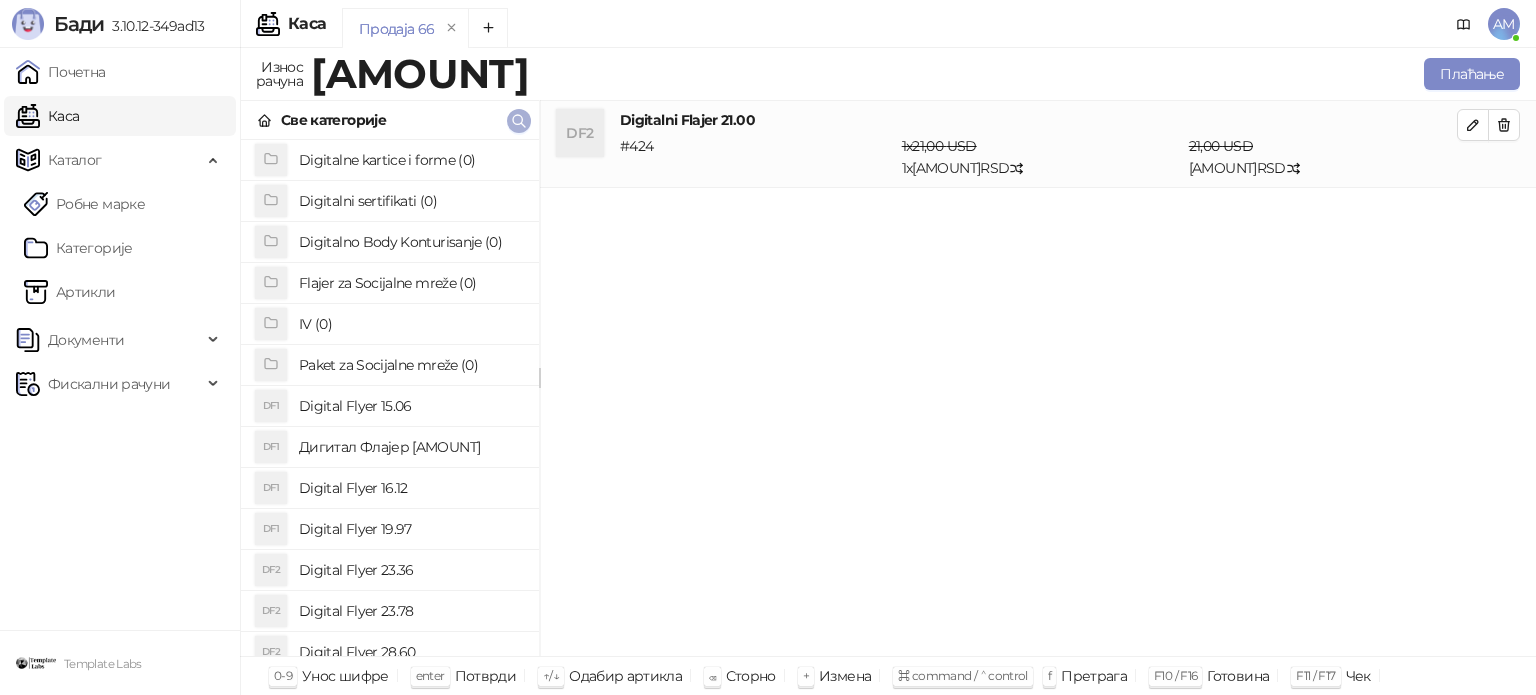 click 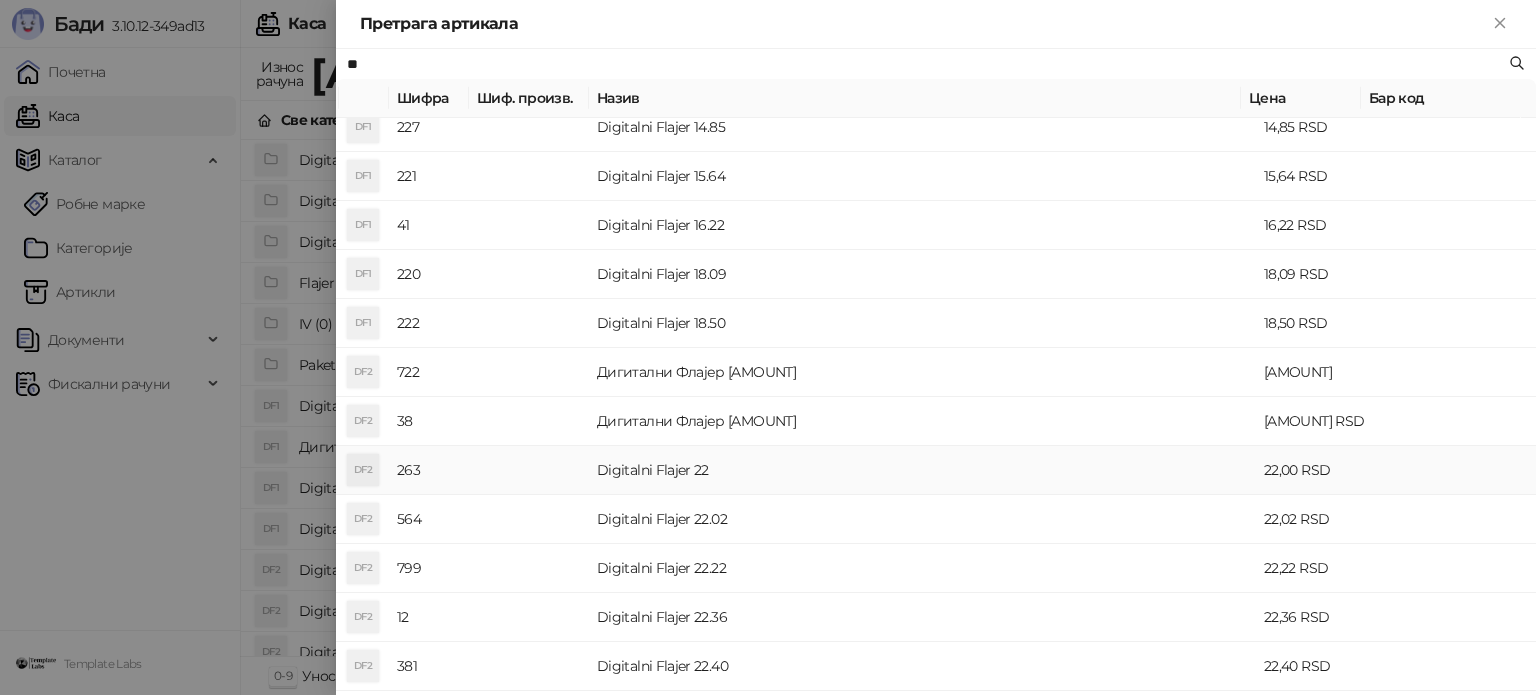 scroll, scrollTop: 400, scrollLeft: 0, axis: vertical 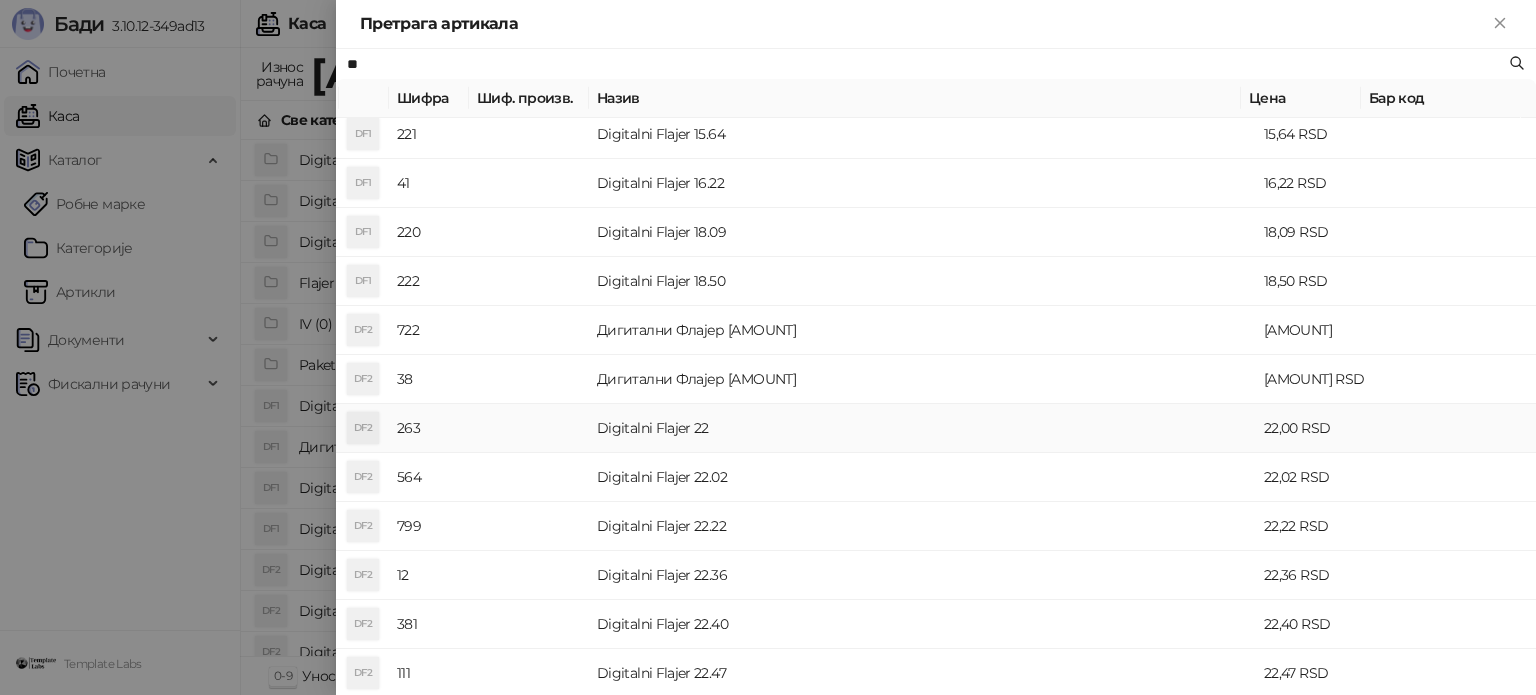 type on "**" 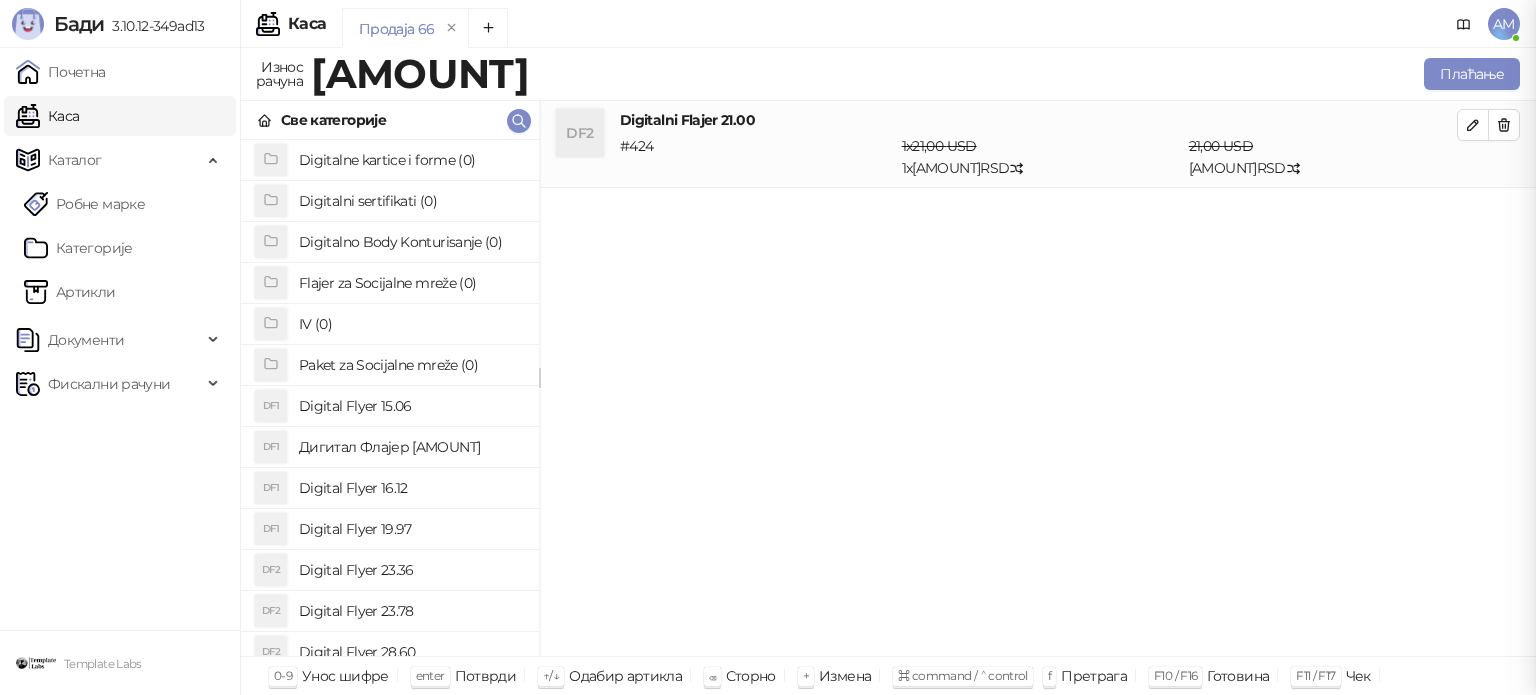 scroll, scrollTop: 0, scrollLeft: 0, axis: both 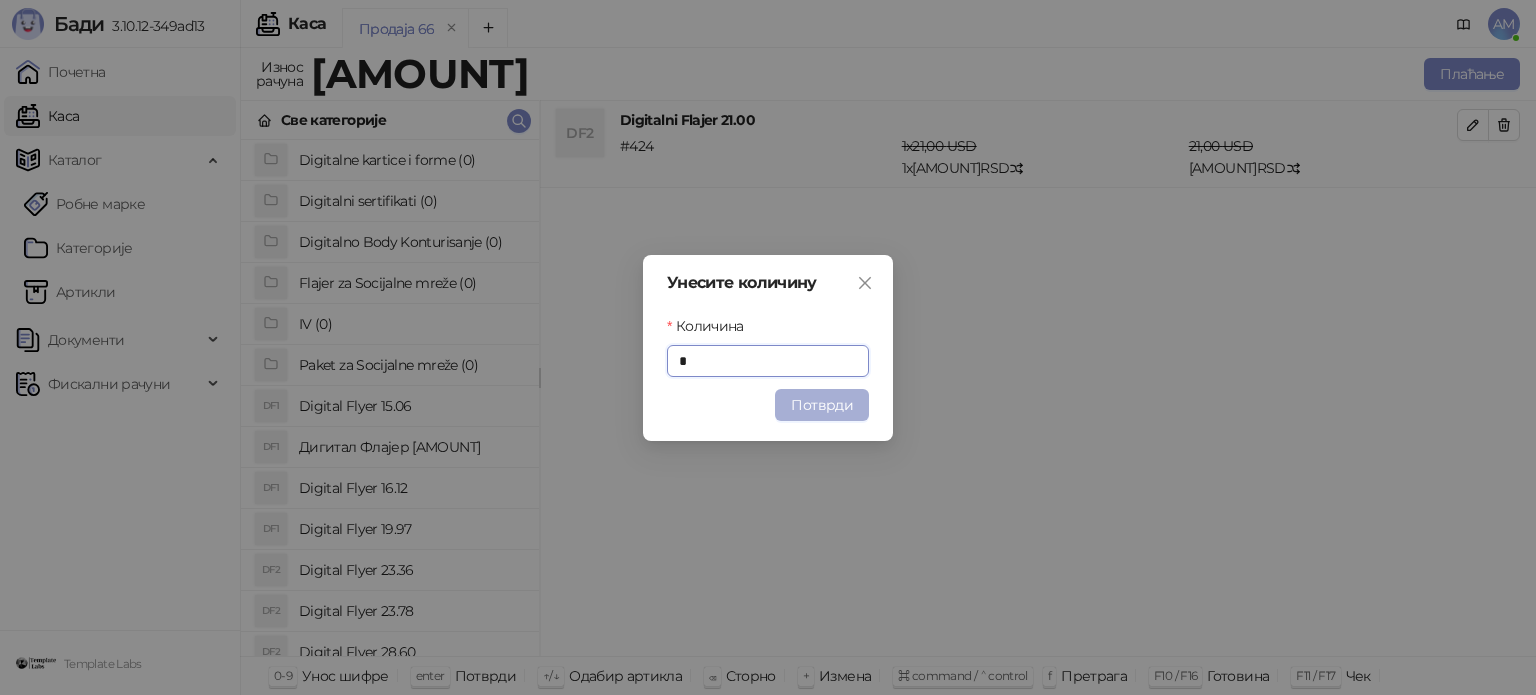 type on "*" 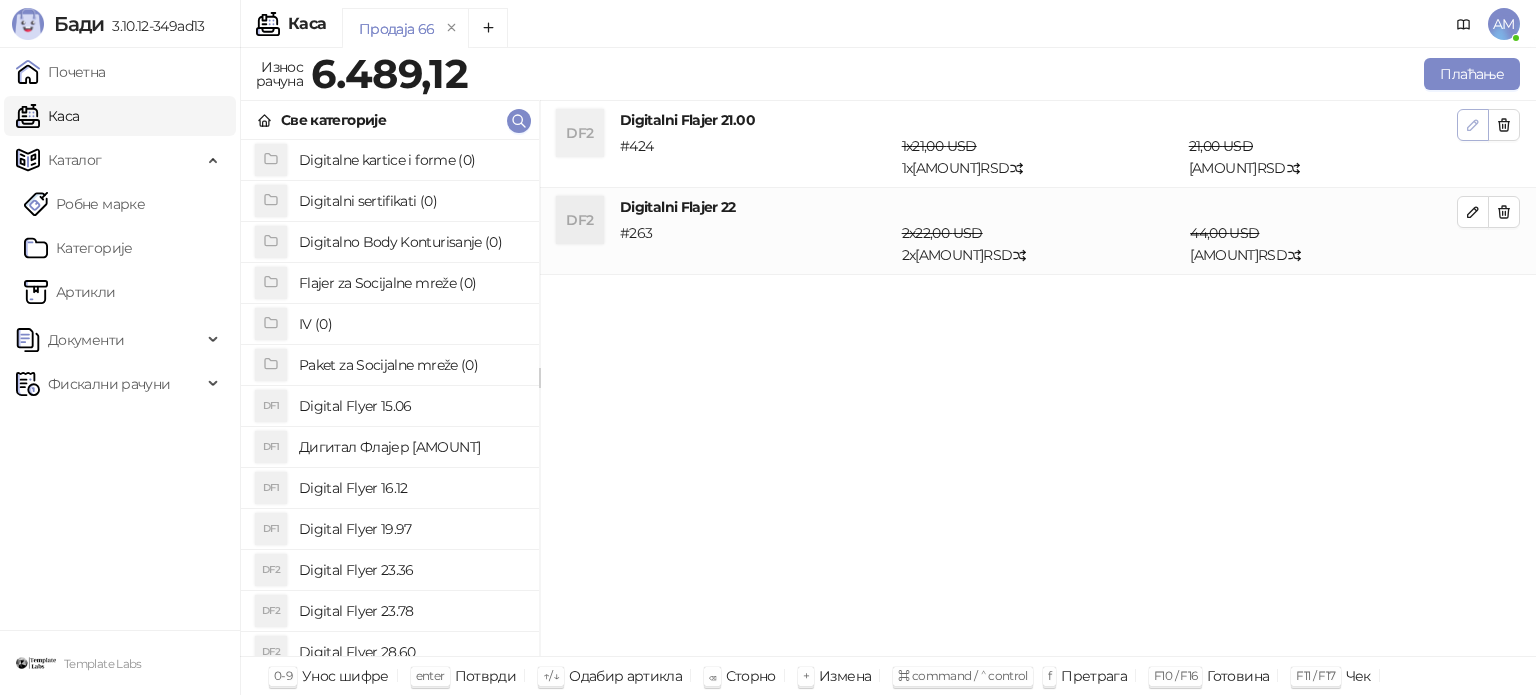 click at bounding box center [1473, 125] 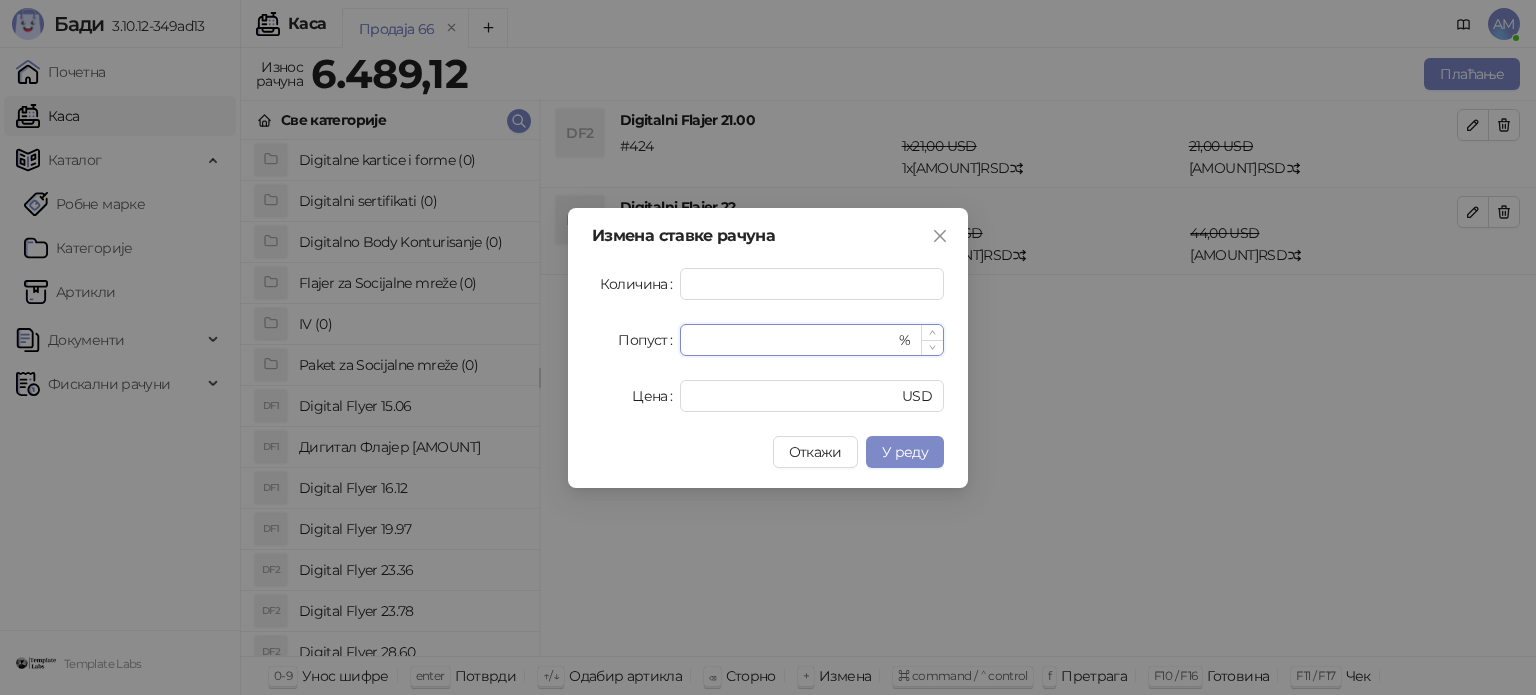 drag, startPoint x: 733, startPoint y: 331, endPoint x: 690, endPoint y: 332, distance: 43.011627 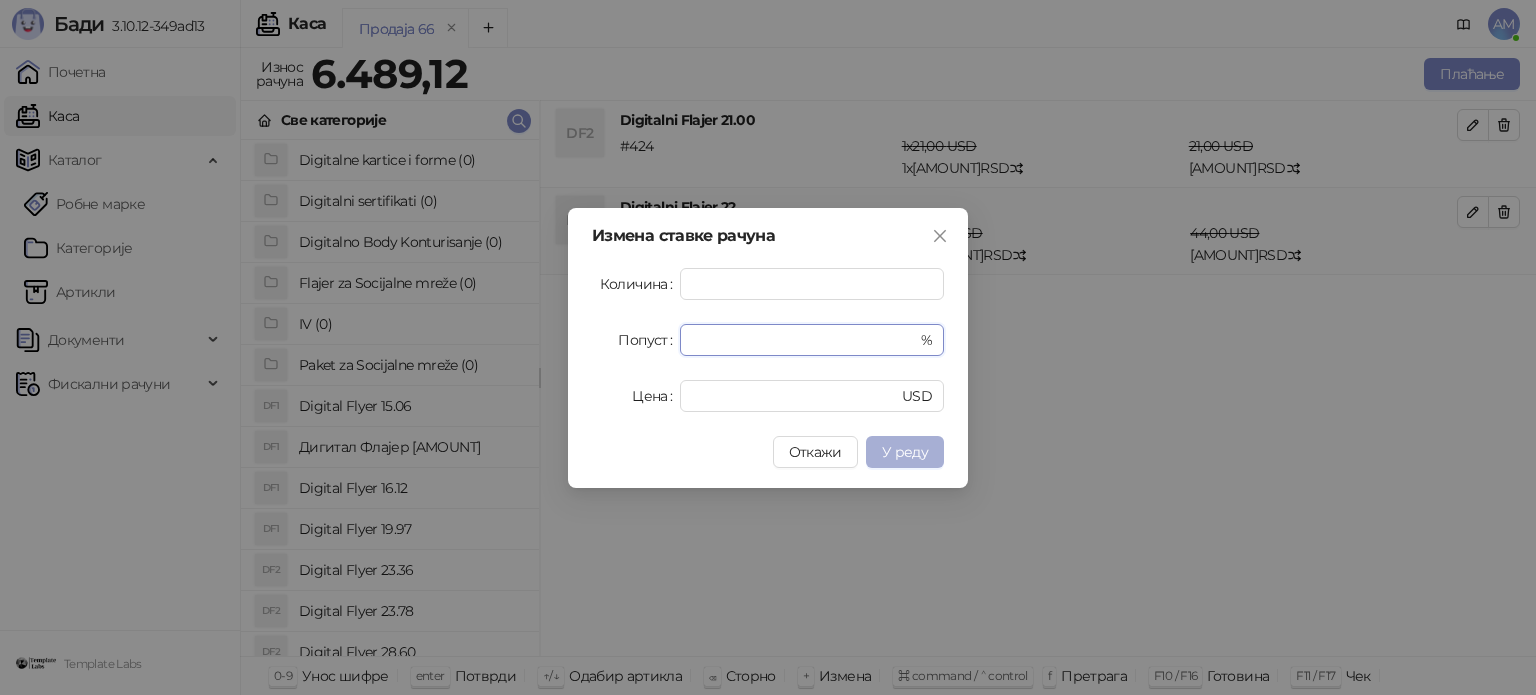 type on "**" 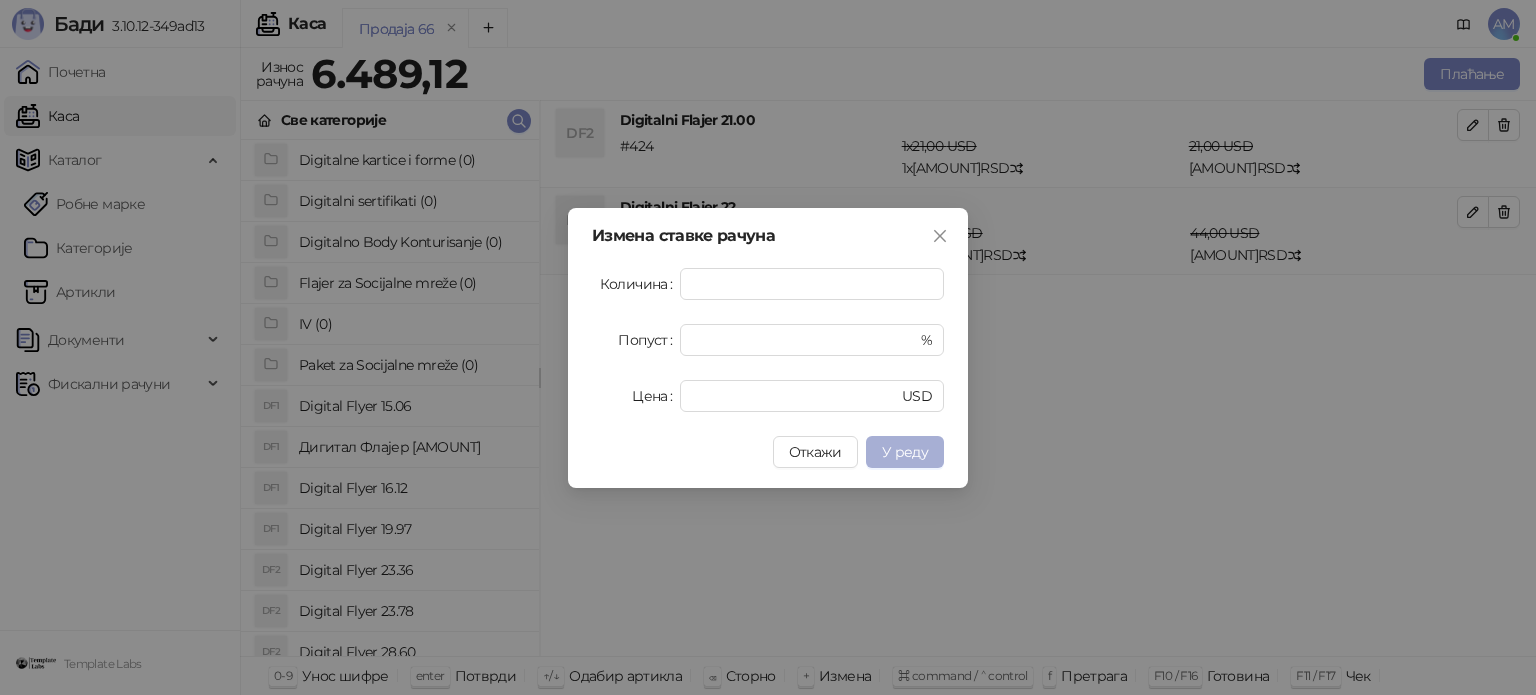 click on "У реду" at bounding box center (905, 452) 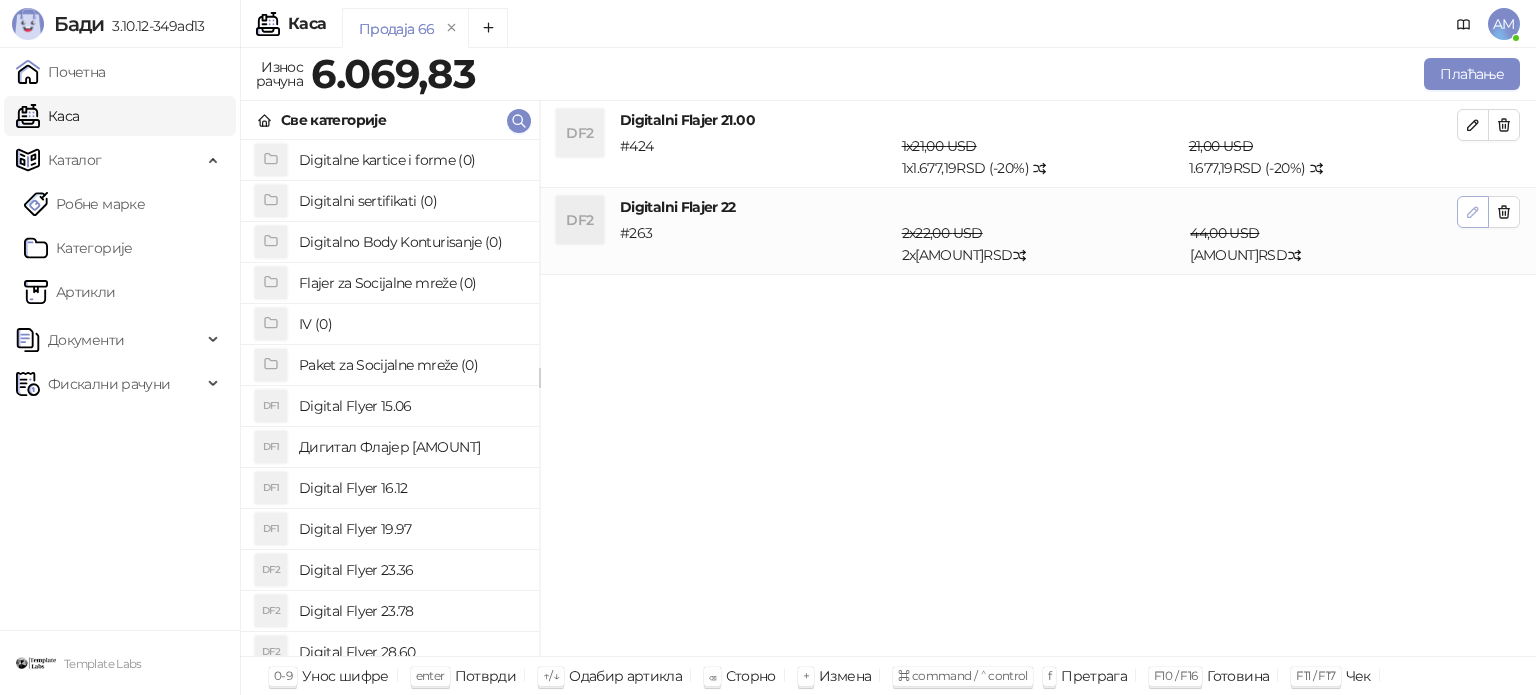 click 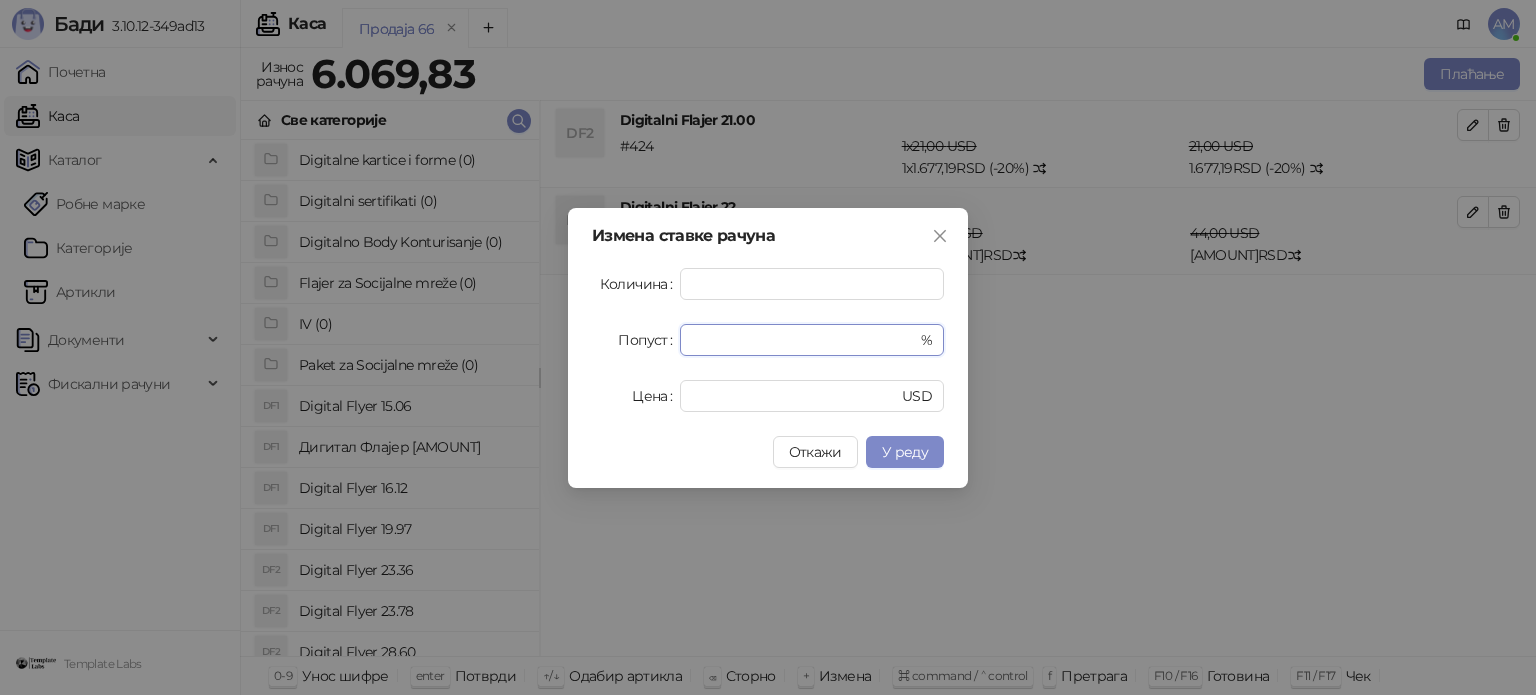 drag, startPoint x: 693, startPoint y: 339, endPoint x: 668, endPoint y: 339, distance: 25 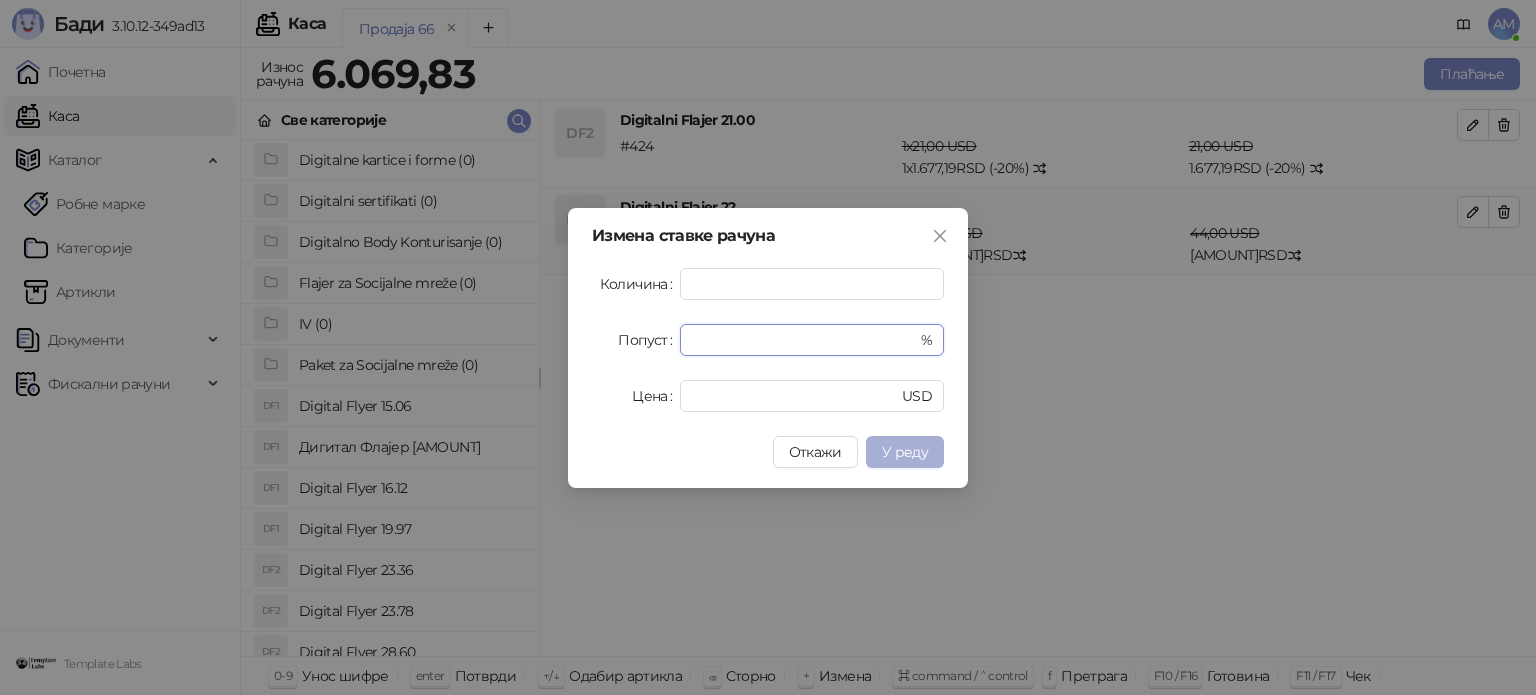 type on "**" 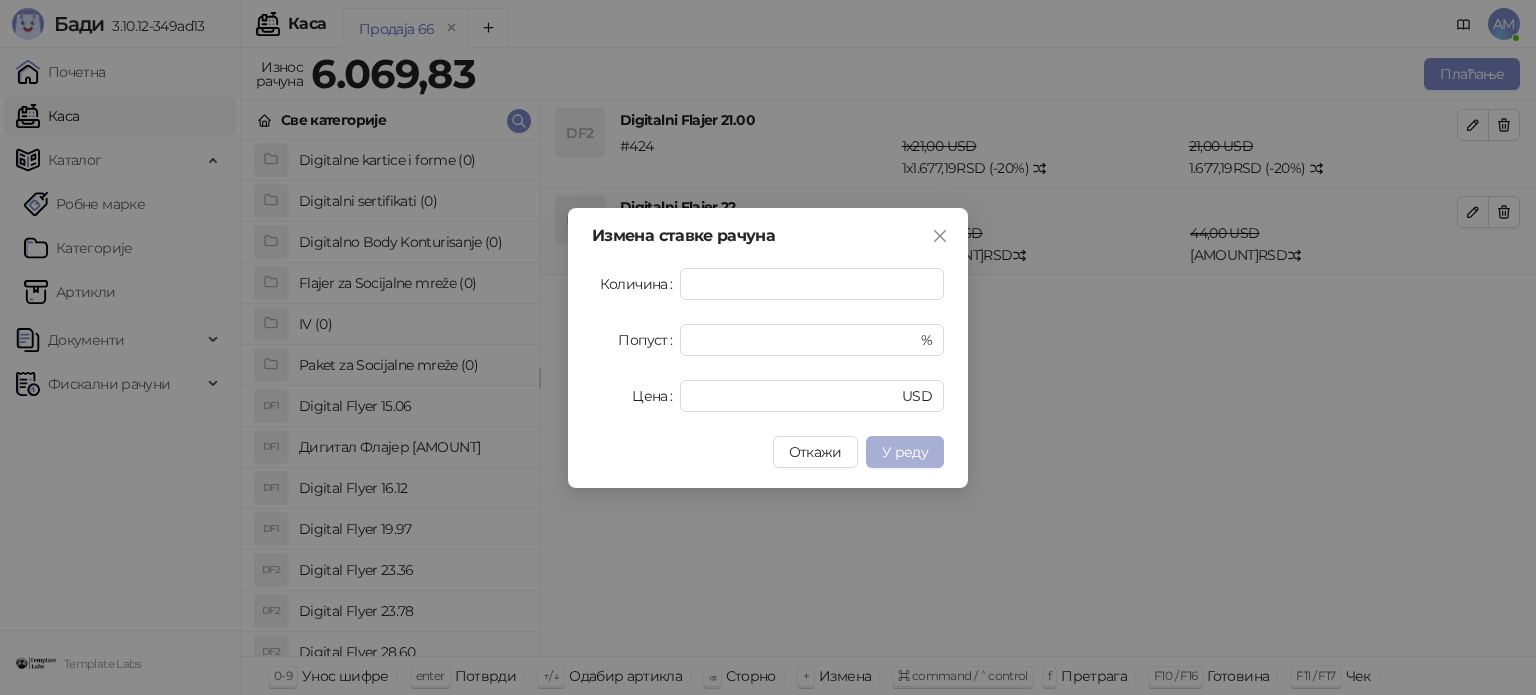 click on "У реду" at bounding box center [905, 452] 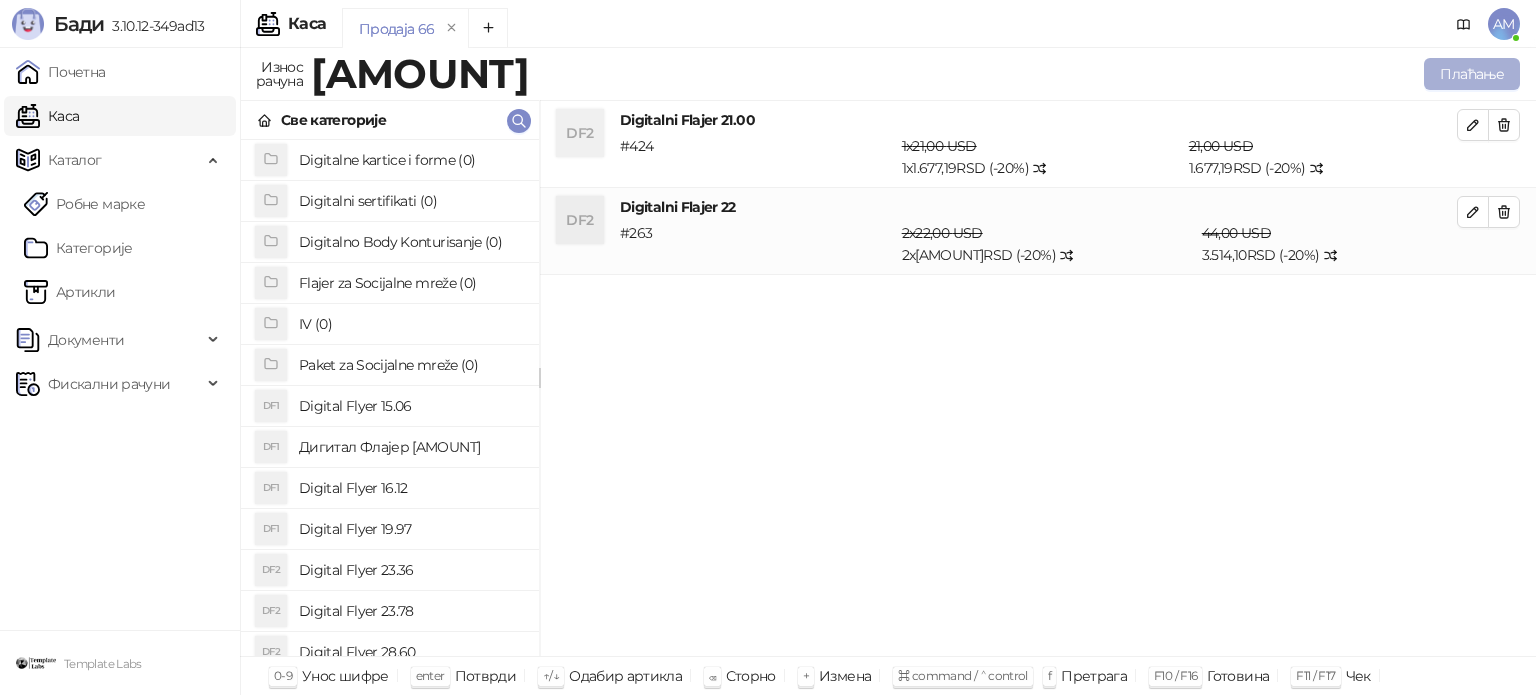 click on "Плаћање" at bounding box center [1472, 74] 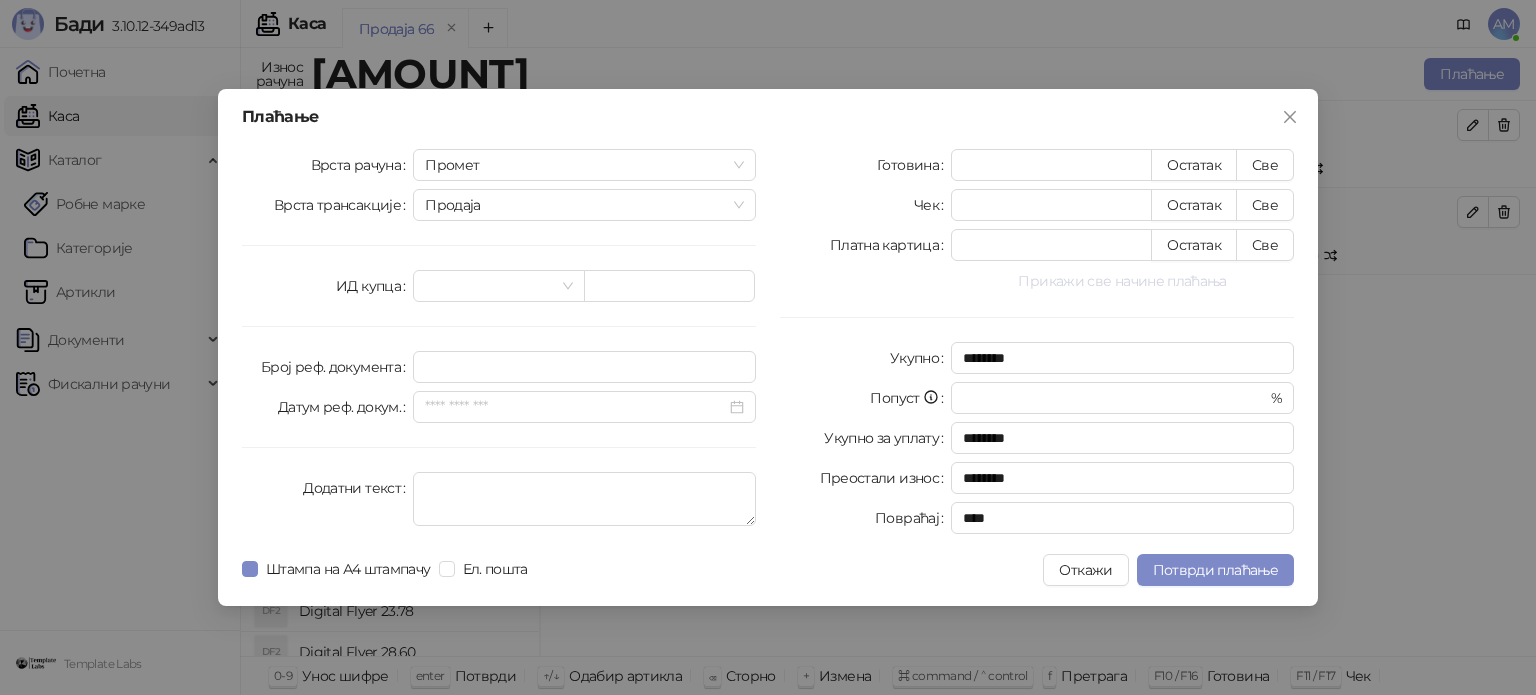 click on "Прикажи све начине плаћања" at bounding box center [1122, 281] 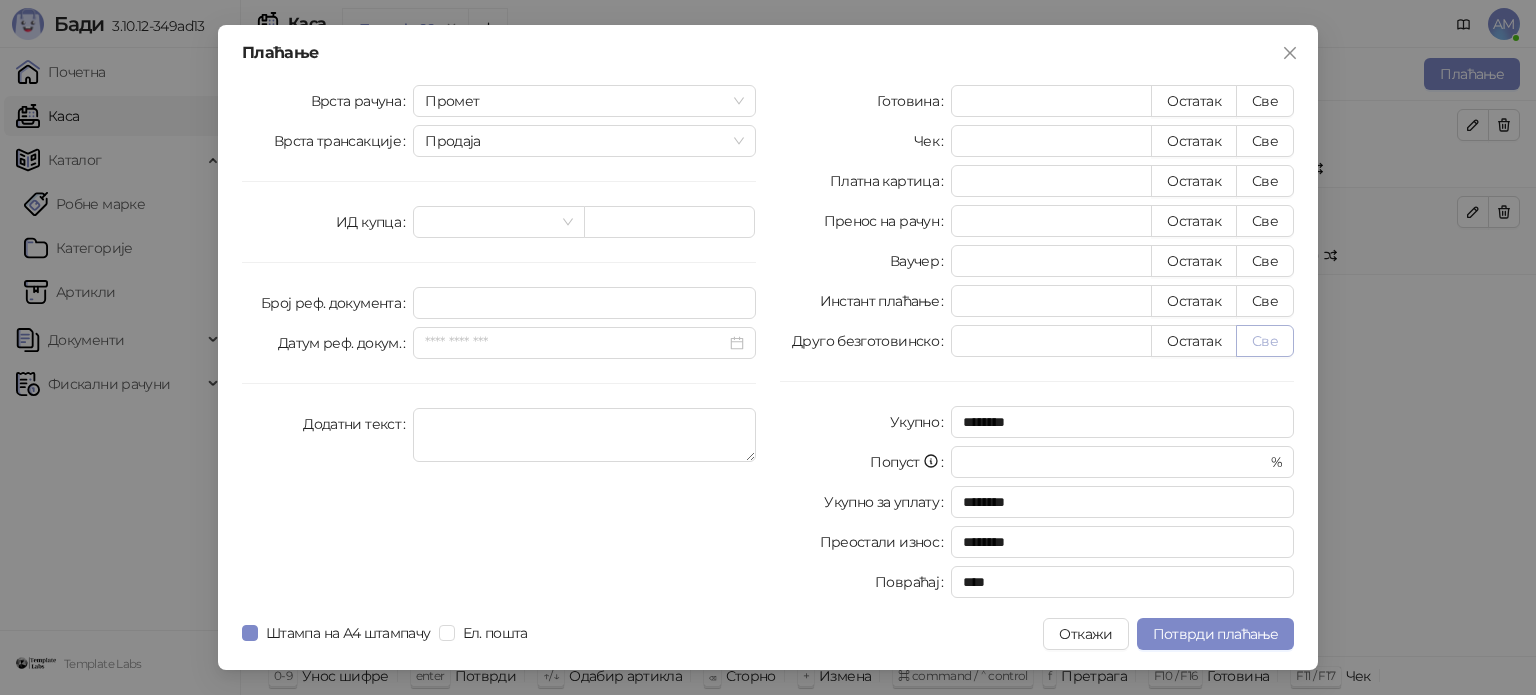 click on "Све" at bounding box center (1265, 341) 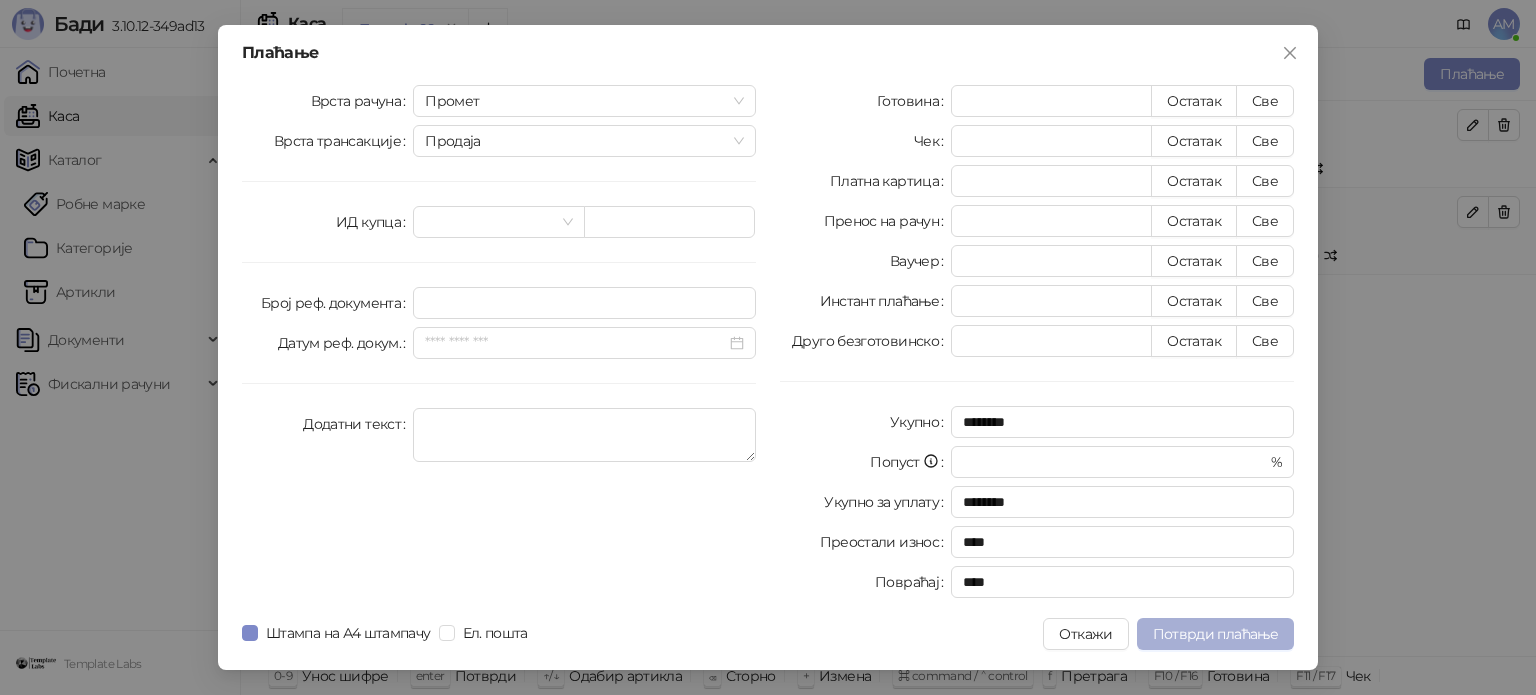 click on "Потврди плаћање" at bounding box center (1215, 634) 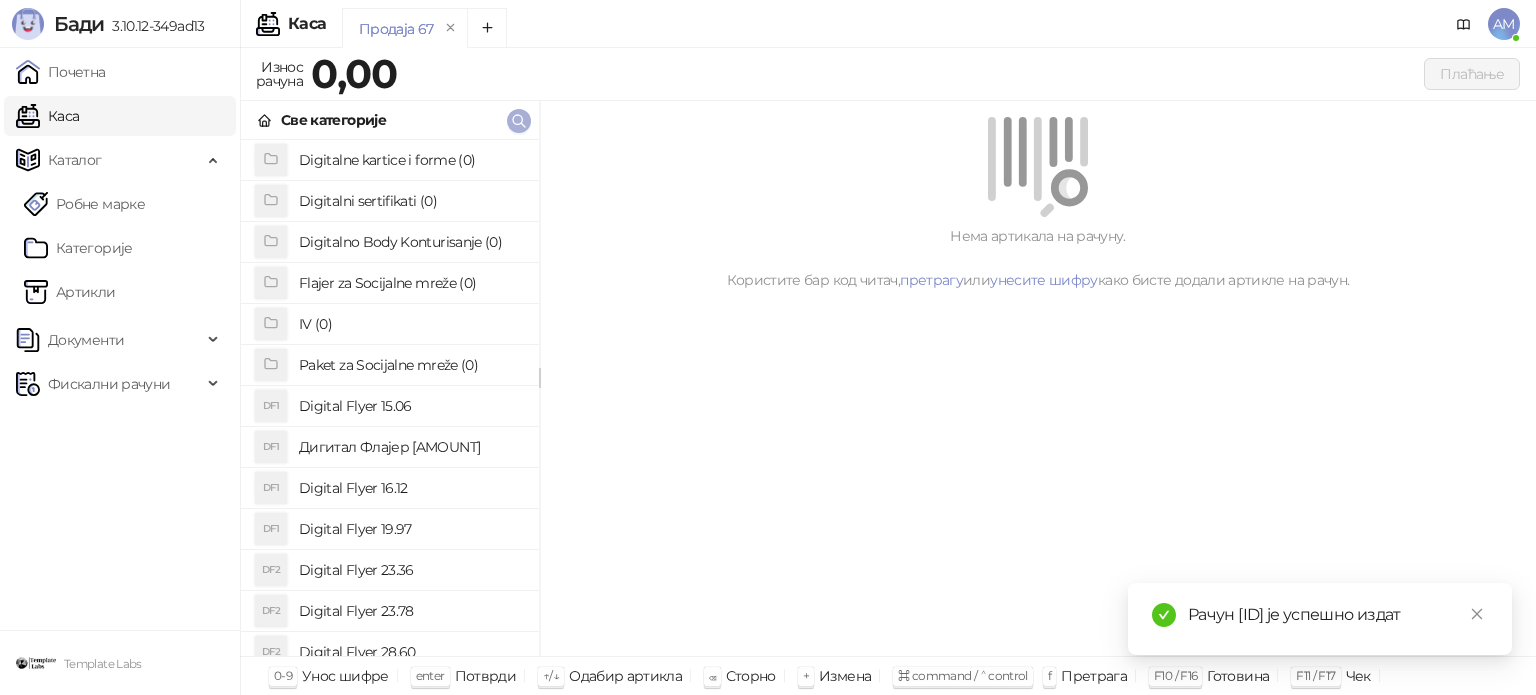 click 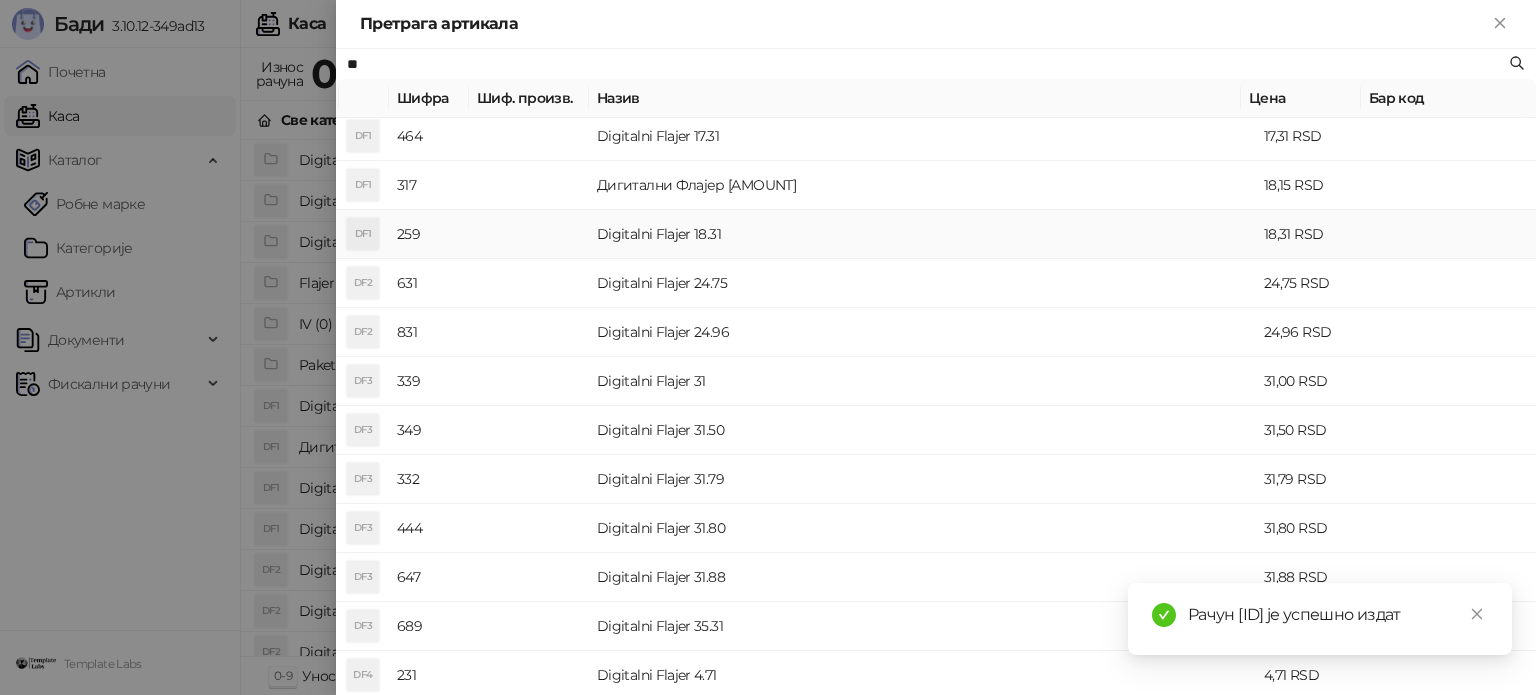 scroll, scrollTop: 700, scrollLeft: 0, axis: vertical 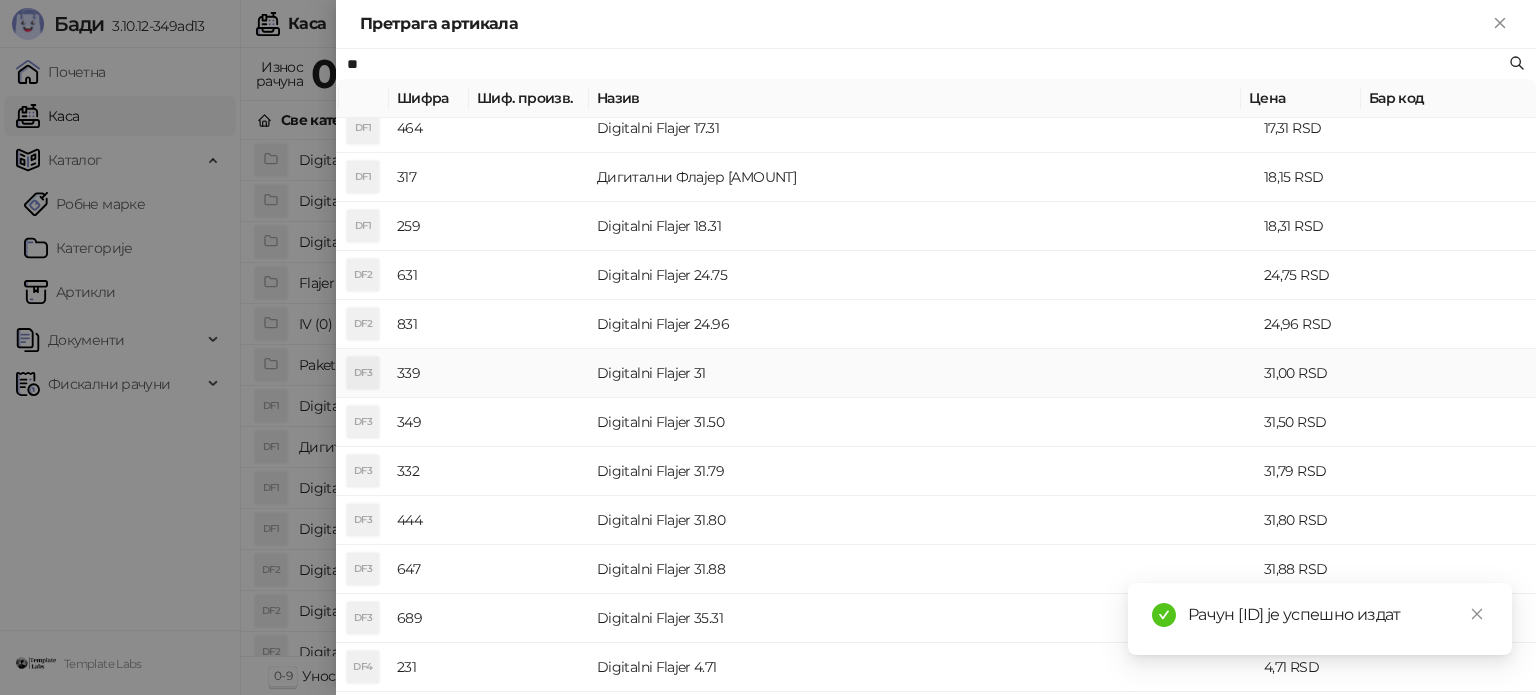 type on "**" 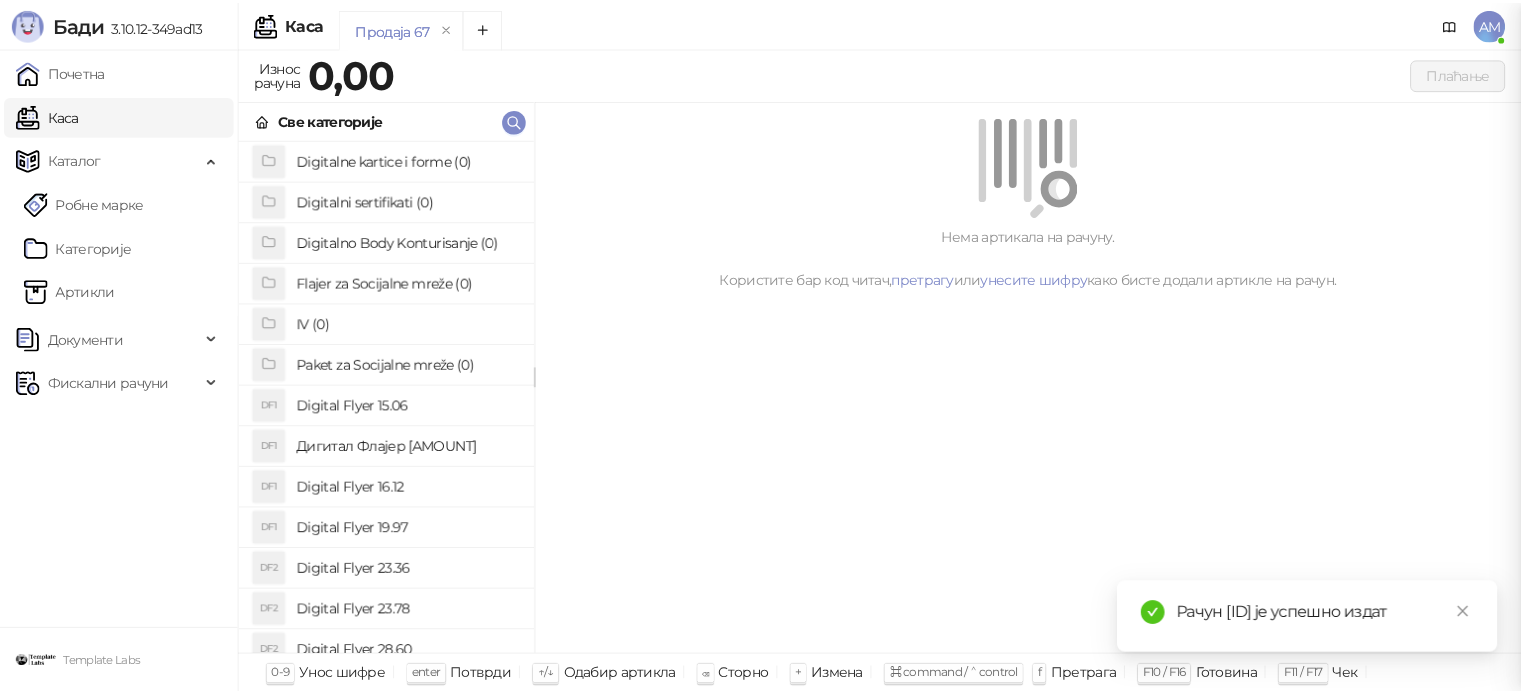 scroll, scrollTop: 0, scrollLeft: 0, axis: both 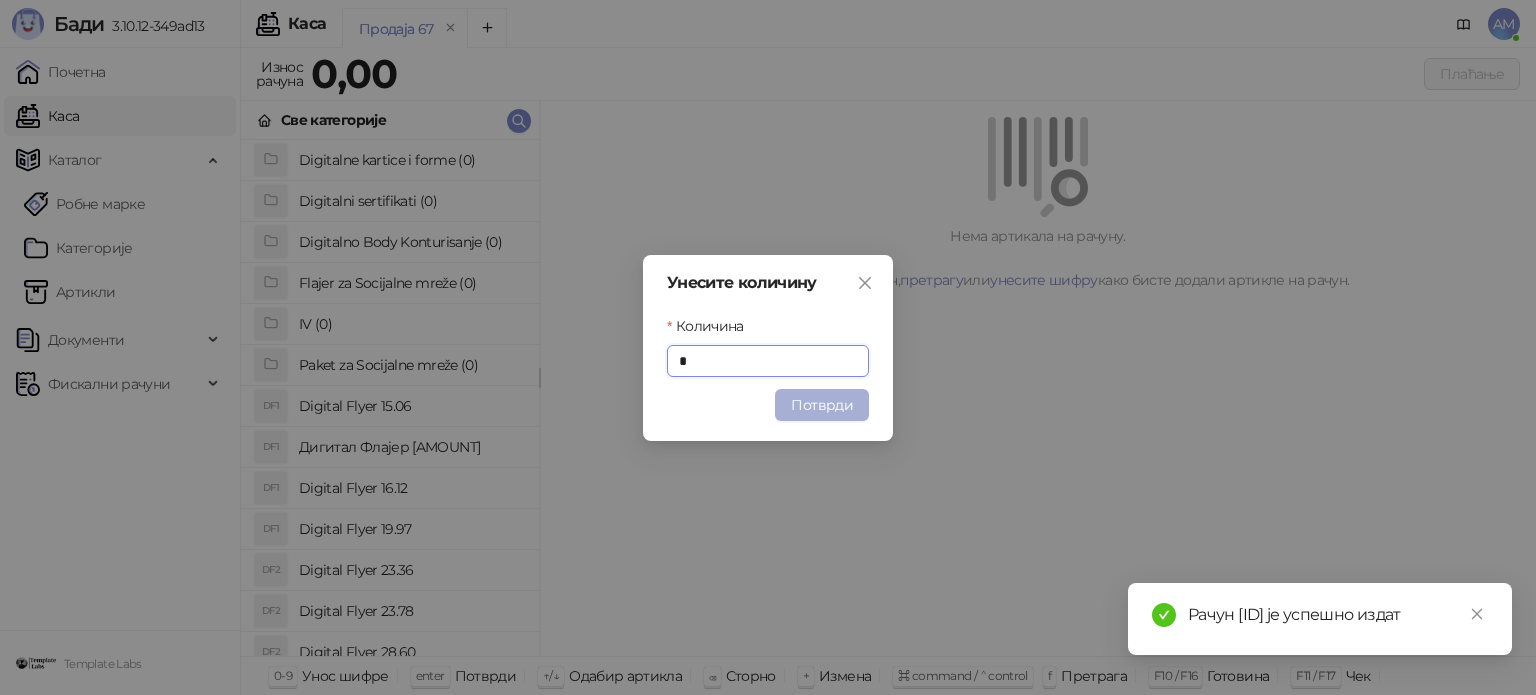 click on "Потврди" at bounding box center [822, 405] 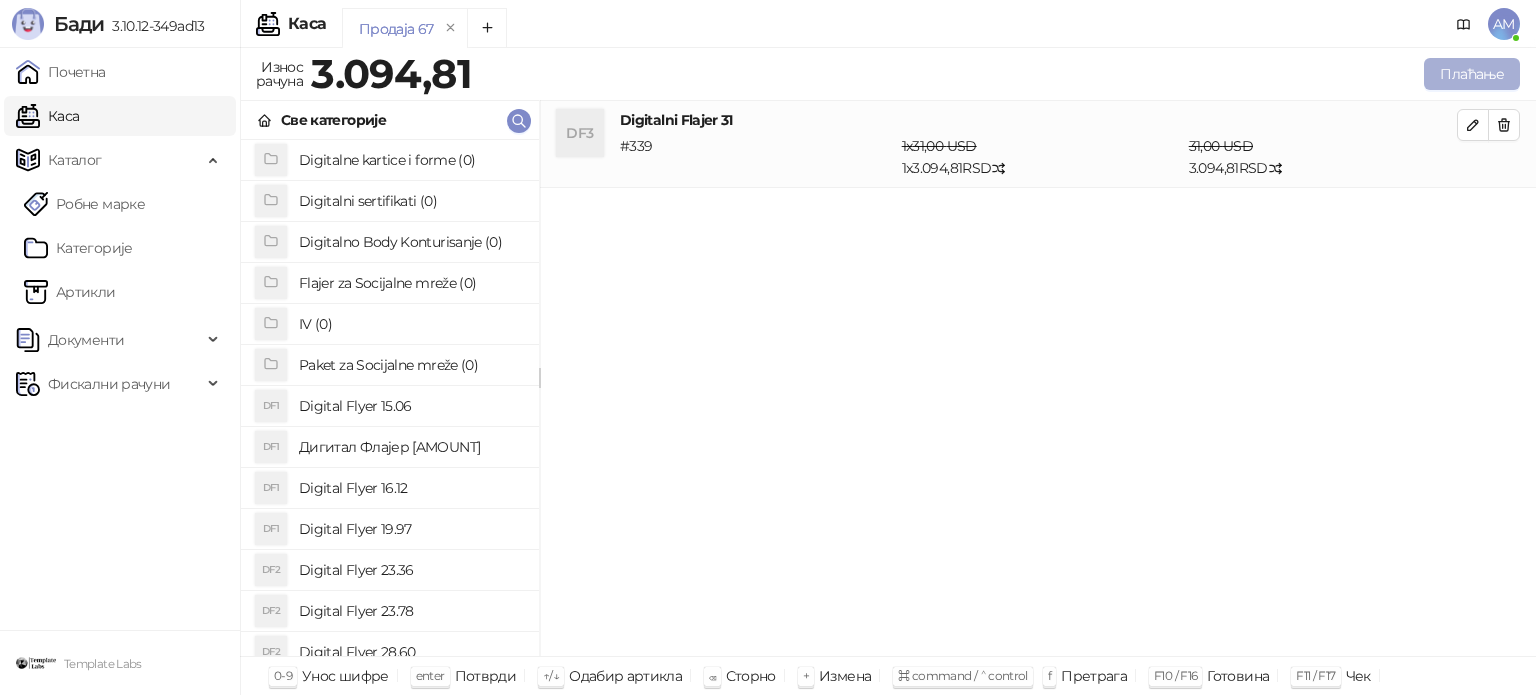 click on "Плаћање" at bounding box center [1472, 74] 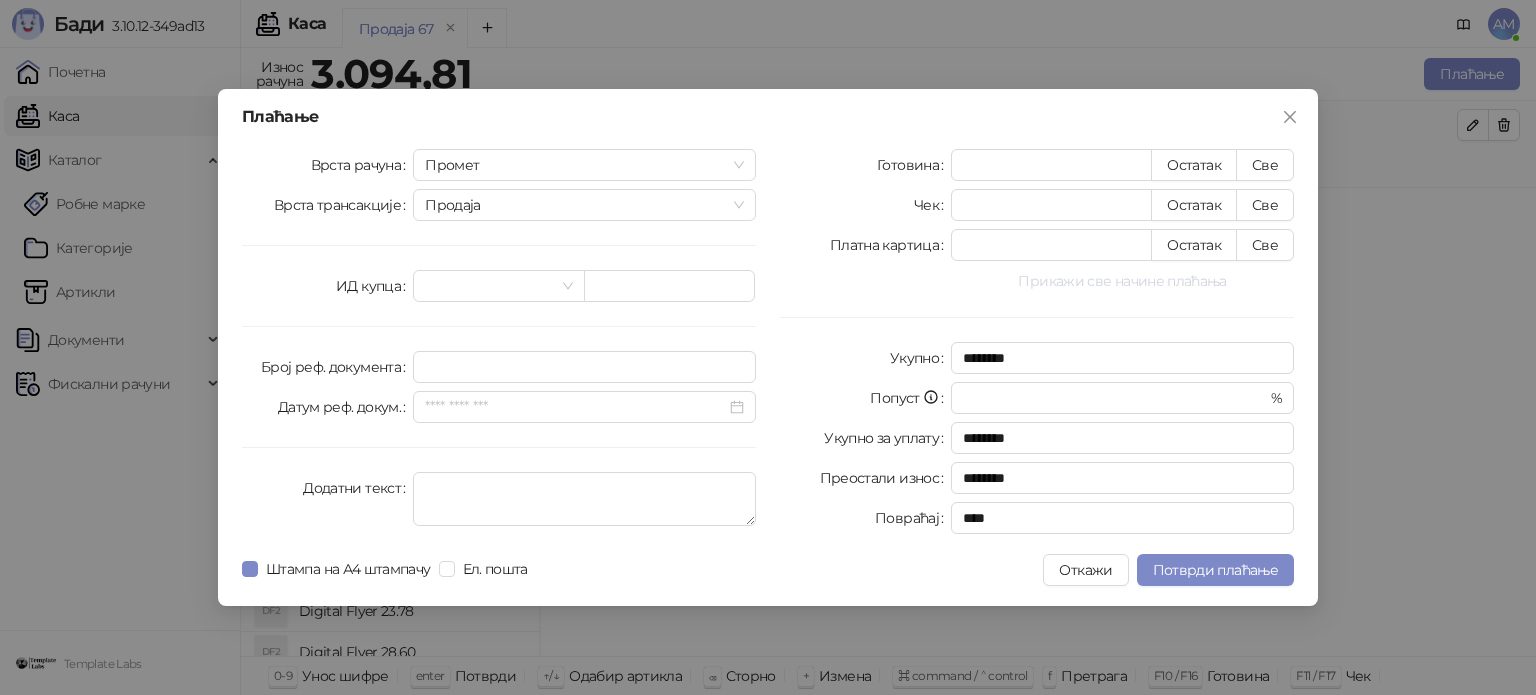 click on "Прикажи све начине плаћања" at bounding box center [1122, 281] 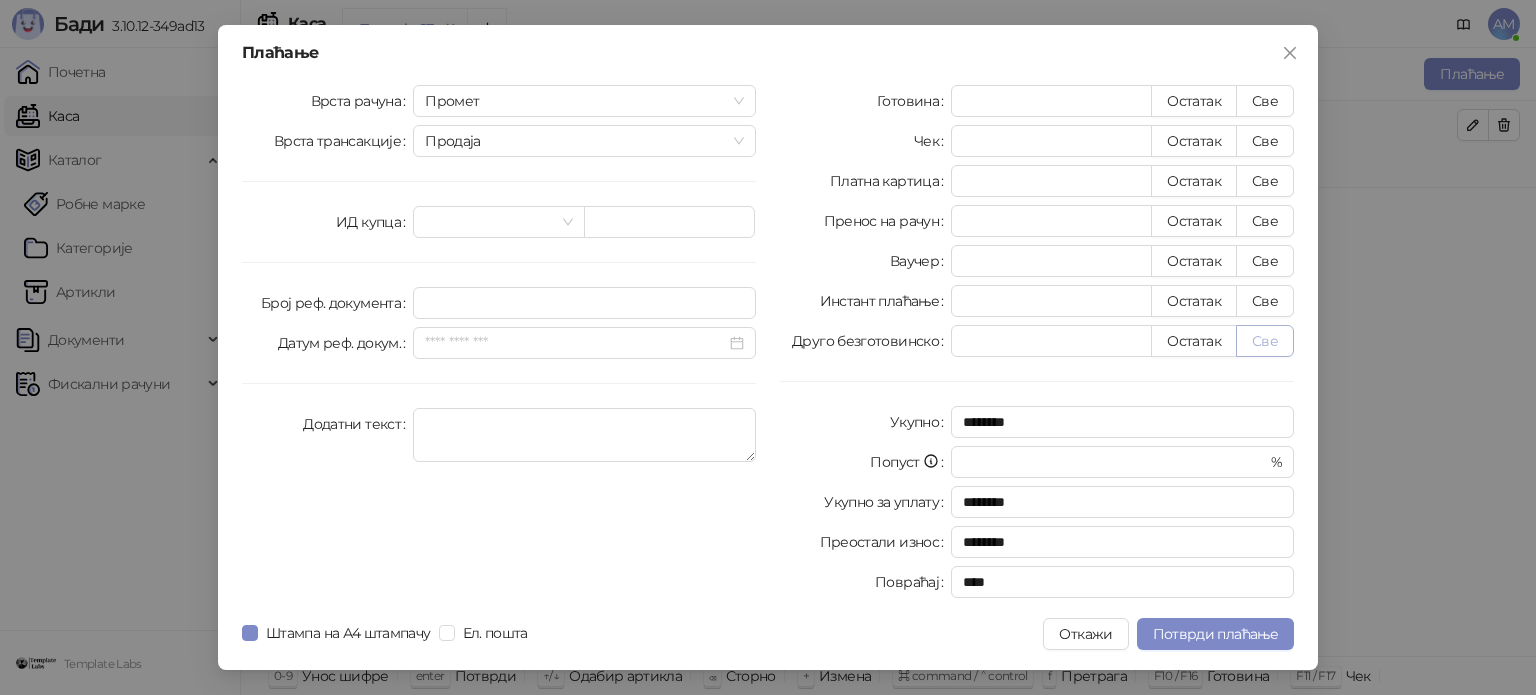 click on "Све" at bounding box center [1265, 341] 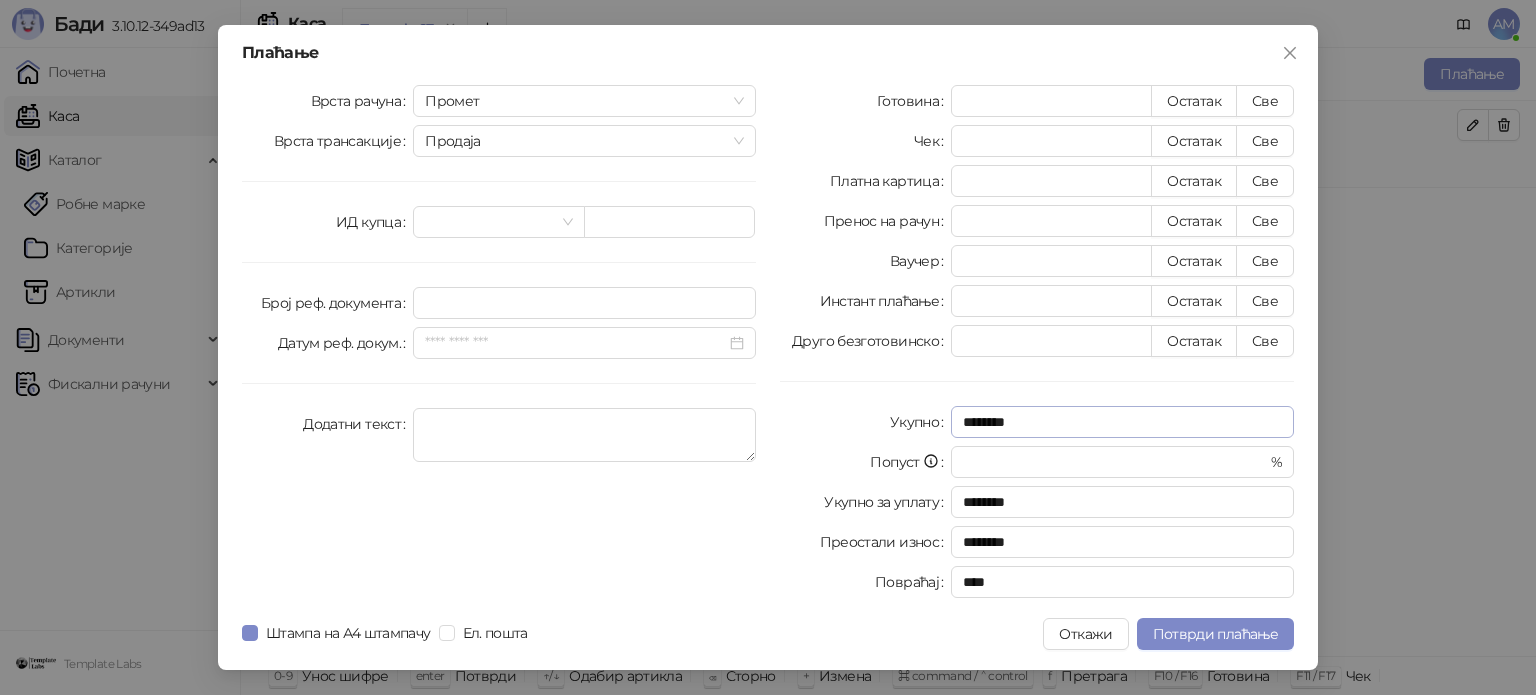 type on "*******" 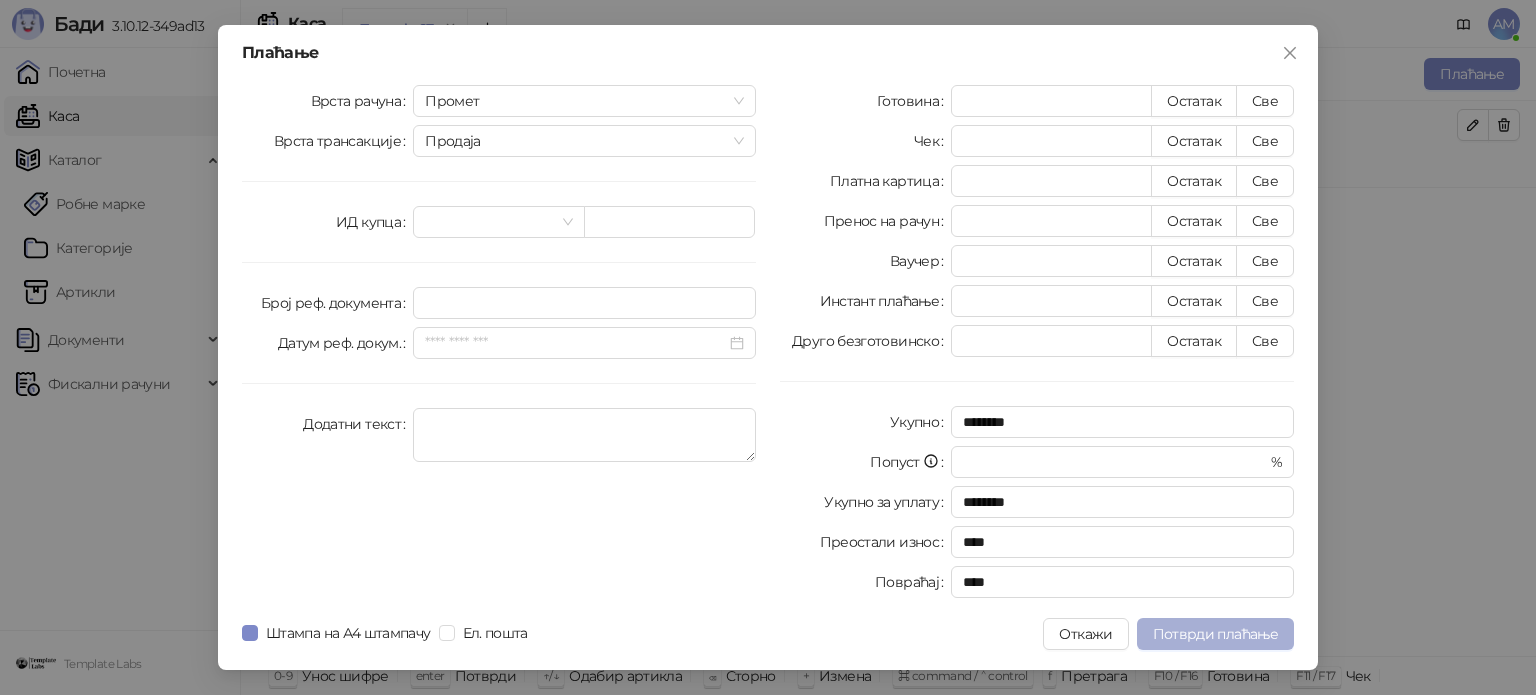 click on "Потврди плаћање" at bounding box center [1215, 634] 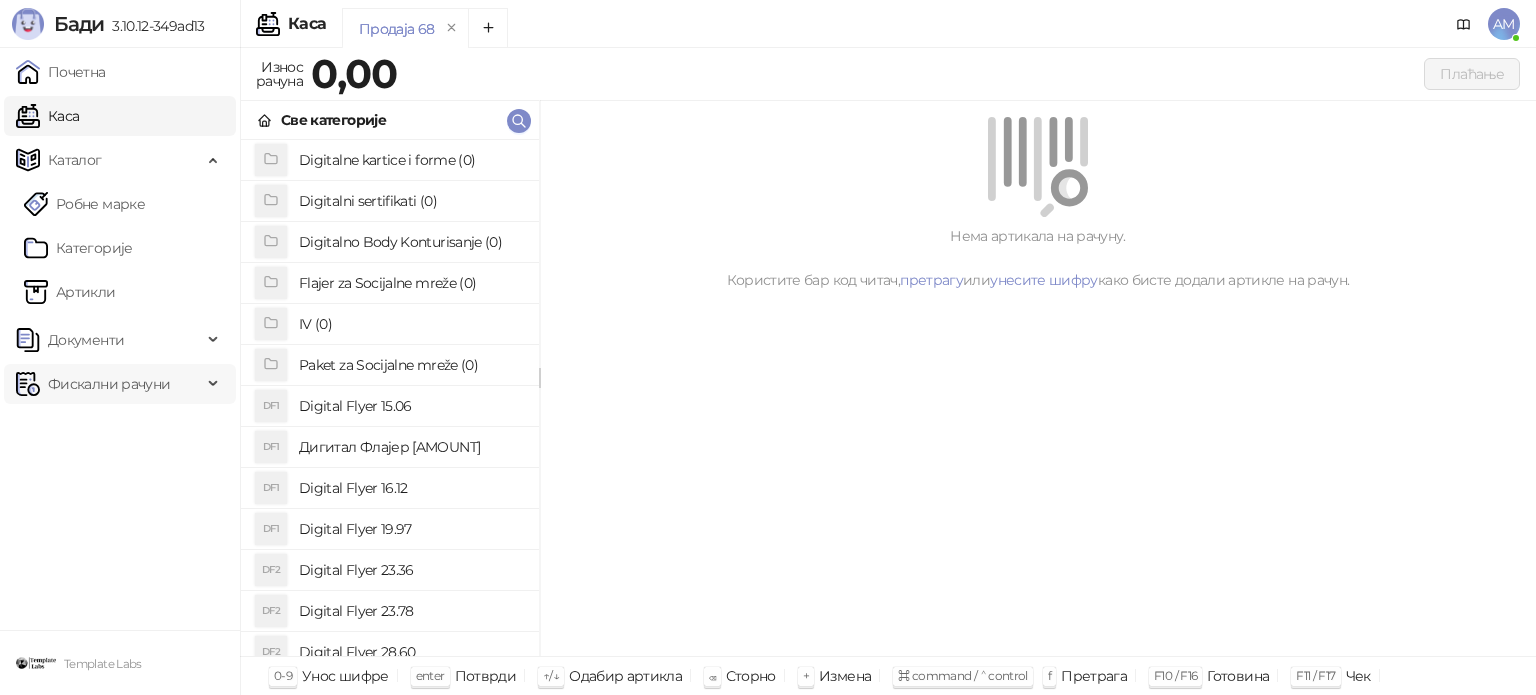click on "Фискални рачуни" at bounding box center (109, 384) 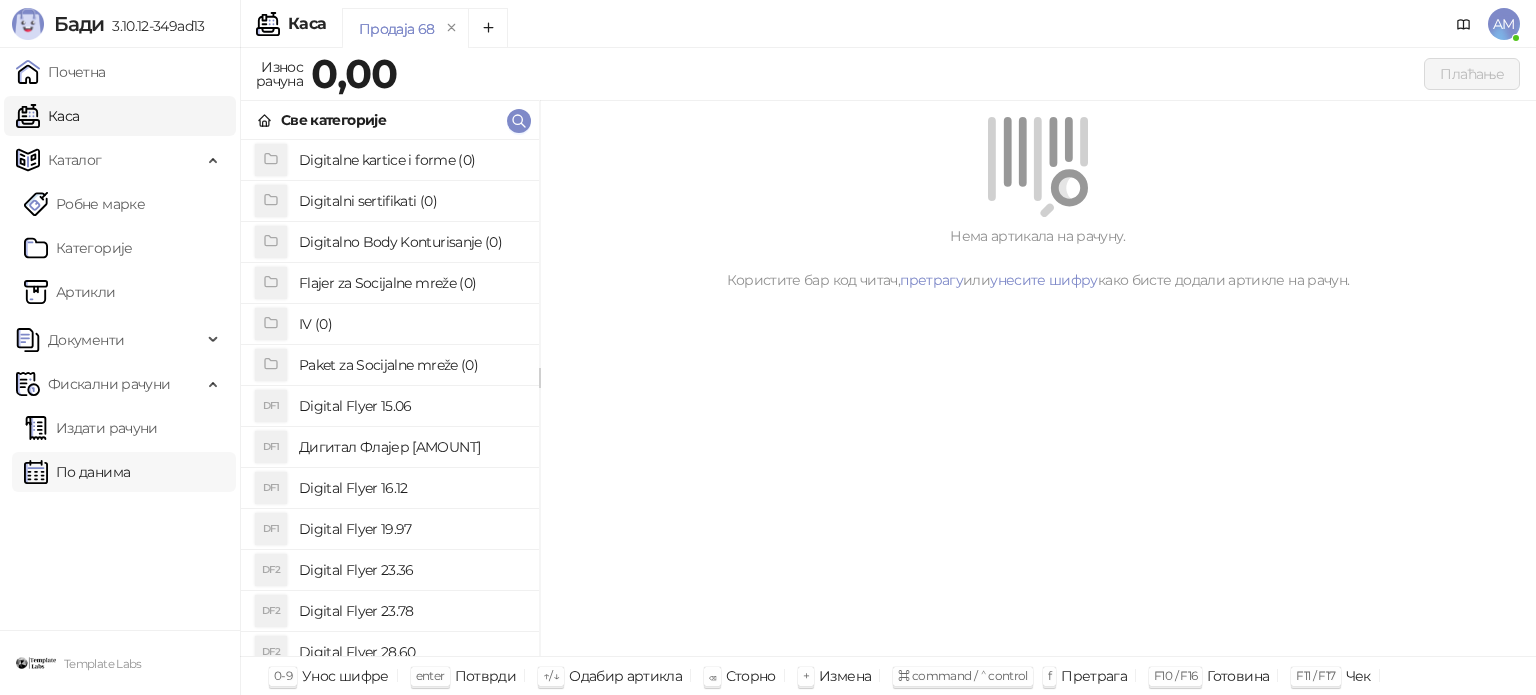 click on "По данима" at bounding box center [77, 472] 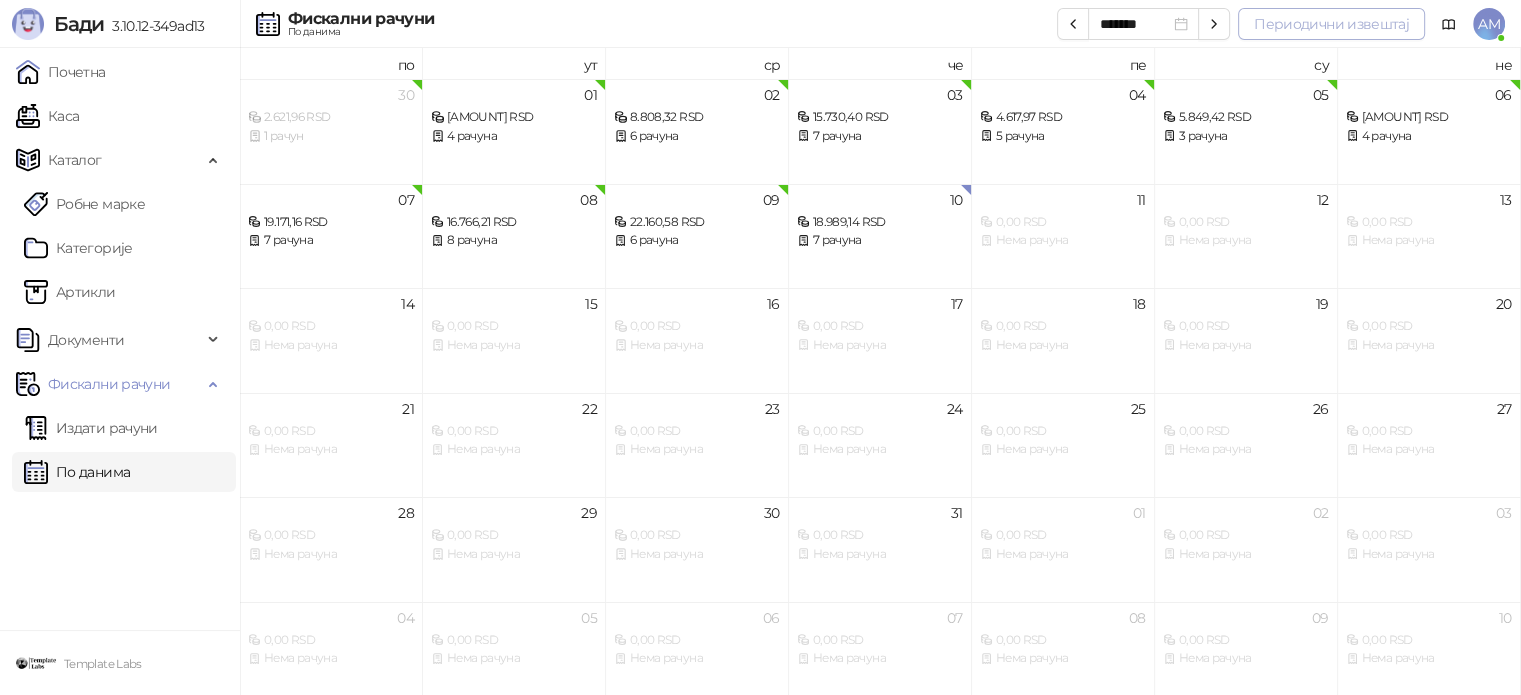 click on "Периодични извештај" at bounding box center (1331, 24) 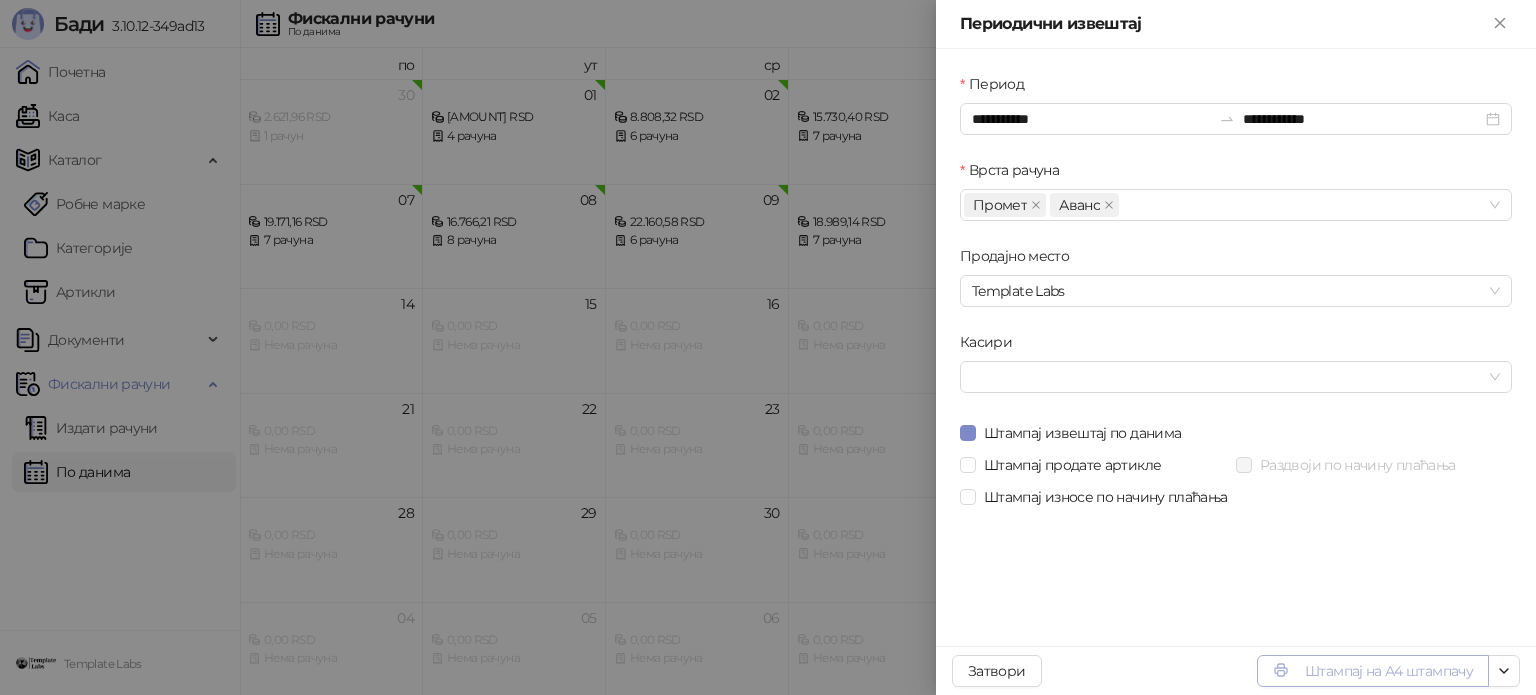 click on "Штампај на А4 штампачу" at bounding box center (1373, 671) 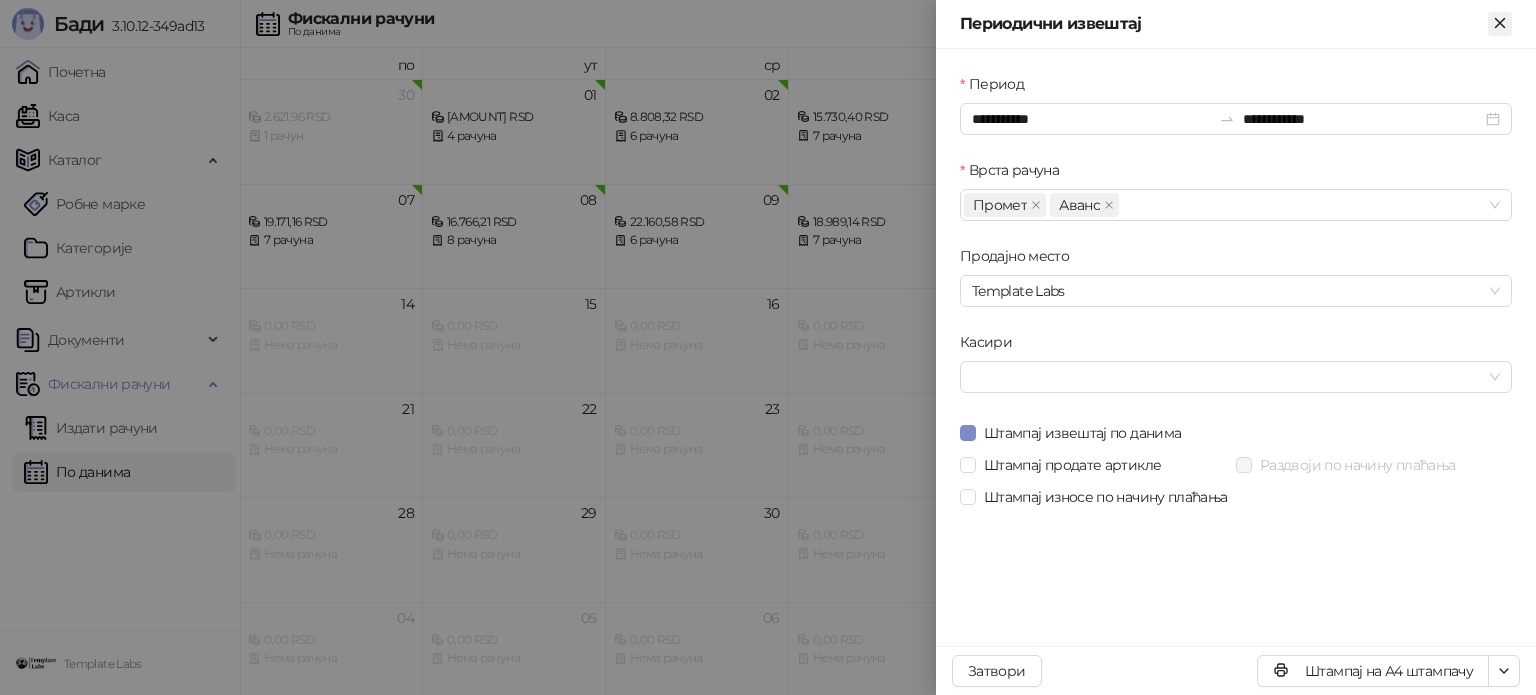 click 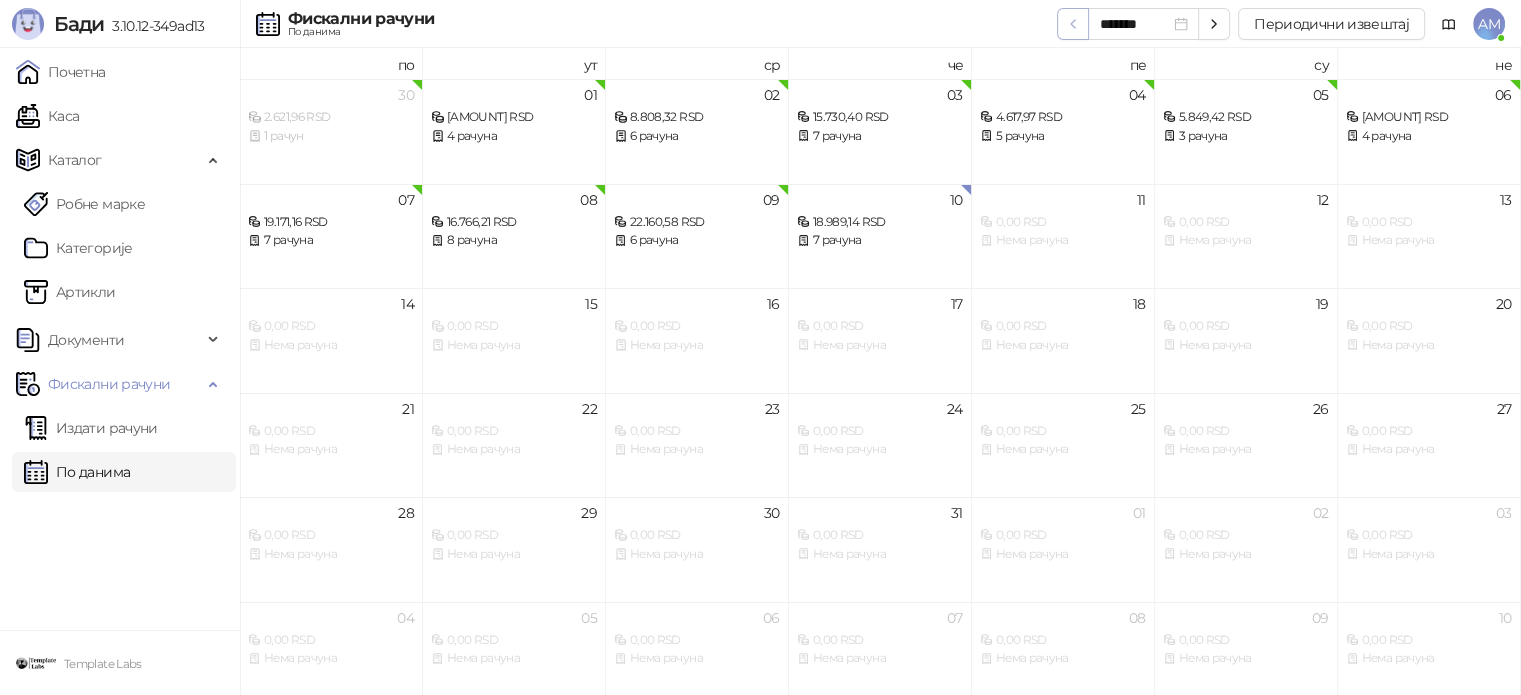 click 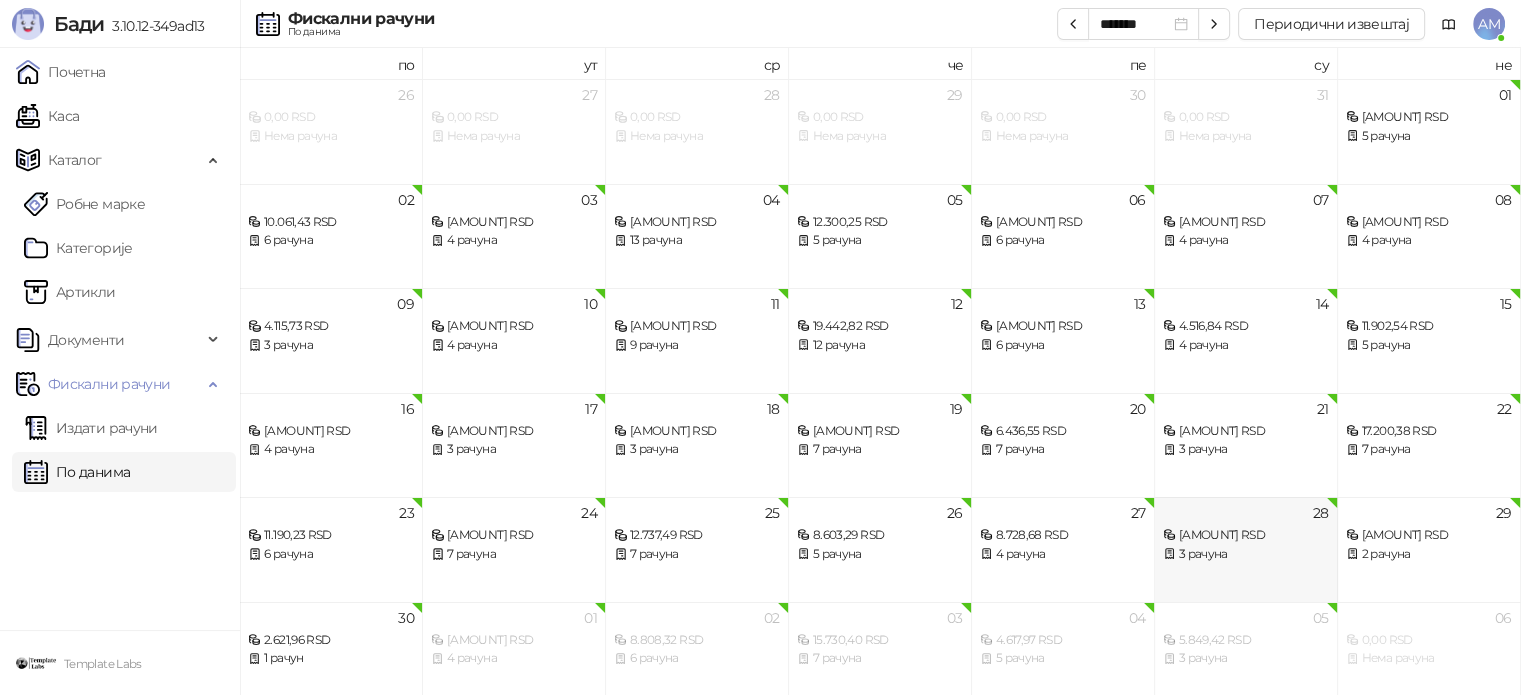 click on "3 рачуна" at bounding box center [1246, 554] 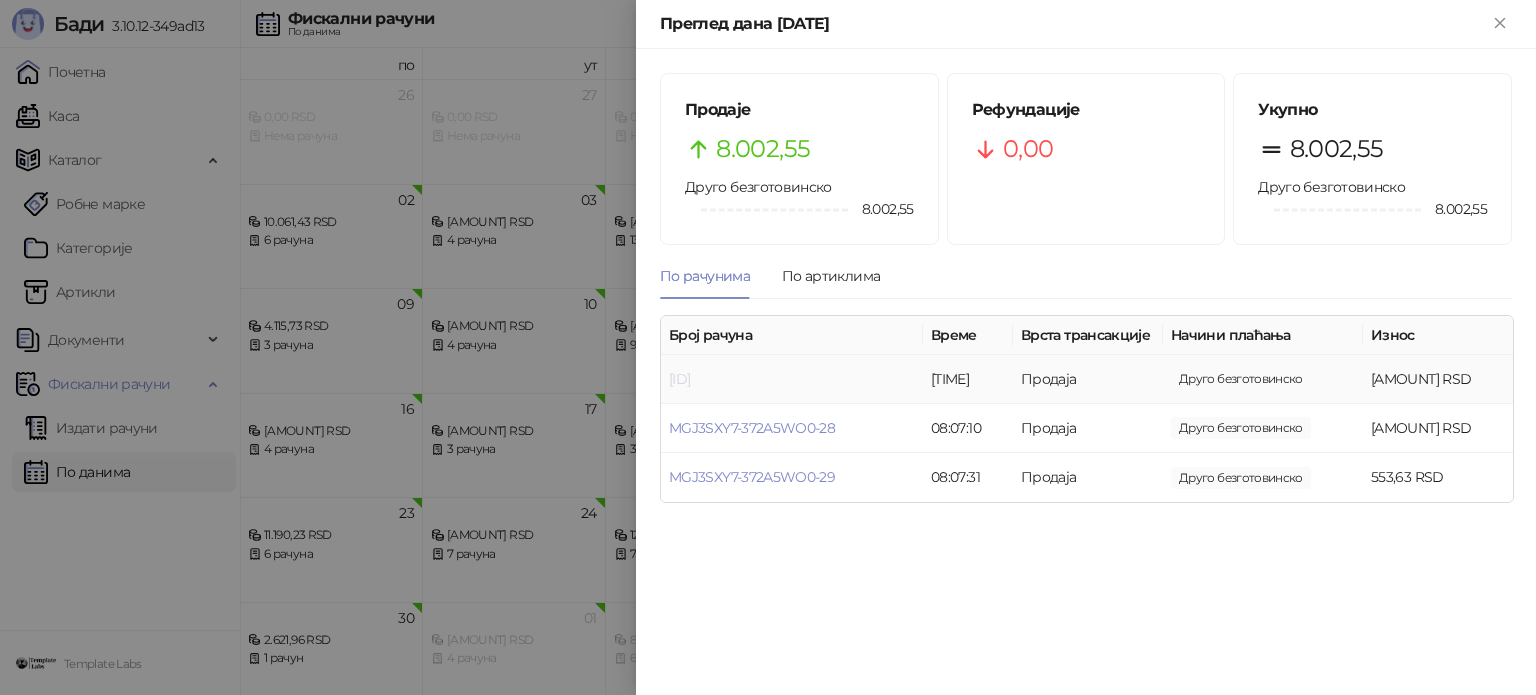 click on "[ID]" at bounding box center [679, 379] 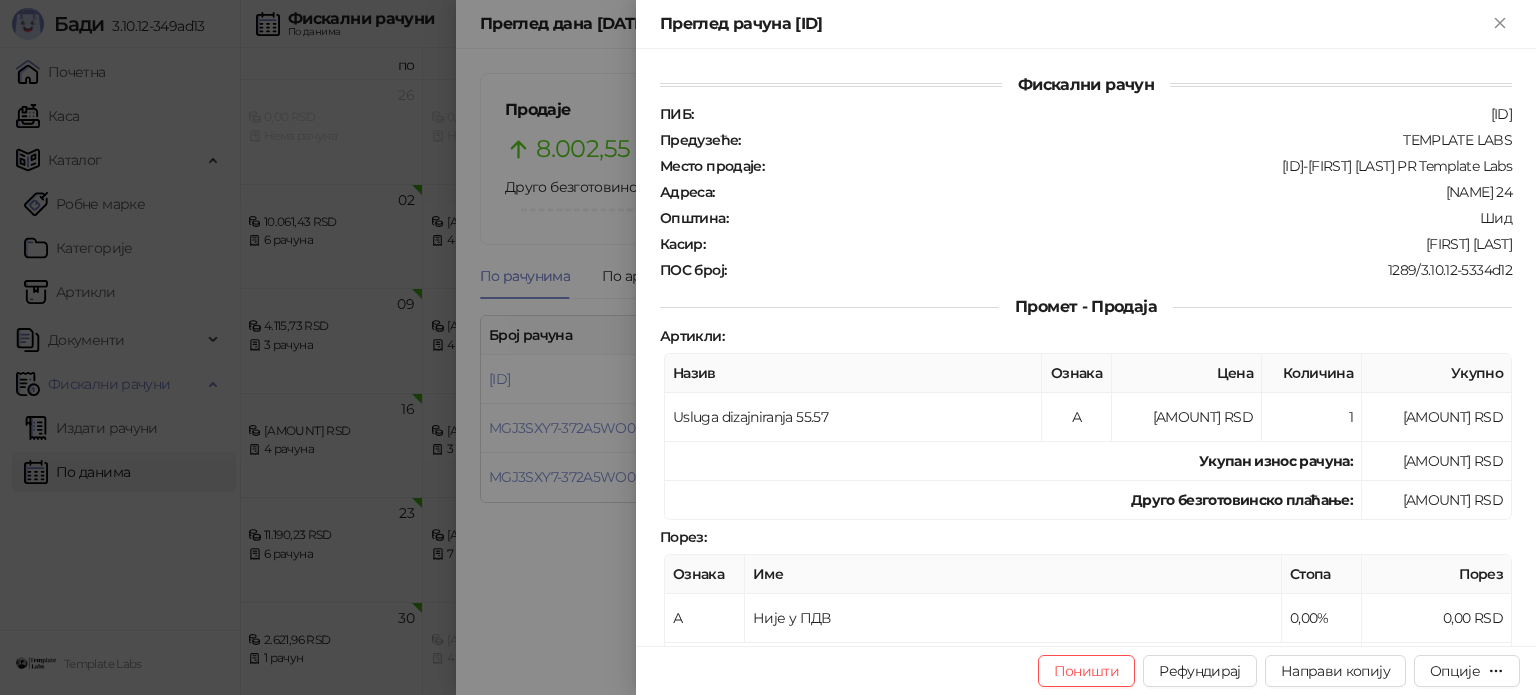 click at bounding box center [768, 347] 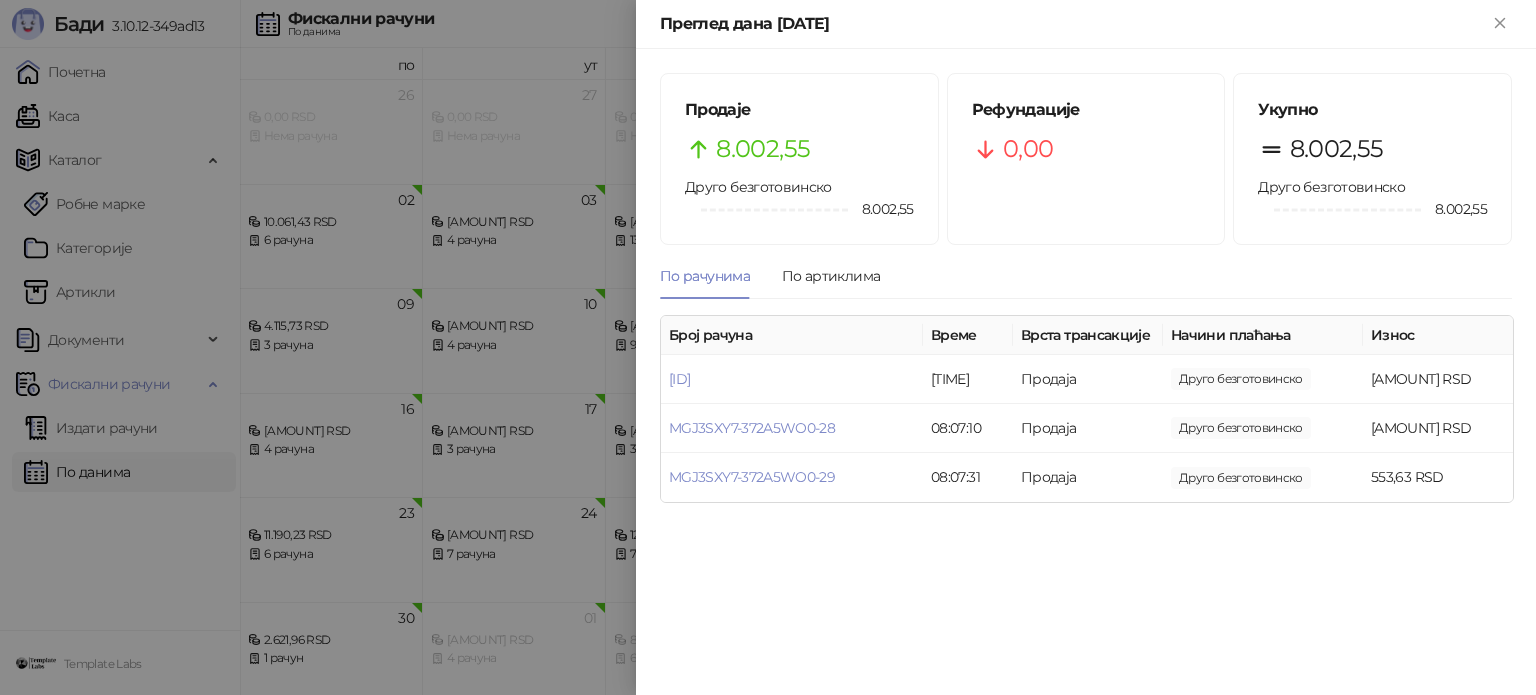 click at bounding box center [768, 347] 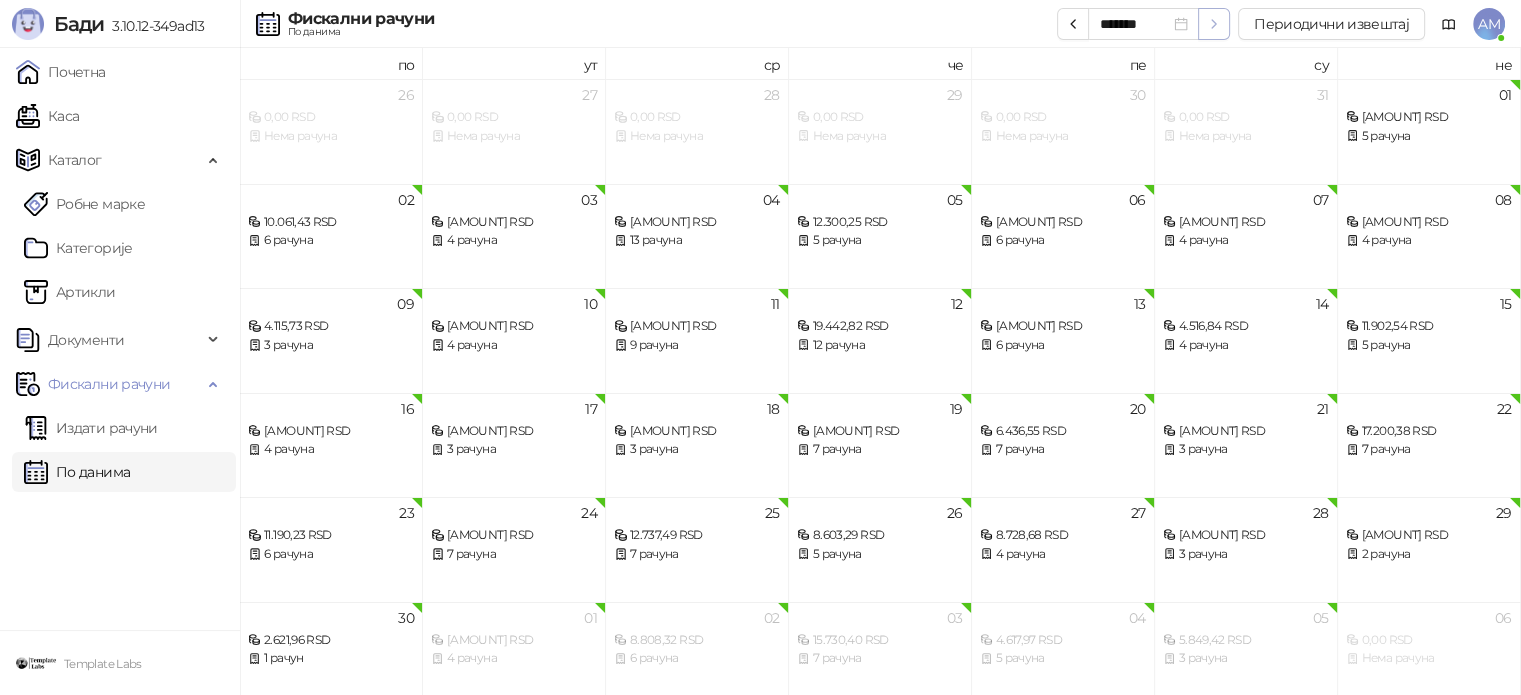 click 